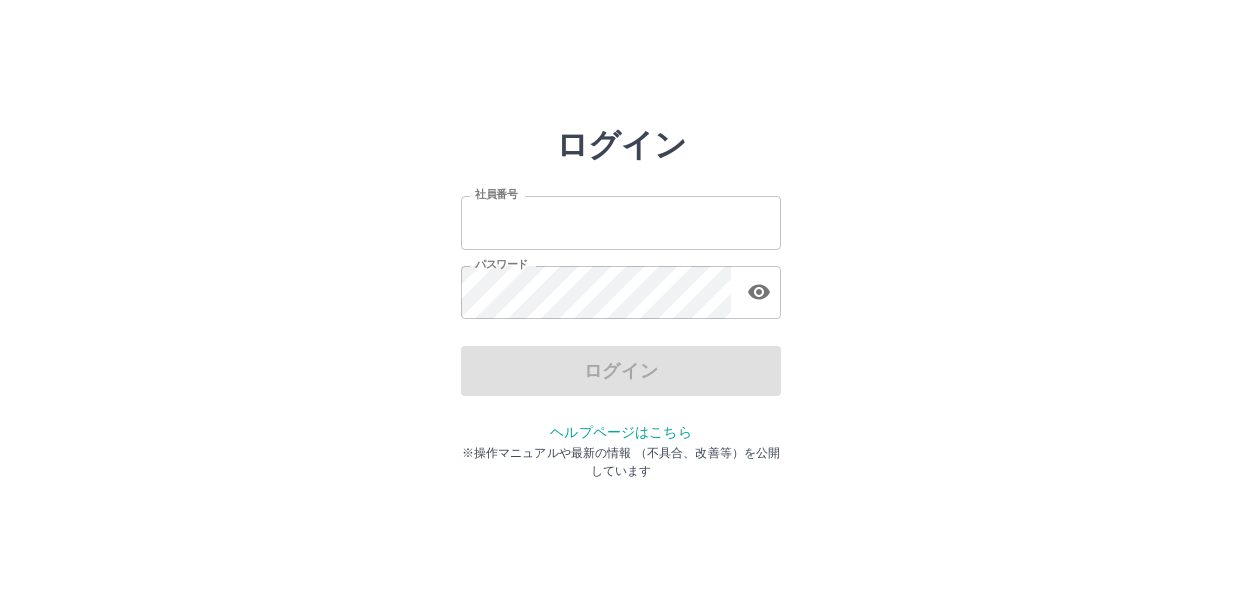 scroll, scrollTop: 0, scrollLeft: 0, axis: both 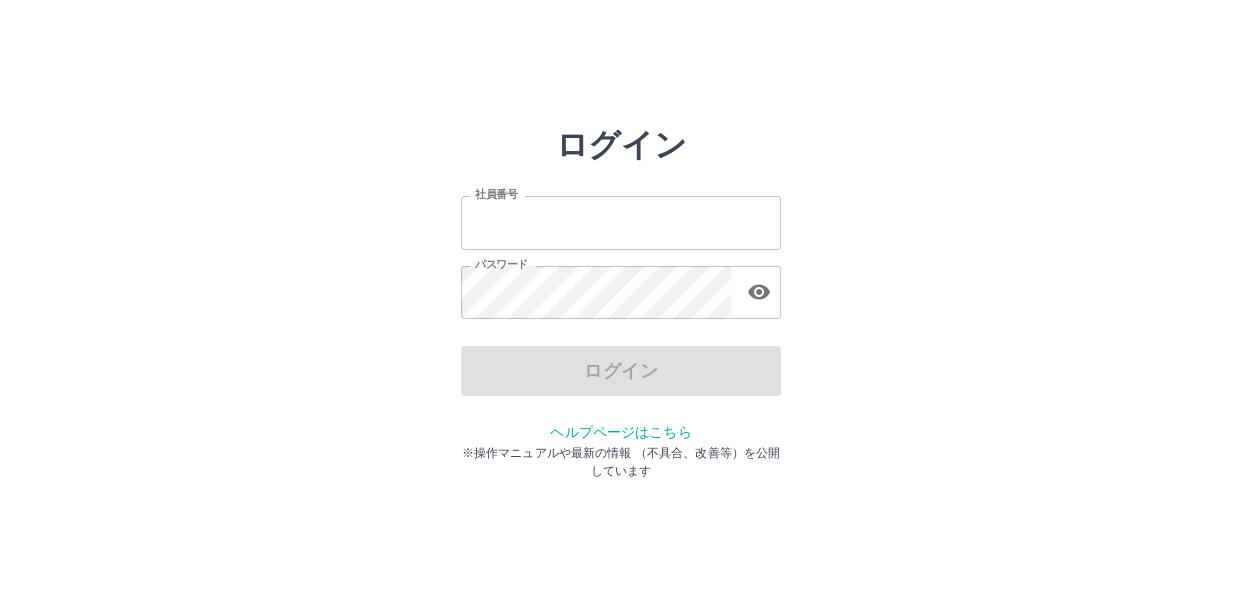 type on "*******" 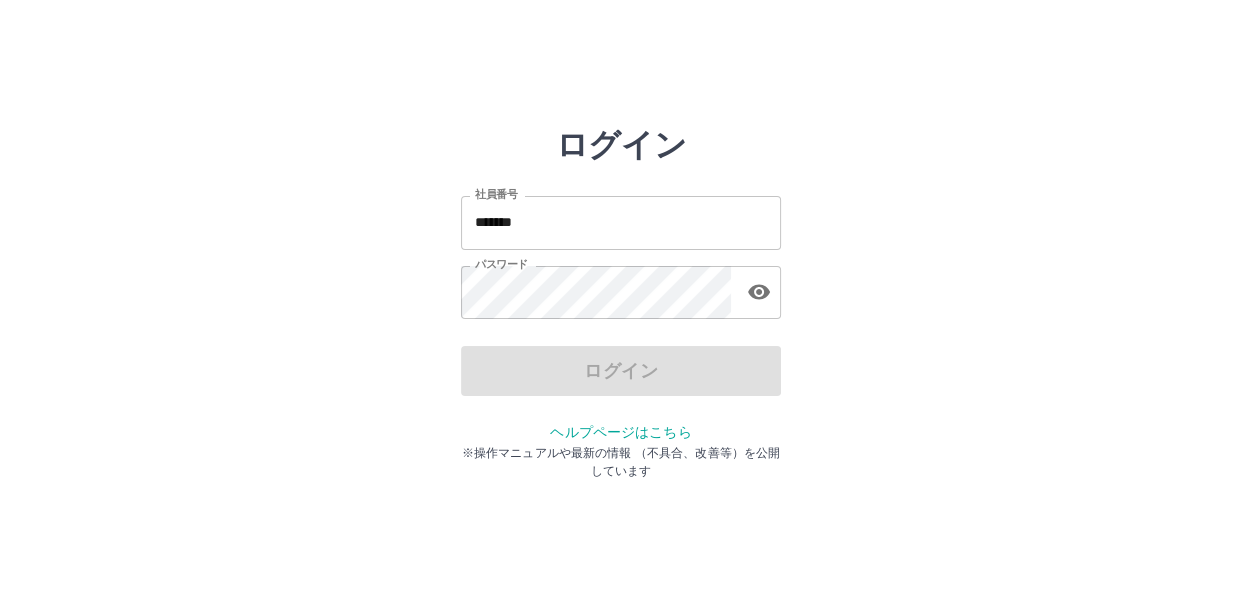 click on "ログイン" at bounding box center [621, 371] 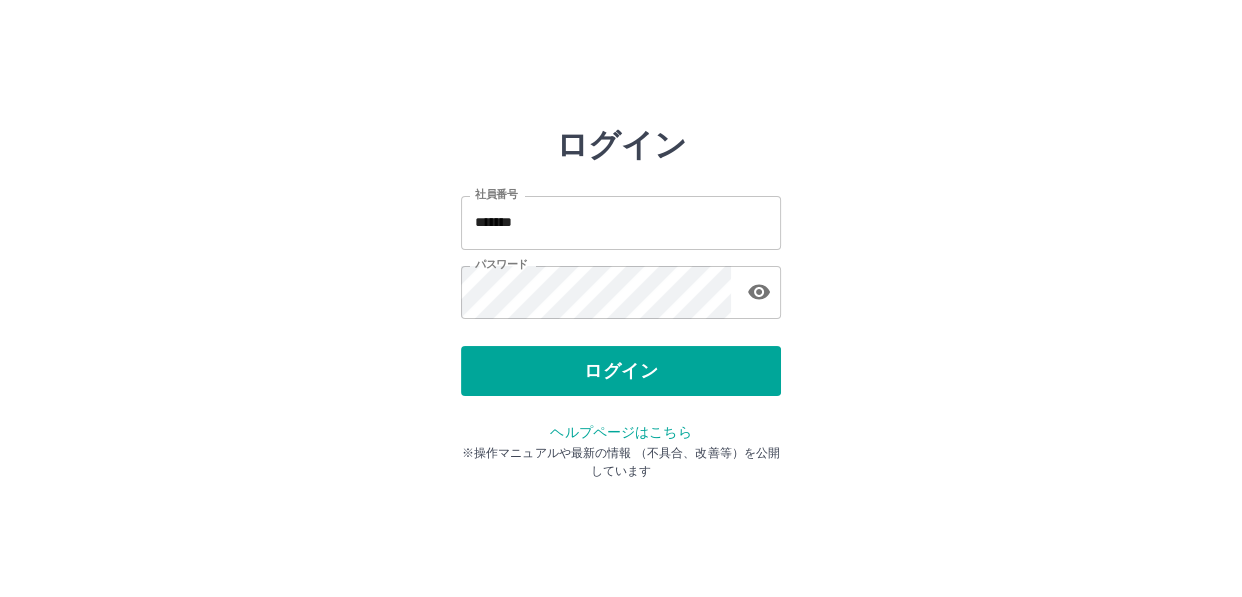 click on "ログイン" at bounding box center (621, 371) 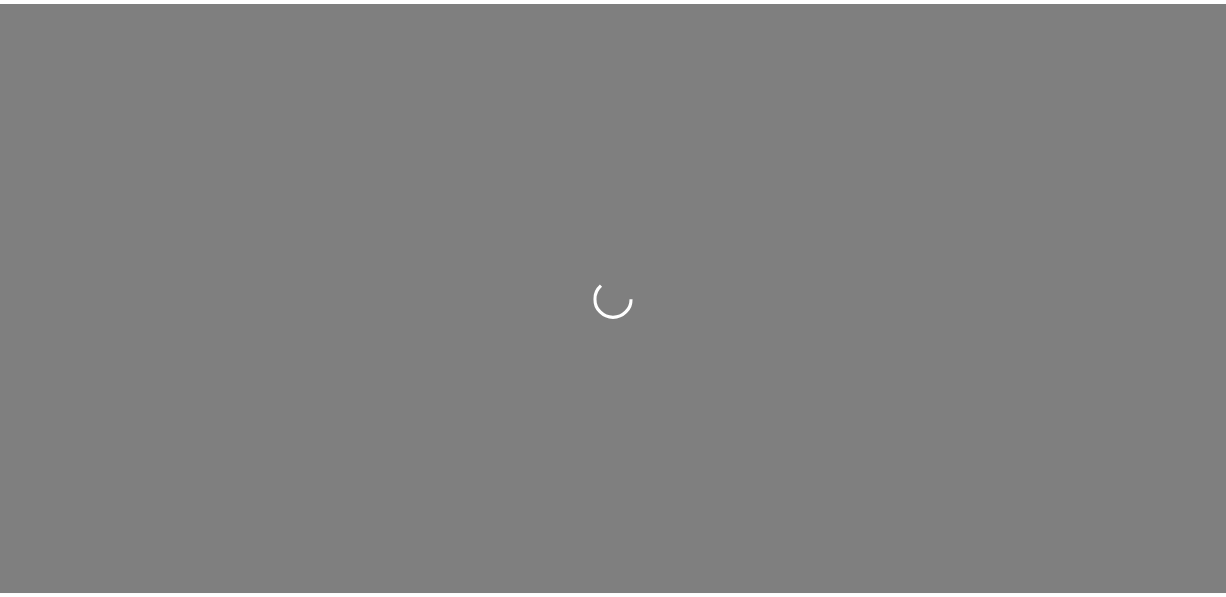 scroll, scrollTop: 0, scrollLeft: 0, axis: both 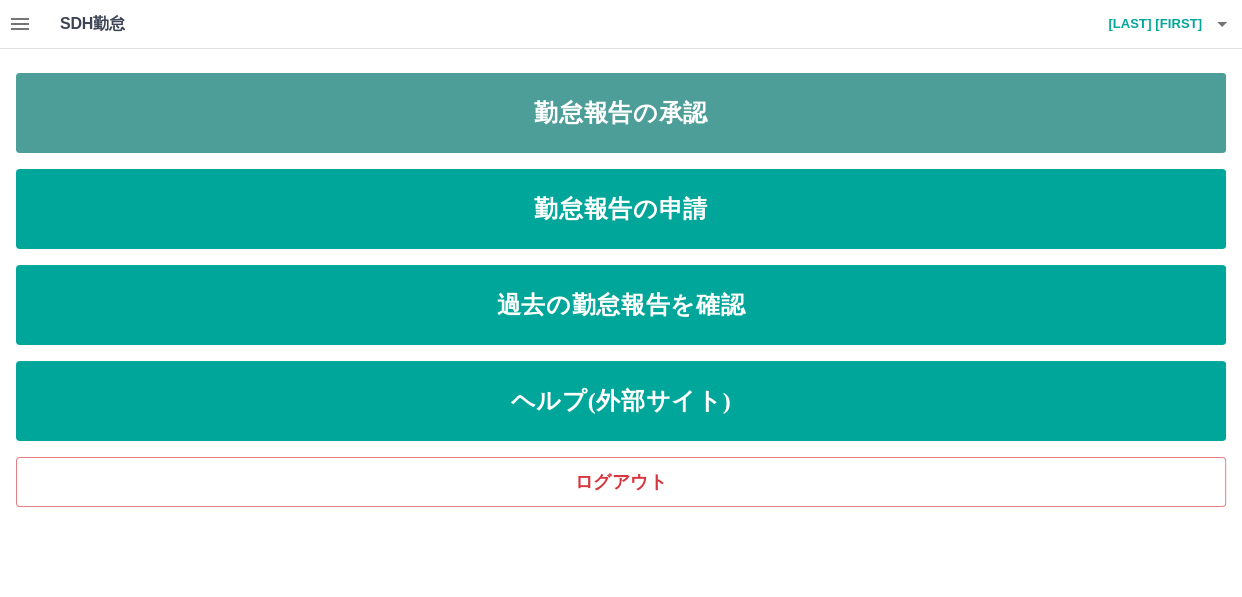 click on "勤怠報告の承認" at bounding box center [621, 113] 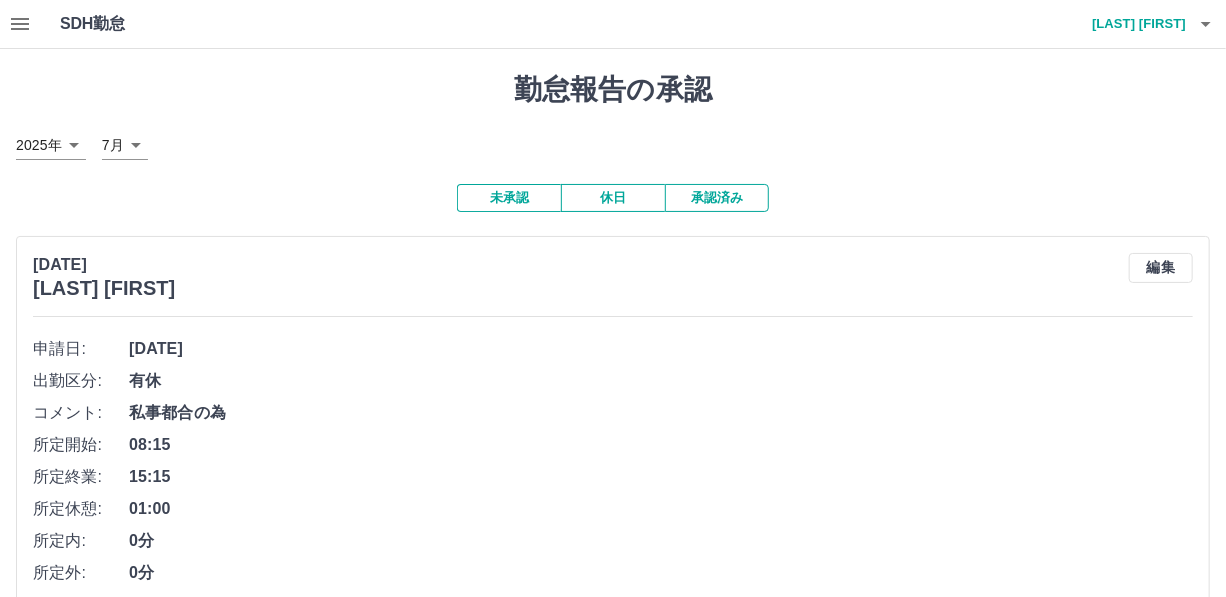 click on "SDH勤怠 菅原　民生" at bounding box center (613, 24) 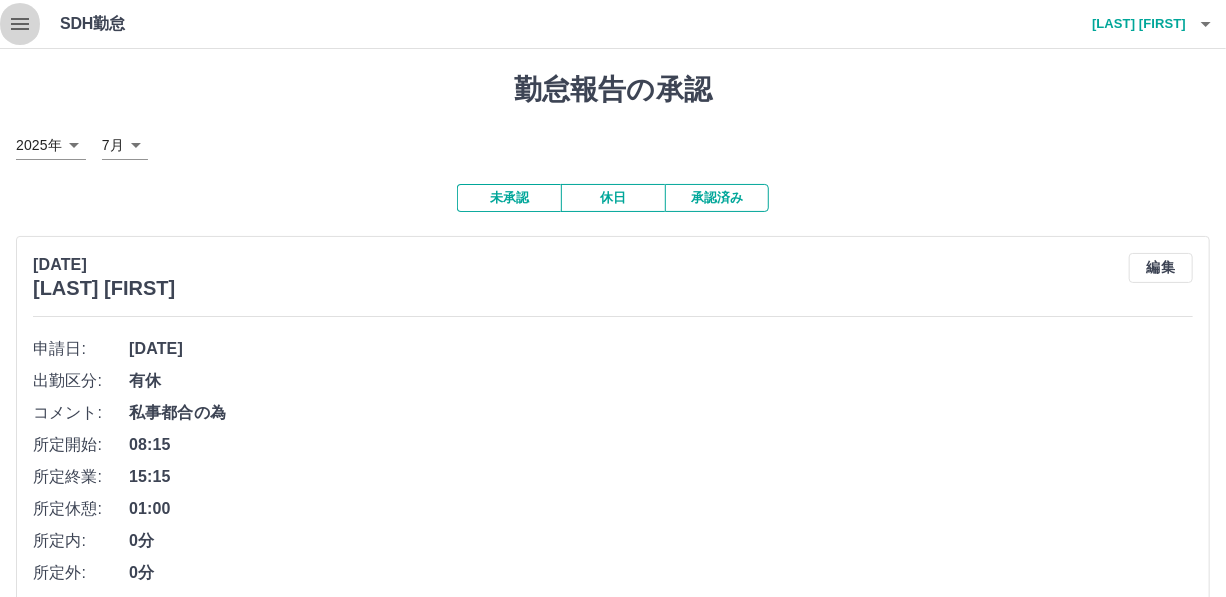 click at bounding box center (20, 24) 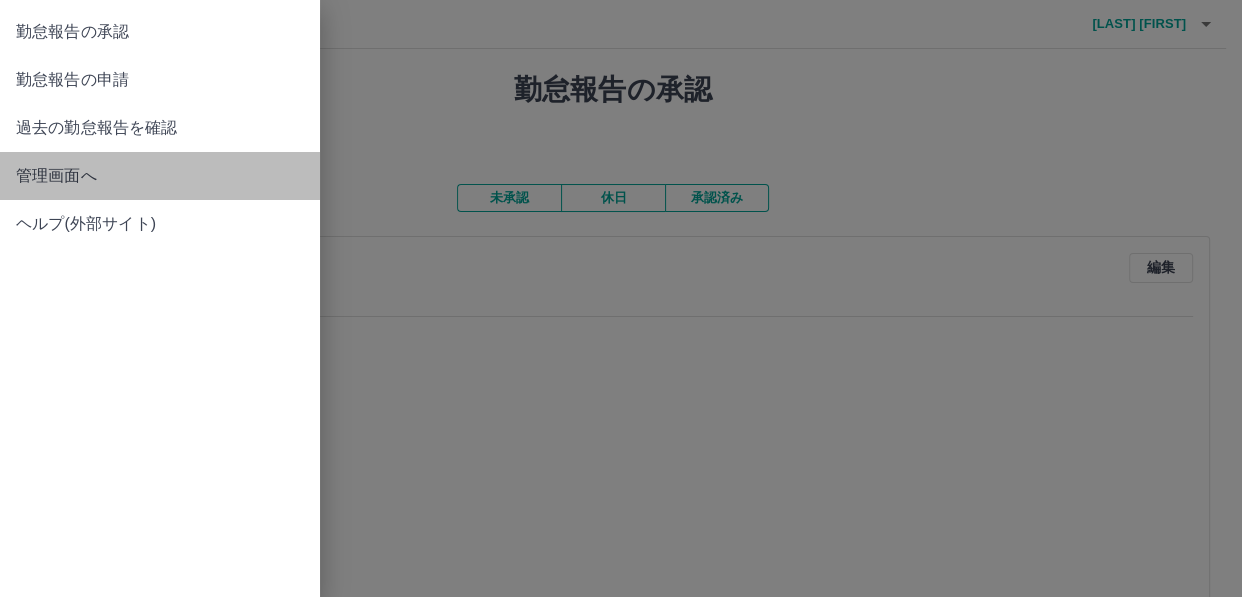 click on "管理画面へ" at bounding box center [160, 32] 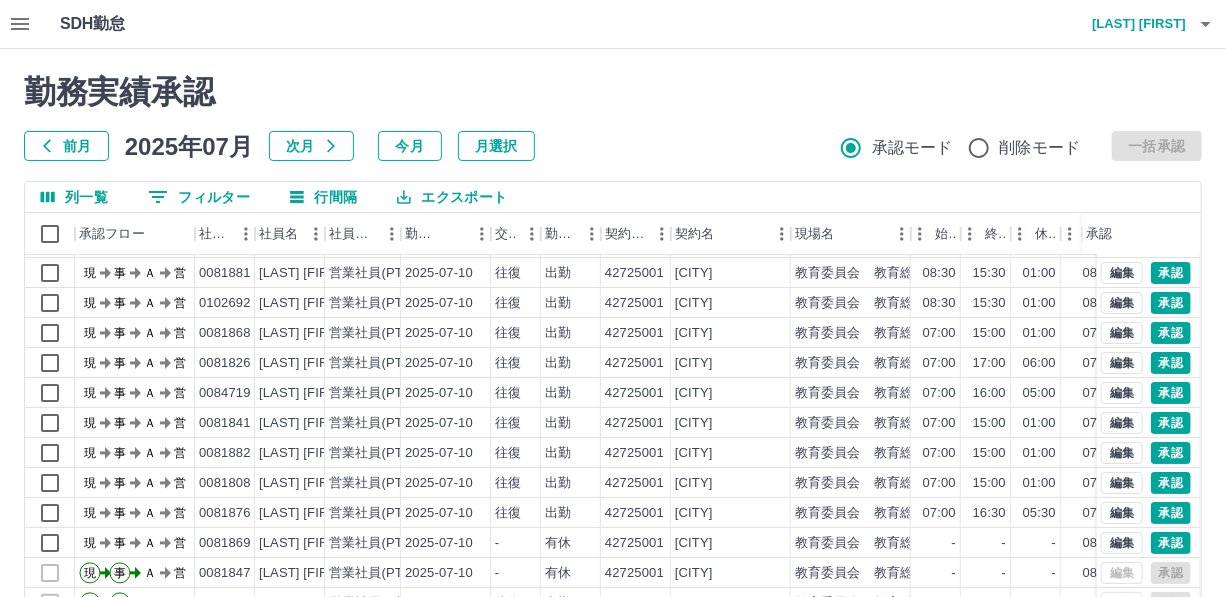 scroll, scrollTop: 101, scrollLeft: 0, axis: vertical 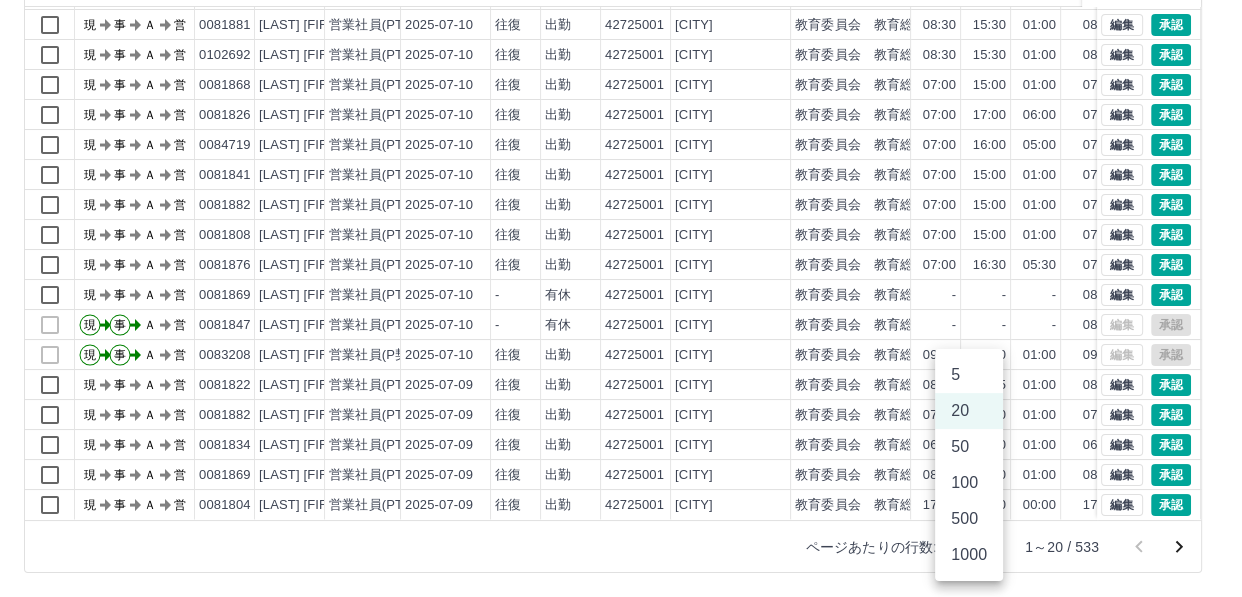 click on "SDH勤怠 菅原　民生 勤務実績承認 前月 2025年07月 次月 今月 月選択 承認モード 削除モード 一括承認 列一覧 0 フィルター 行間隔 エクスポート 承認フロー 社員番号 社員名 社員区分 勤務日 交通費 勤務区分 契約コード 契約名 現場名 始業 終業 休憩 所定開始 所定終業 所定休憩 拘束 勤務 遅刻等 承認 現 事 Ａ 営 0081873 石川　英子 営業社員(PT契約) 2025-07-10 往復 出勤 42725001 潟上市 教育委員会　教育総務課 08:30 15:30 01:00 08:30 15:30 01:00 07:00 06:00 00:00 現 事 Ａ 営 0081848 佐々木　祐子 営業社員(PT契約) 2025-07-10 往復 出勤 42725001 潟上市 教育委員会　教育総務課 08:30 15:30 01:00 08:30 15:30 01:00 07:00 06:00 00:00 現 事 Ａ 営 0081881 佐藤　淳子 営業社員(PT契約) 2025-07-10 往復 出勤 42725001 潟上市 教育委員会　教育総務課 08:30 15:30 01:00 08:30 15:30 01:00 07:00 06:00 00:00 現 事 Ａ 営 0102692 往復 -" at bounding box center [621, 174] 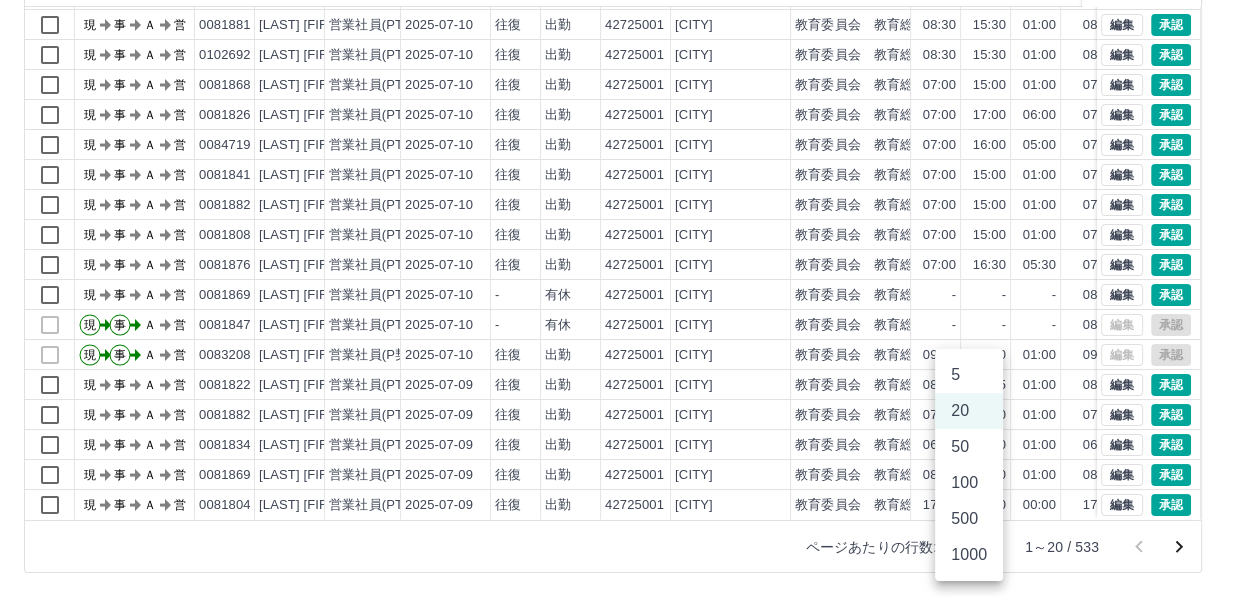 click on "500" at bounding box center (969, 519) 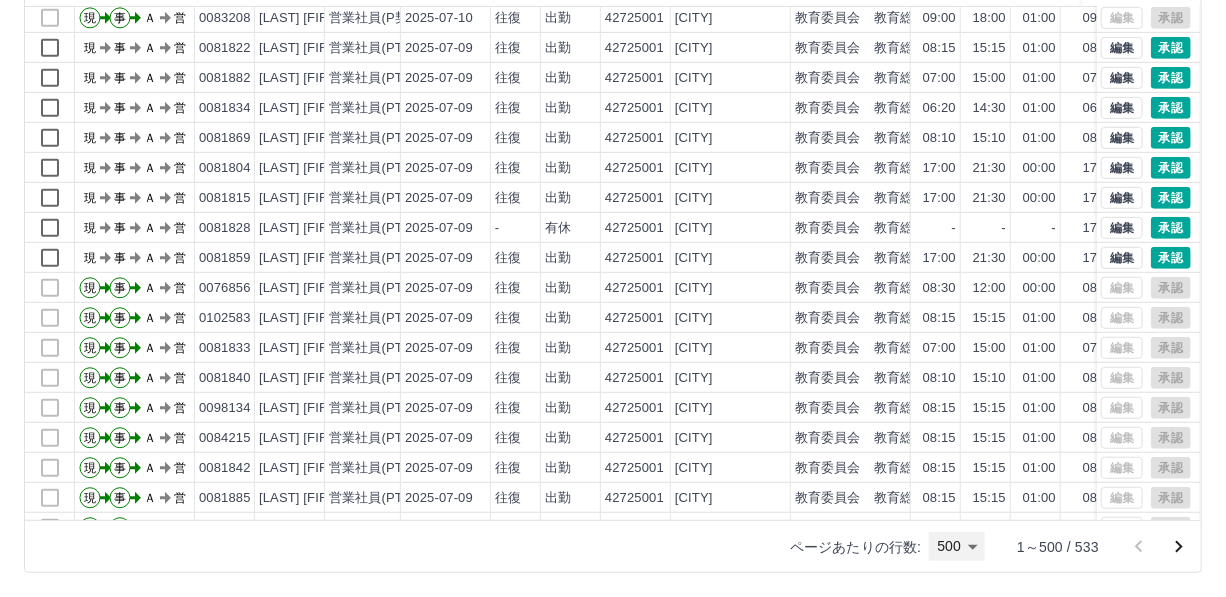 scroll, scrollTop: 454, scrollLeft: 0, axis: vertical 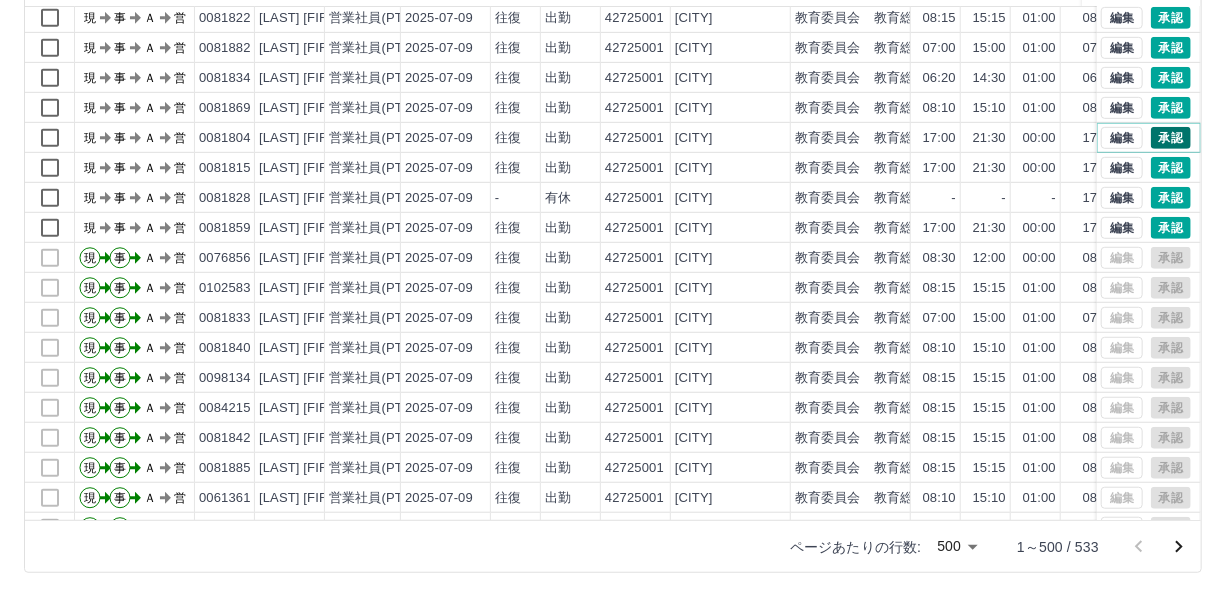 click on "承認" at bounding box center [1171, 138] 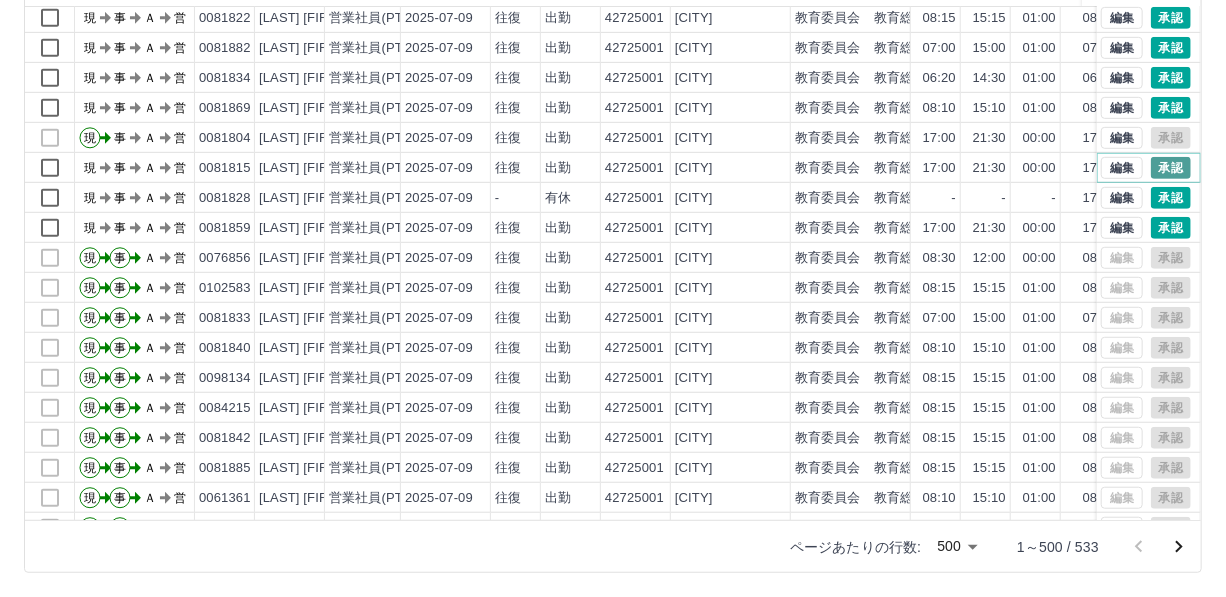 click on "承認" at bounding box center [1171, 168] 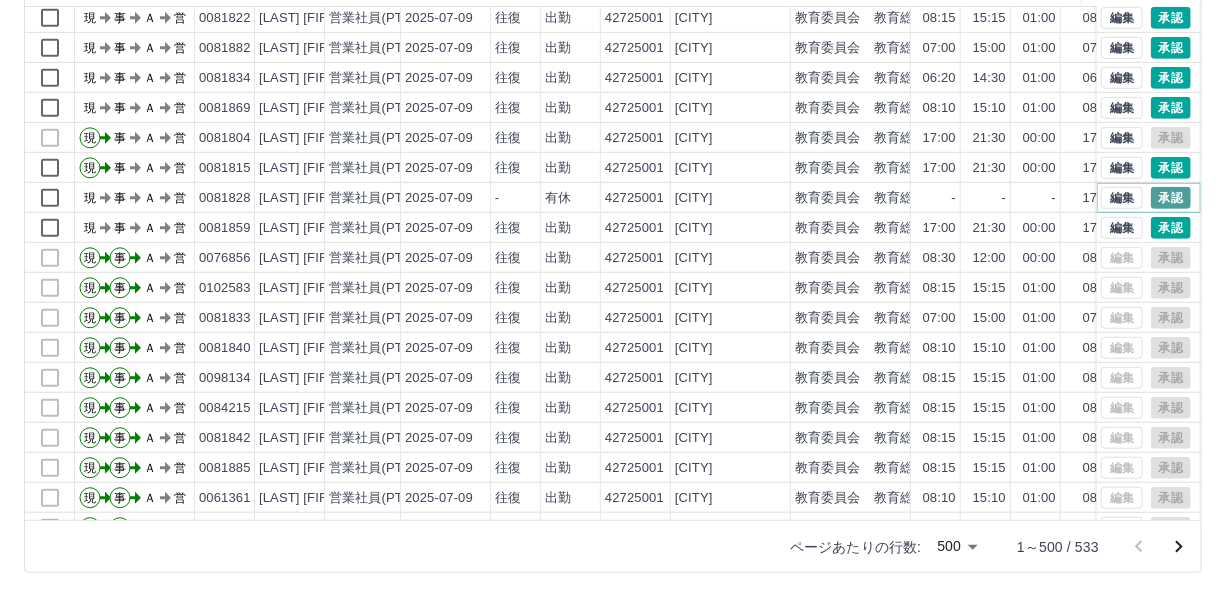 click on "承認" at bounding box center [1171, 198] 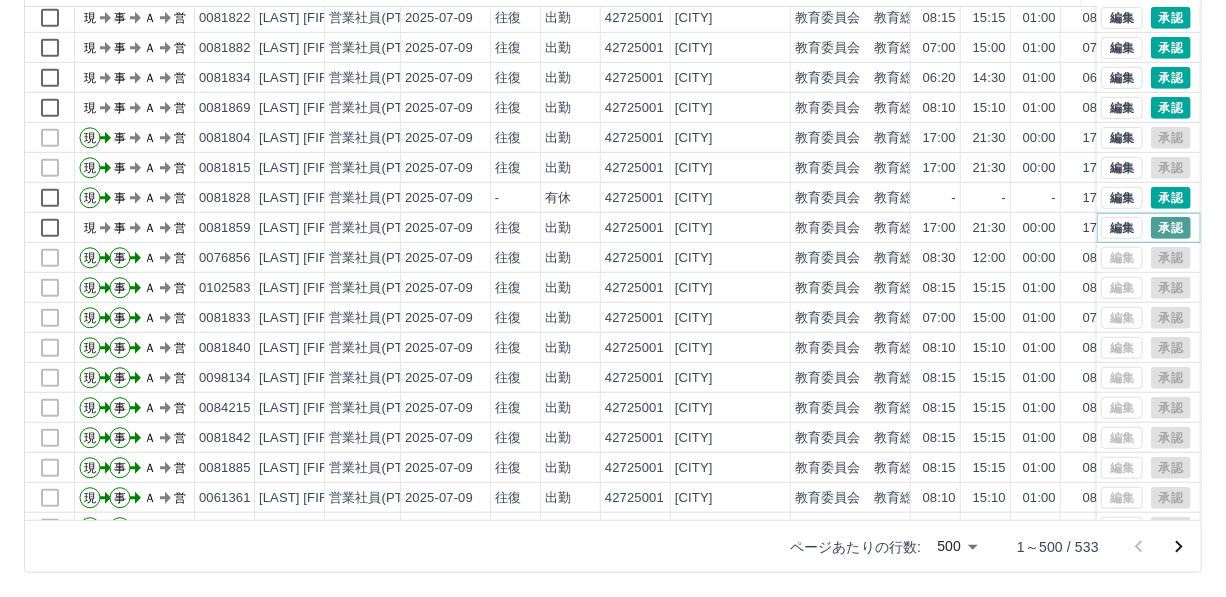click on "承認" at bounding box center [1171, 228] 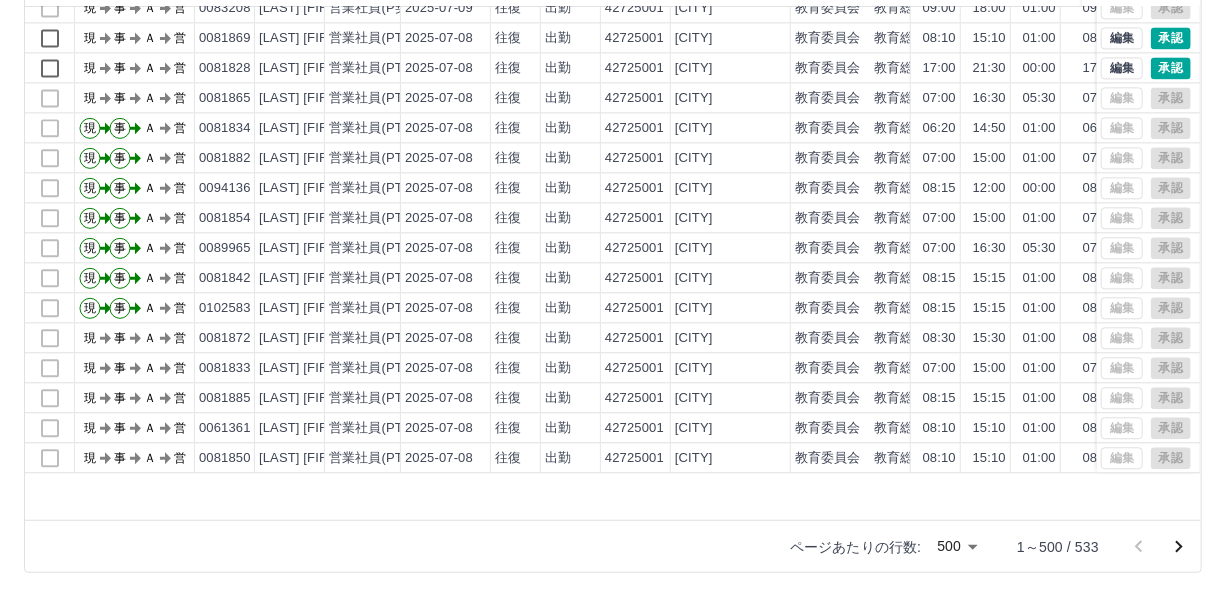 scroll, scrollTop: 1818, scrollLeft: 0, axis: vertical 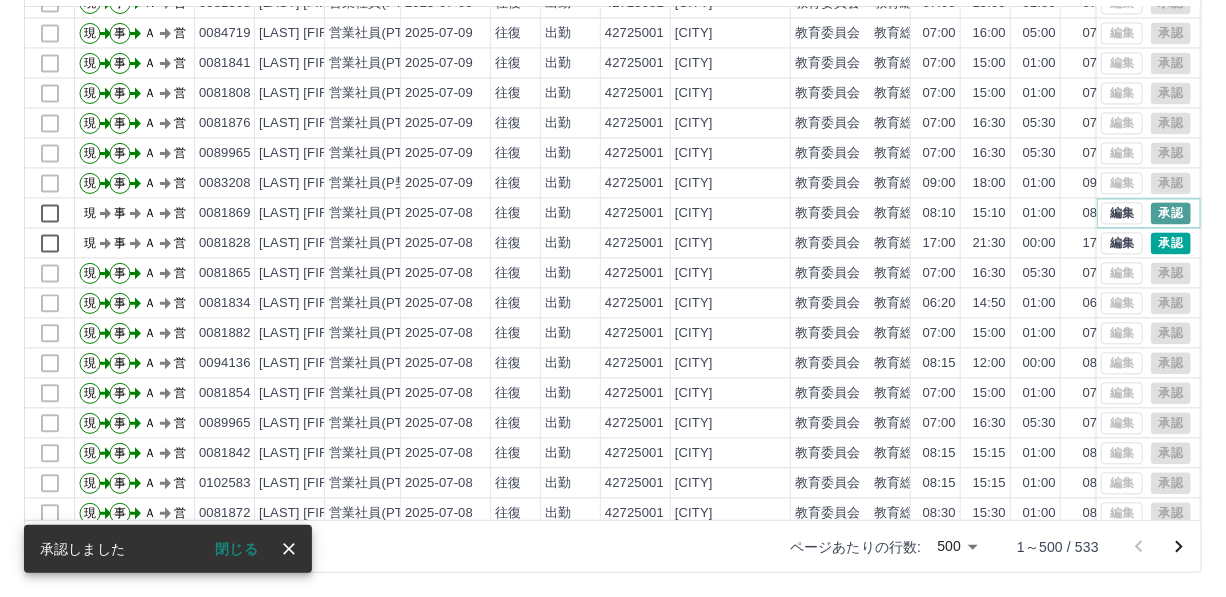 click on "承認" at bounding box center (1171, 214) 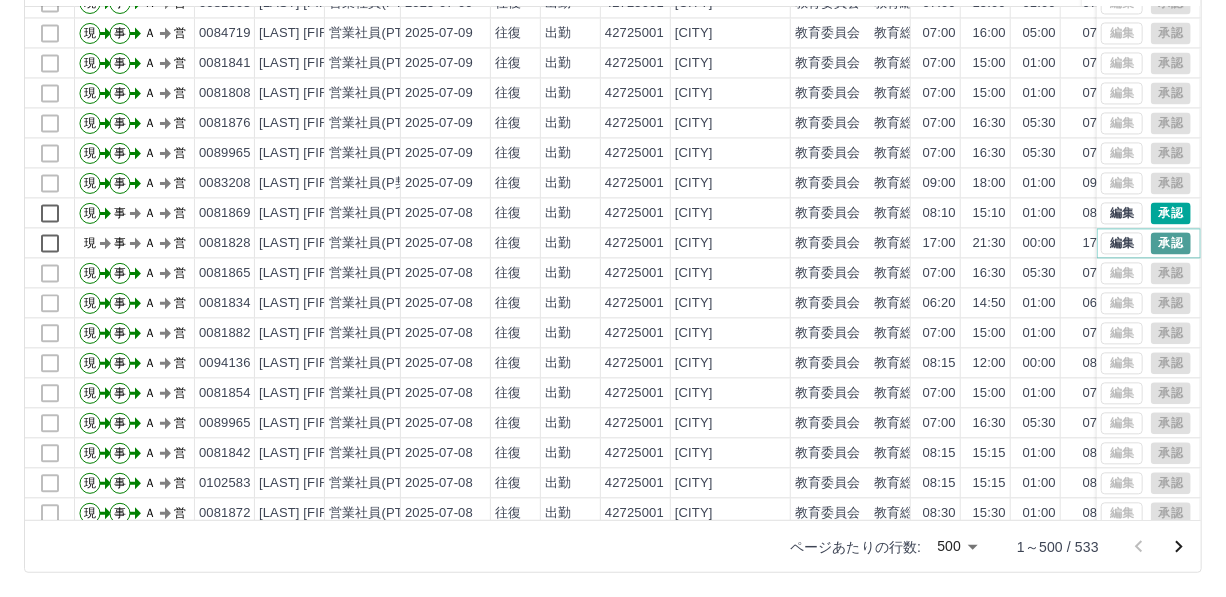 click on "承認" at bounding box center (1171, 244) 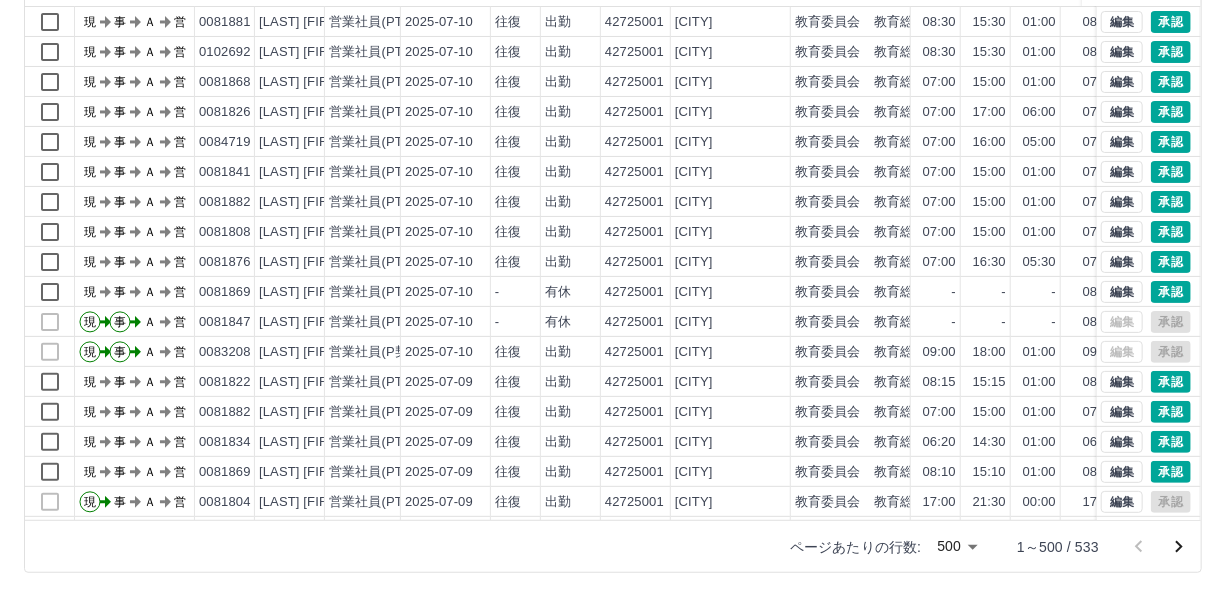scroll, scrollTop: 0, scrollLeft: 0, axis: both 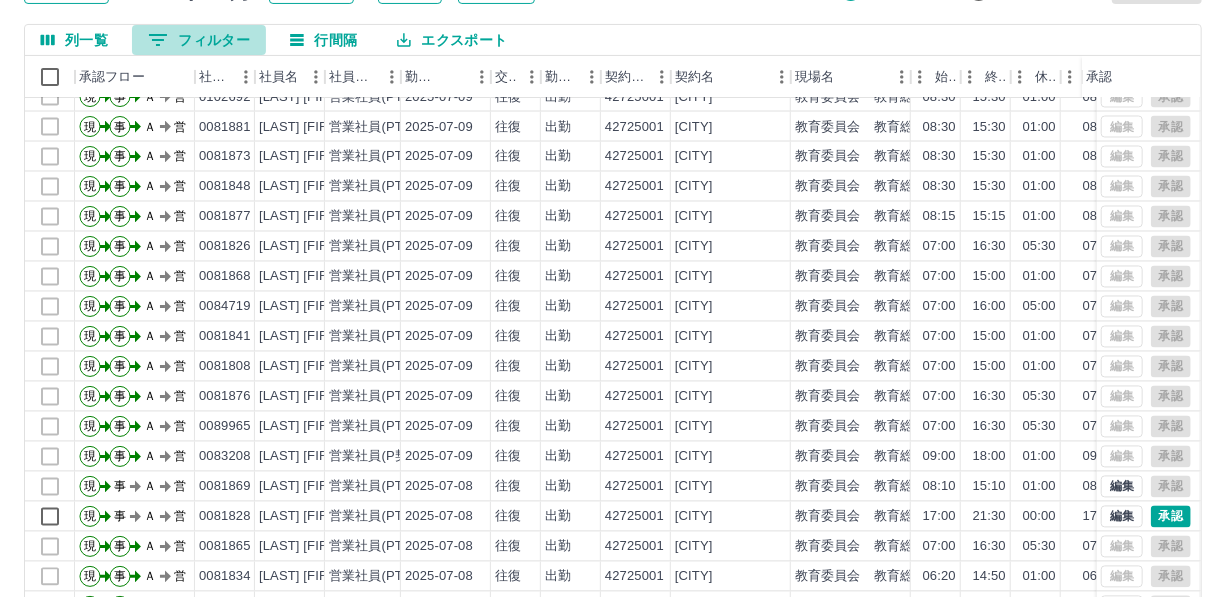 click on "0 フィルター" at bounding box center (199, 40) 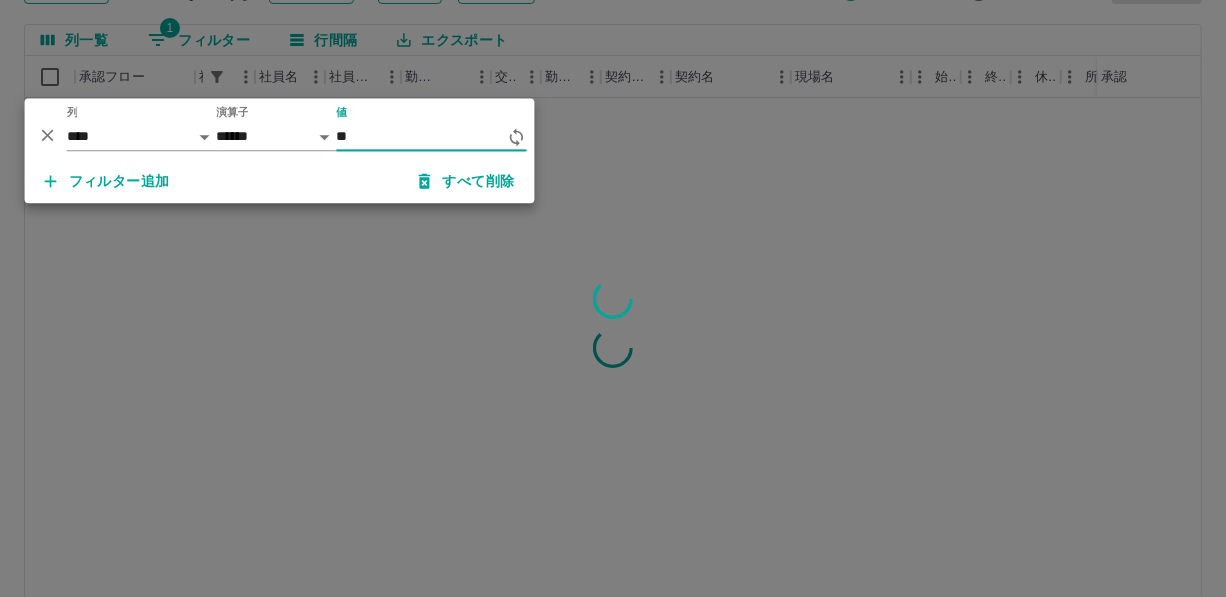 scroll, scrollTop: 0, scrollLeft: 0, axis: both 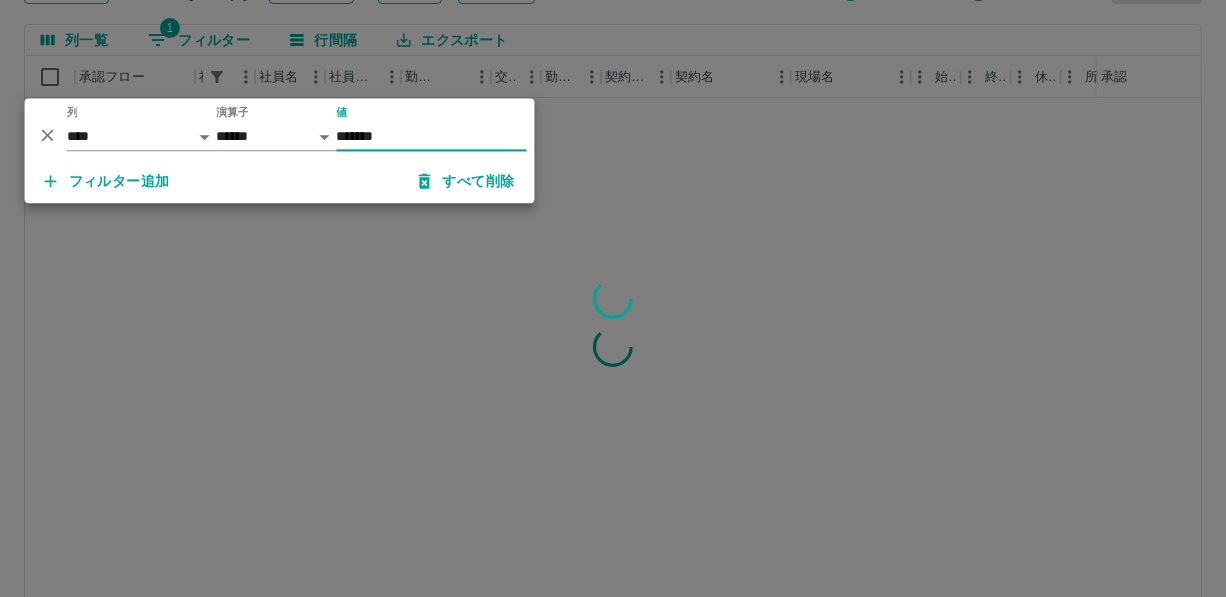 type on "*******" 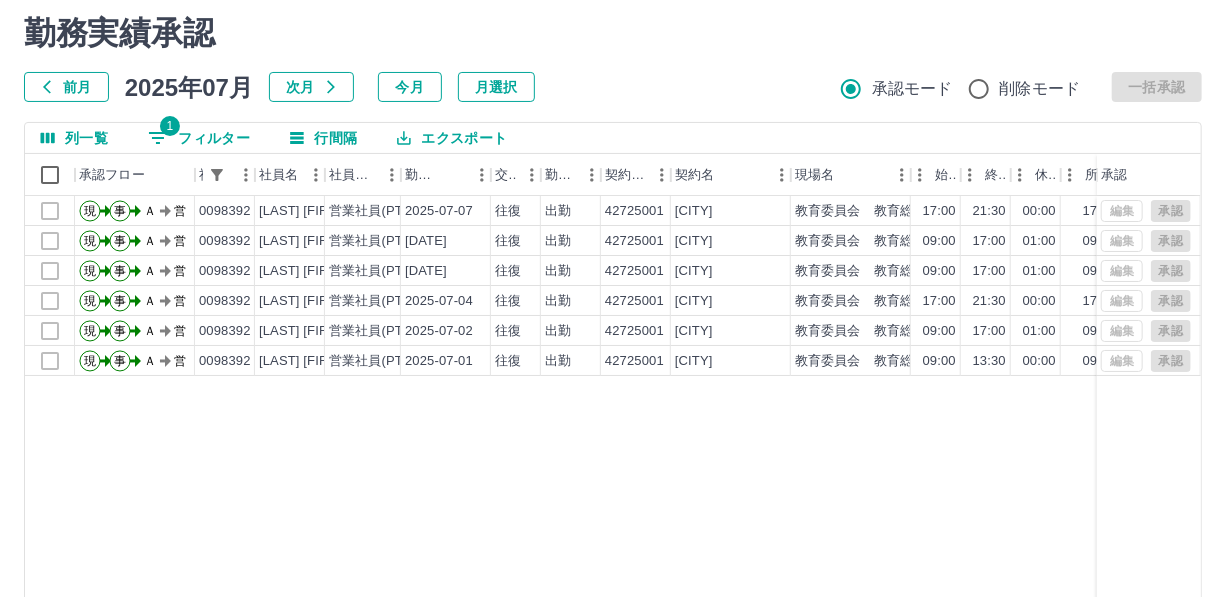 scroll, scrollTop: 90, scrollLeft: 0, axis: vertical 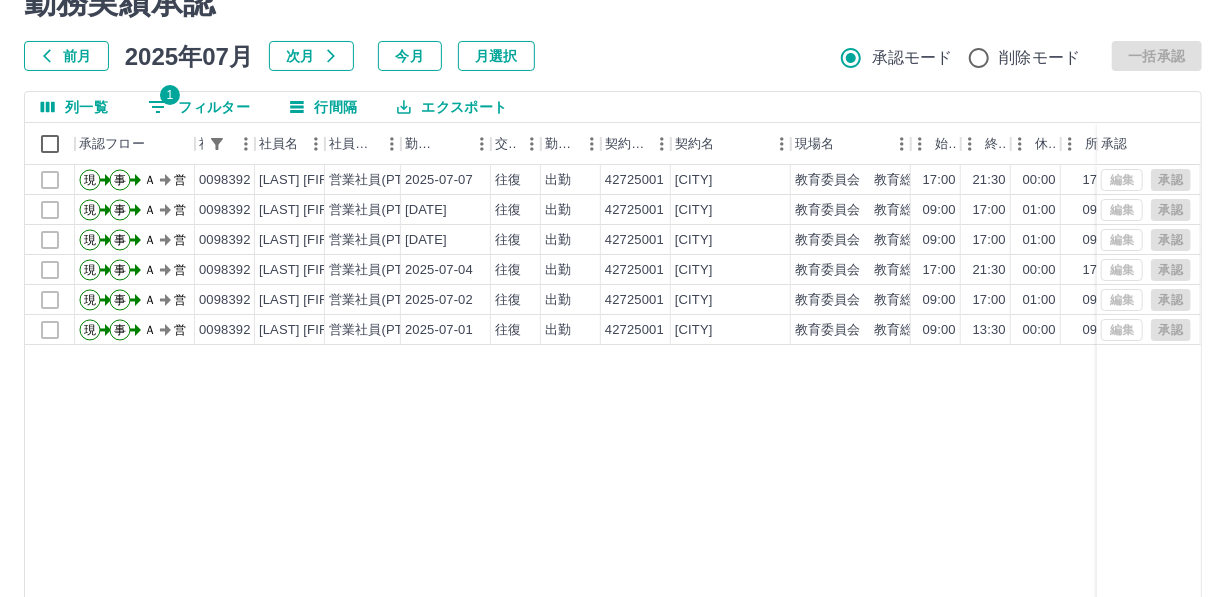 click on "1 フィルター" at bounding box center (199, 107) 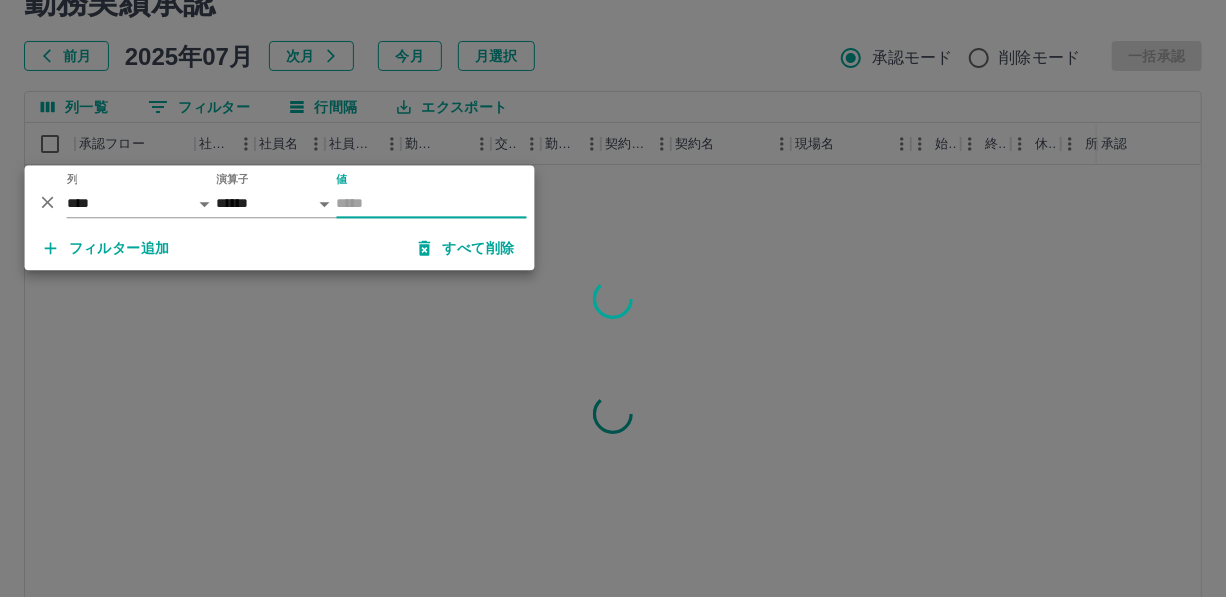 type 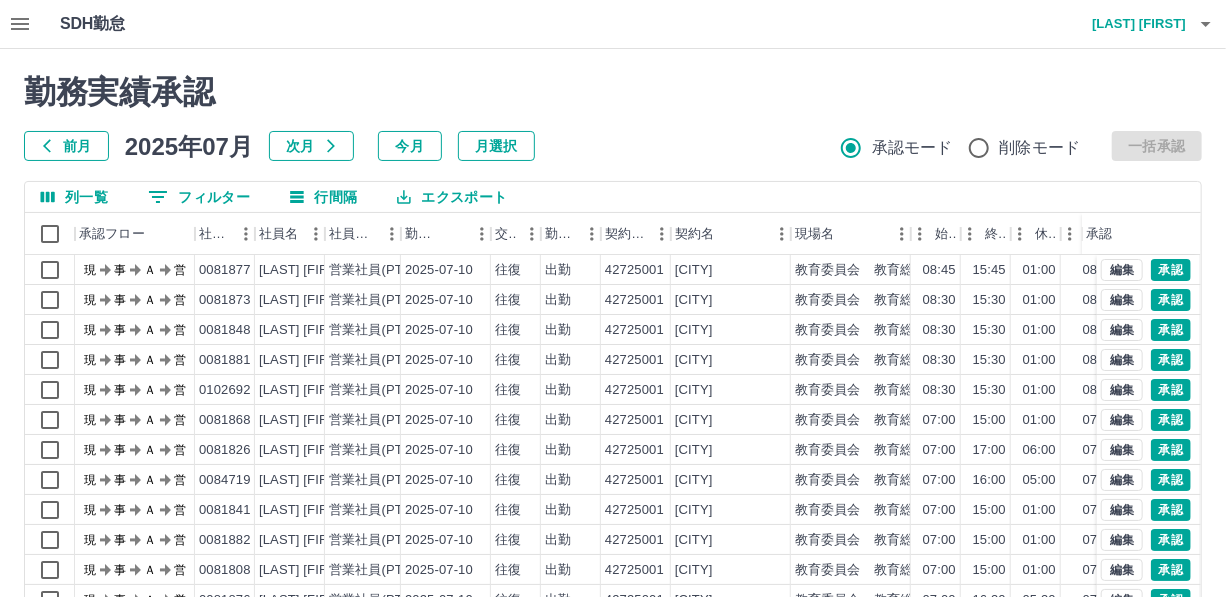 scroll, scrollTop: 0, scrollLeft: 0, axis: both 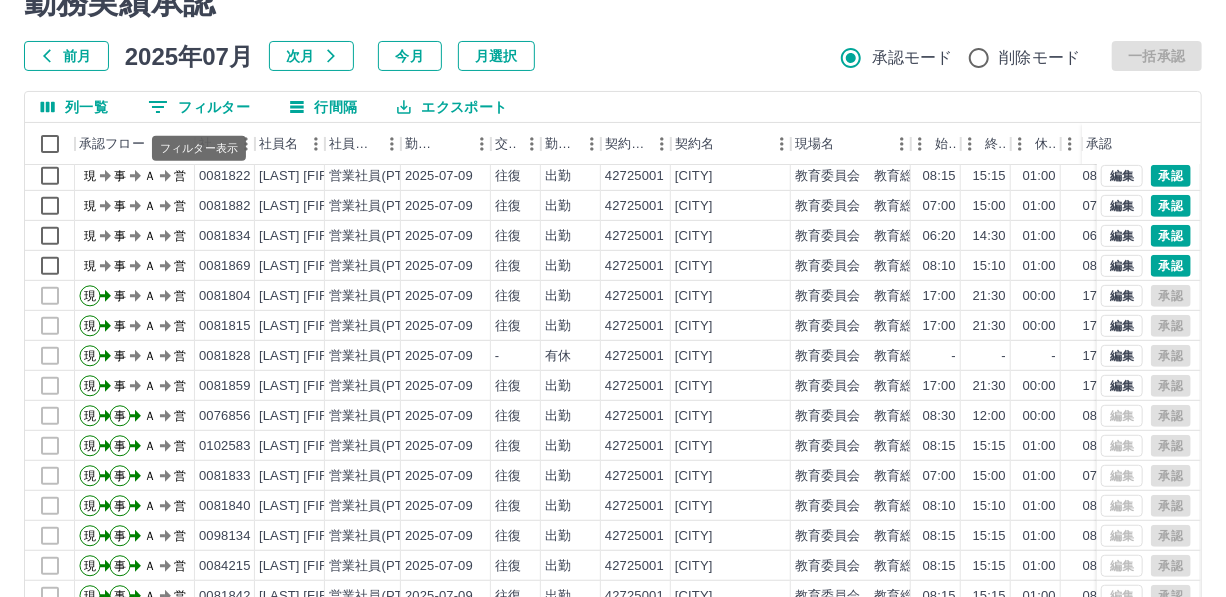 click on "0 フィルター" at bounding box center [199, 107] 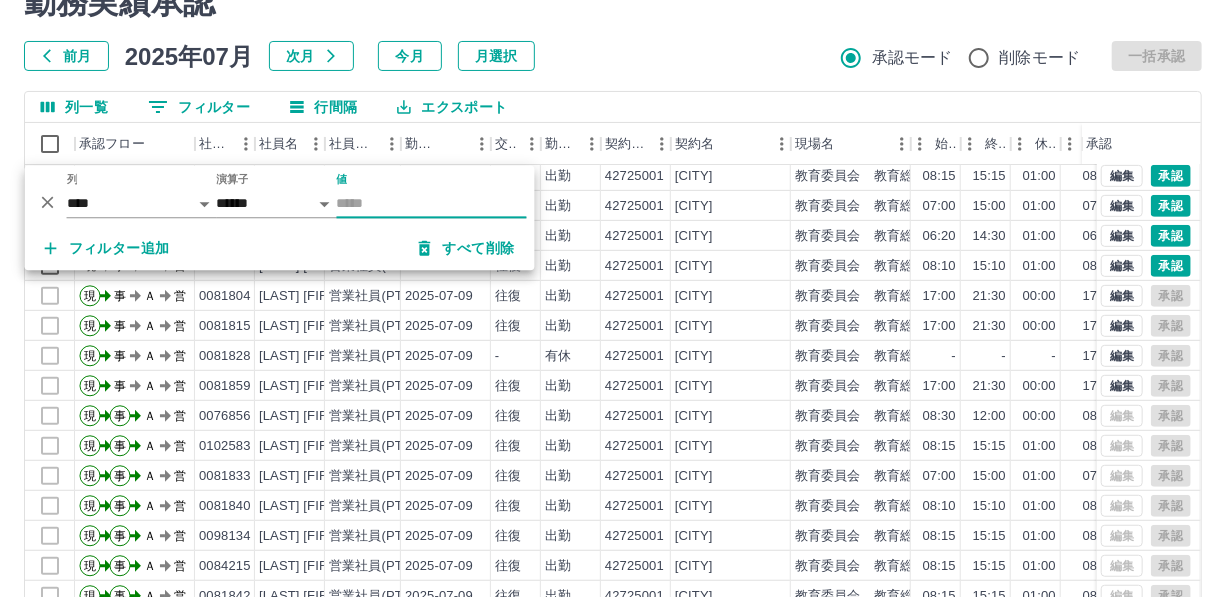 click on "0 フィルター" at bounding box center (199, 107) 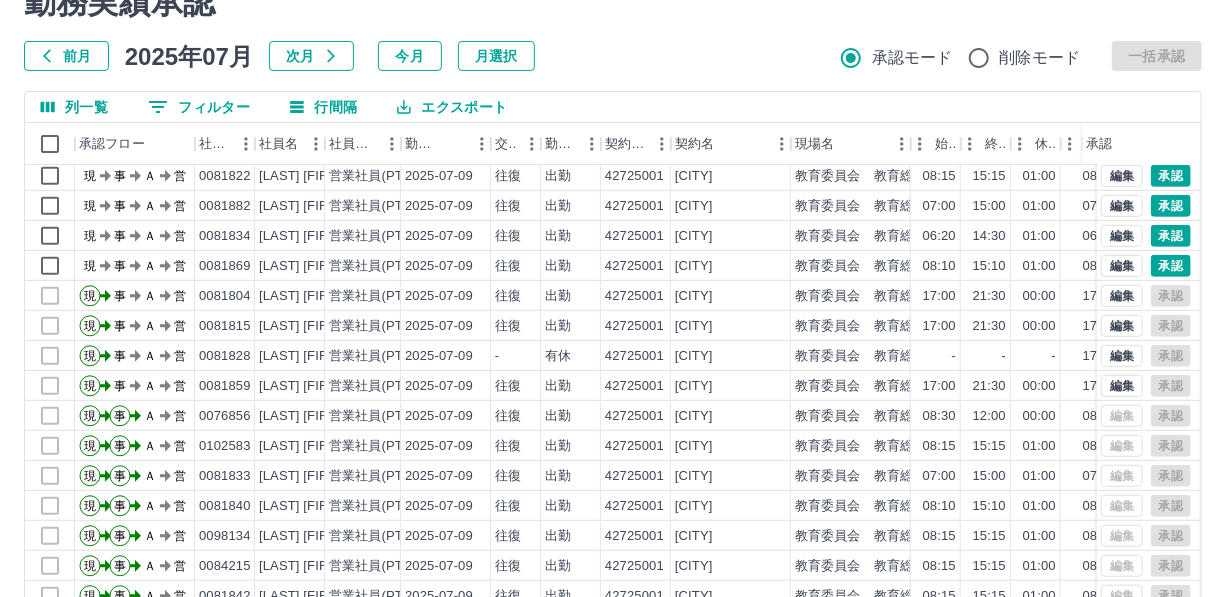 type 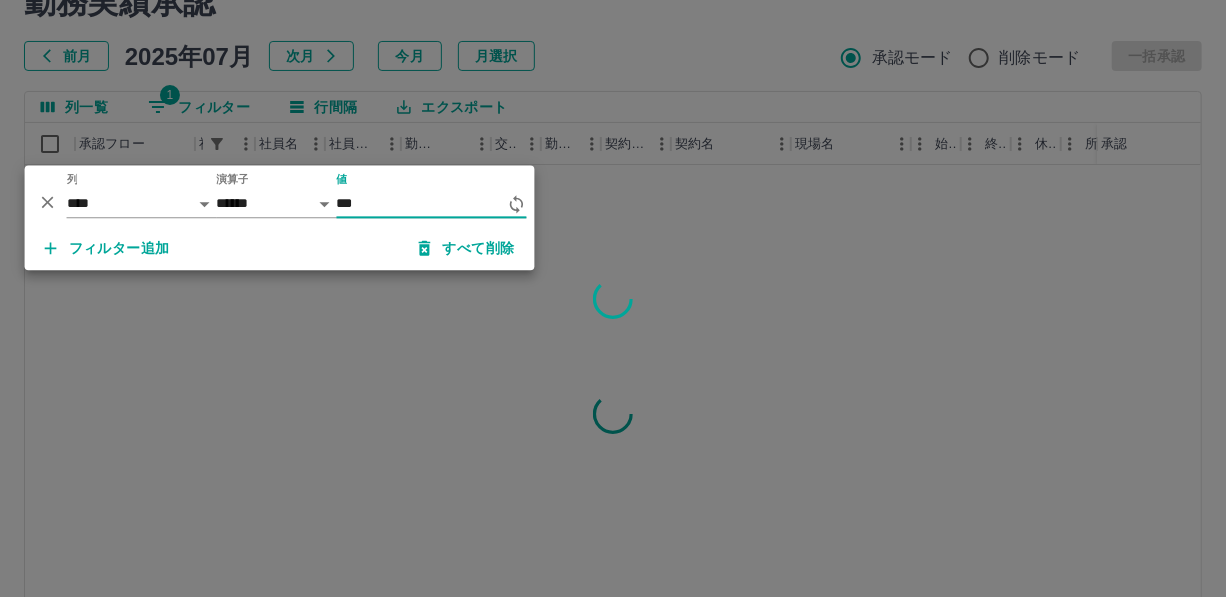 scroll, scrollTop: 0, scrollLeft: 0, axis: both 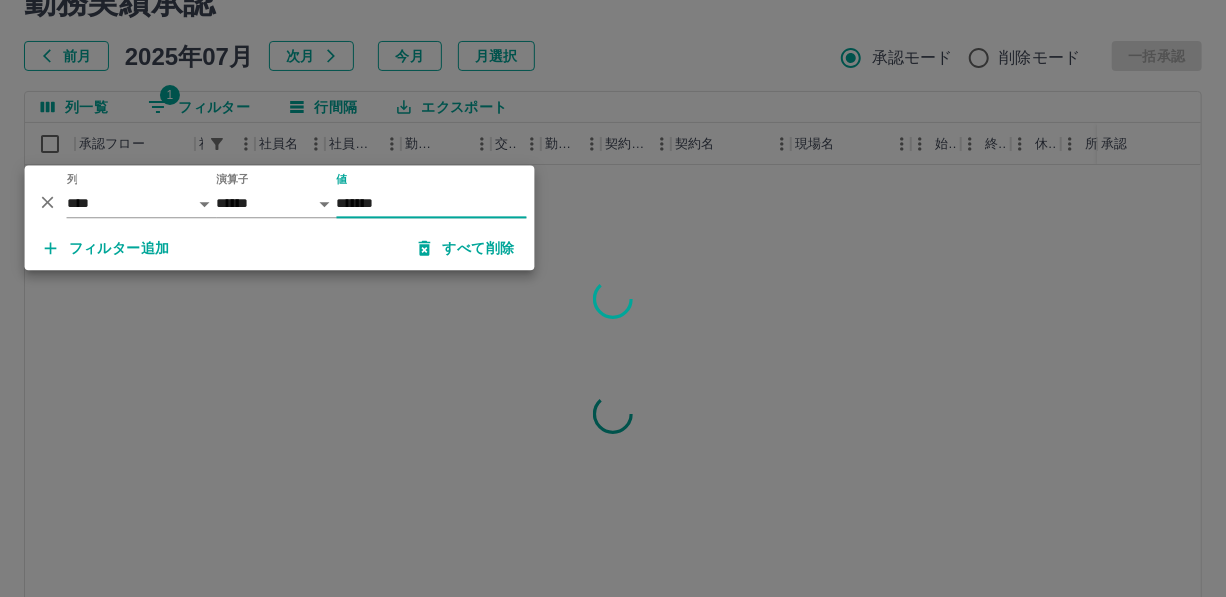 type on "*******" 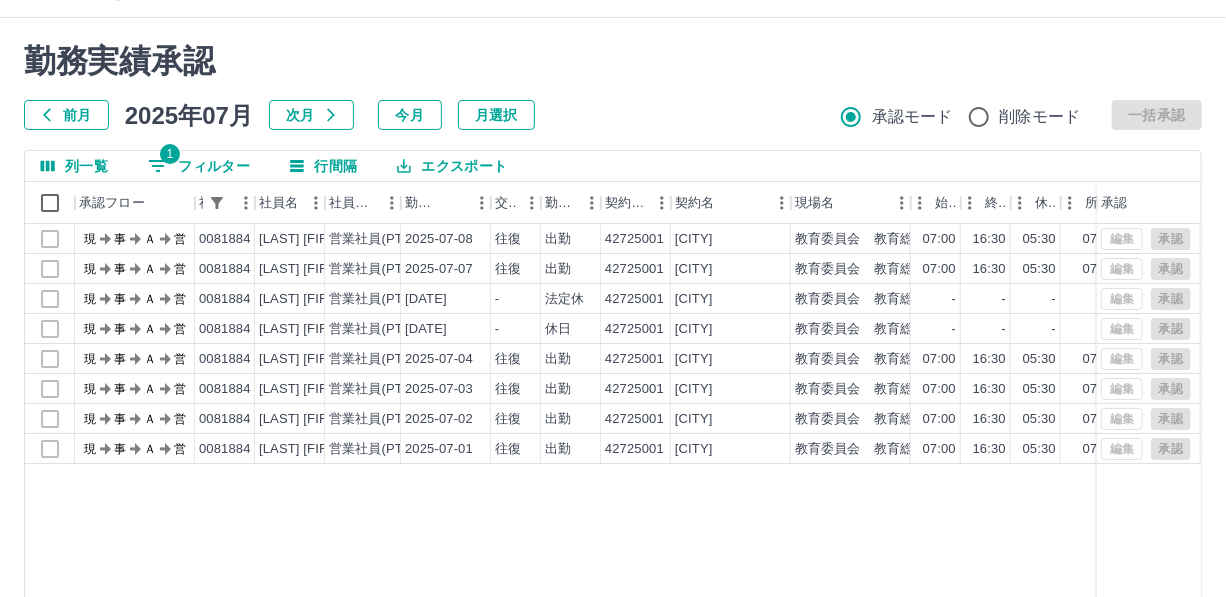 scroll, scrollTop: 0, scrollLeft: 0, axis: both 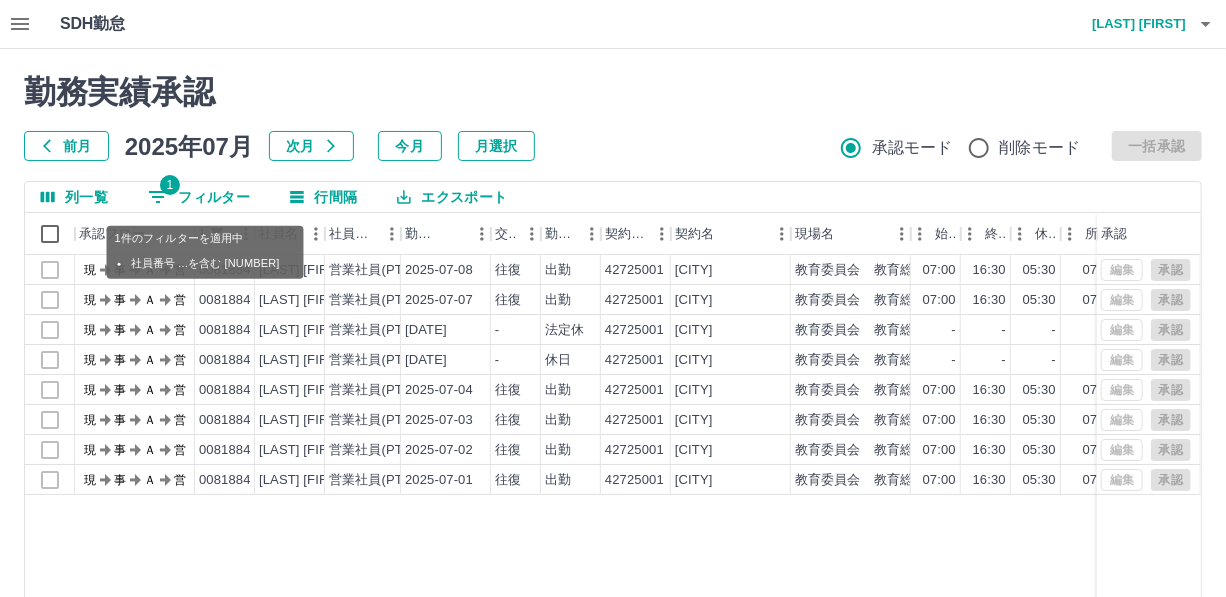 click on "1 フィルター" at bounding box center [199, 197] 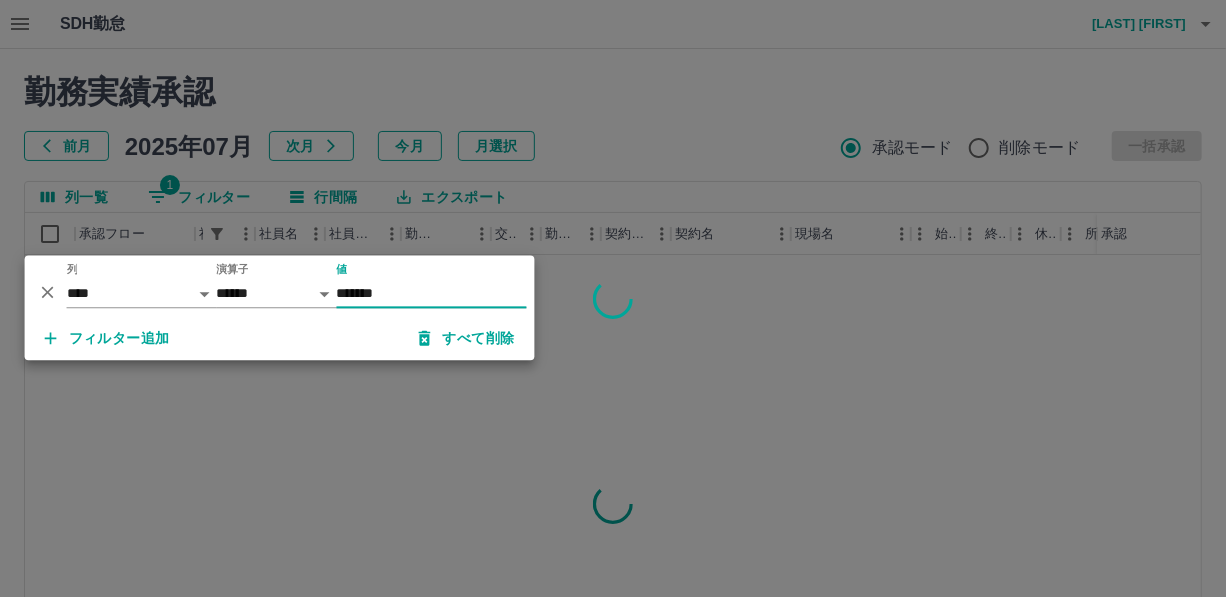 type on "*******" 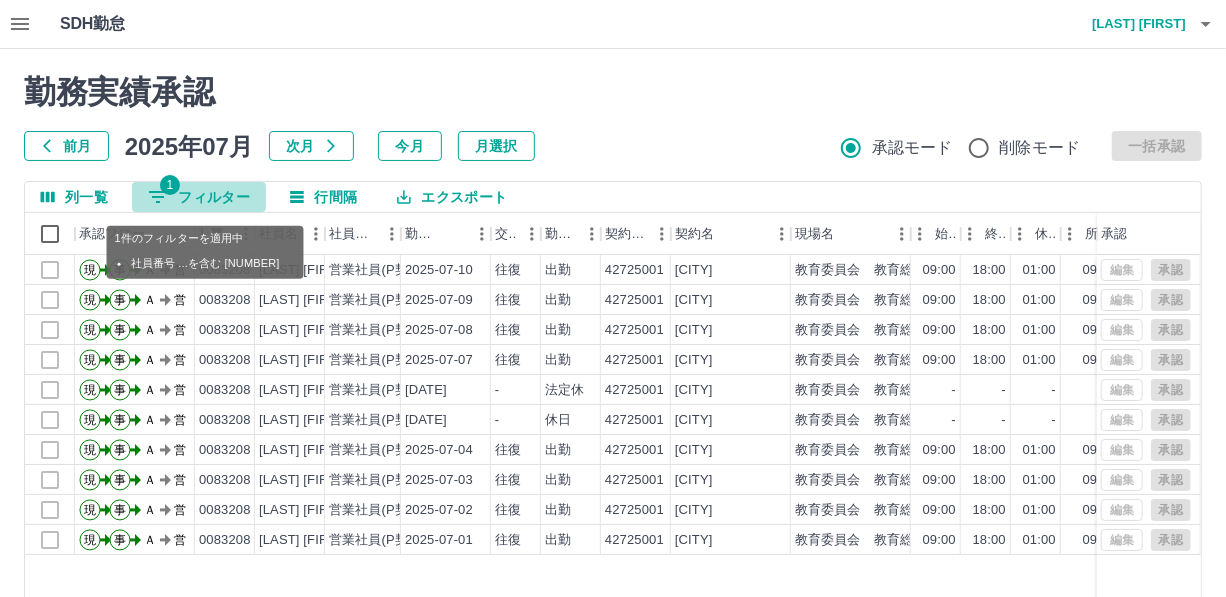click on "1 フィルター" at bounding box center (199, 197) 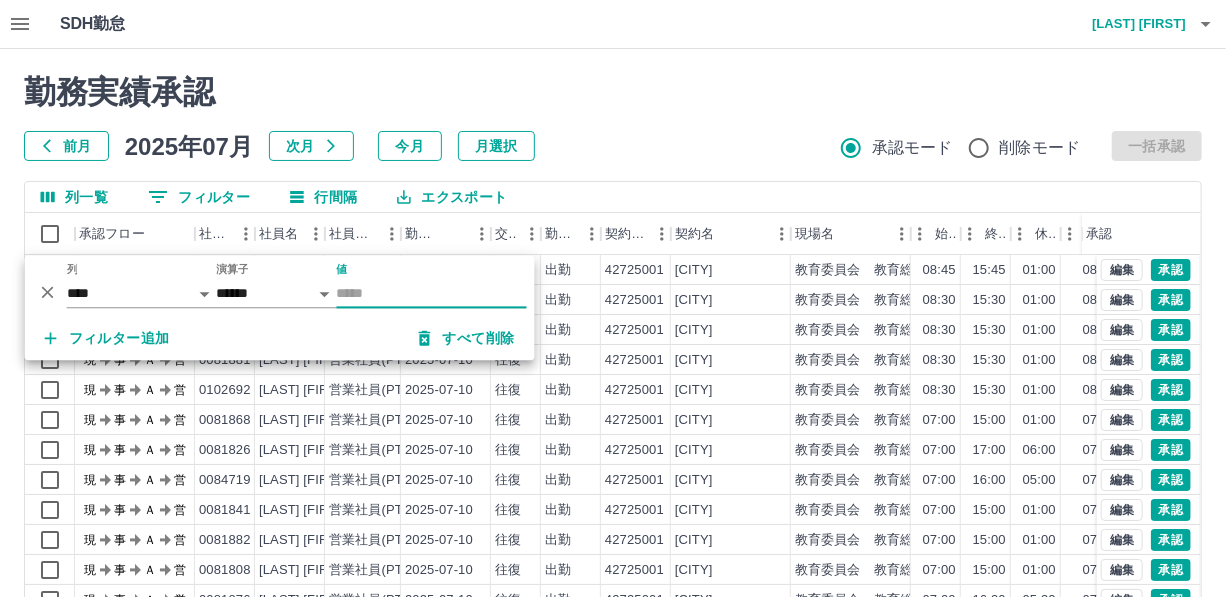type 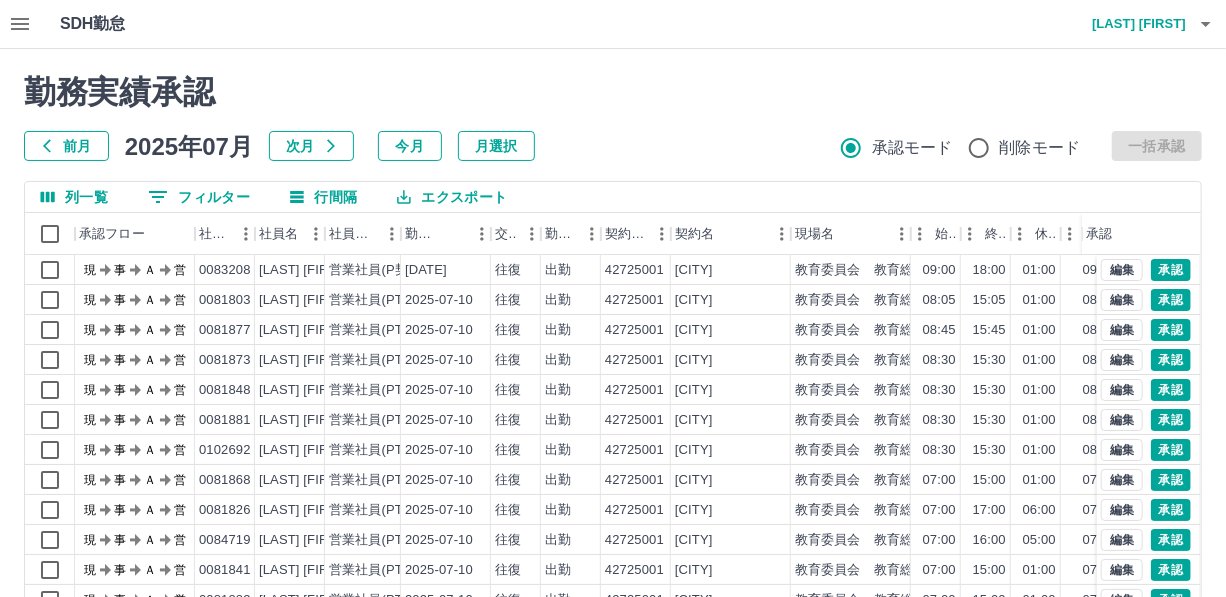click on "0 フィルター" at bounding box center (199, 197) 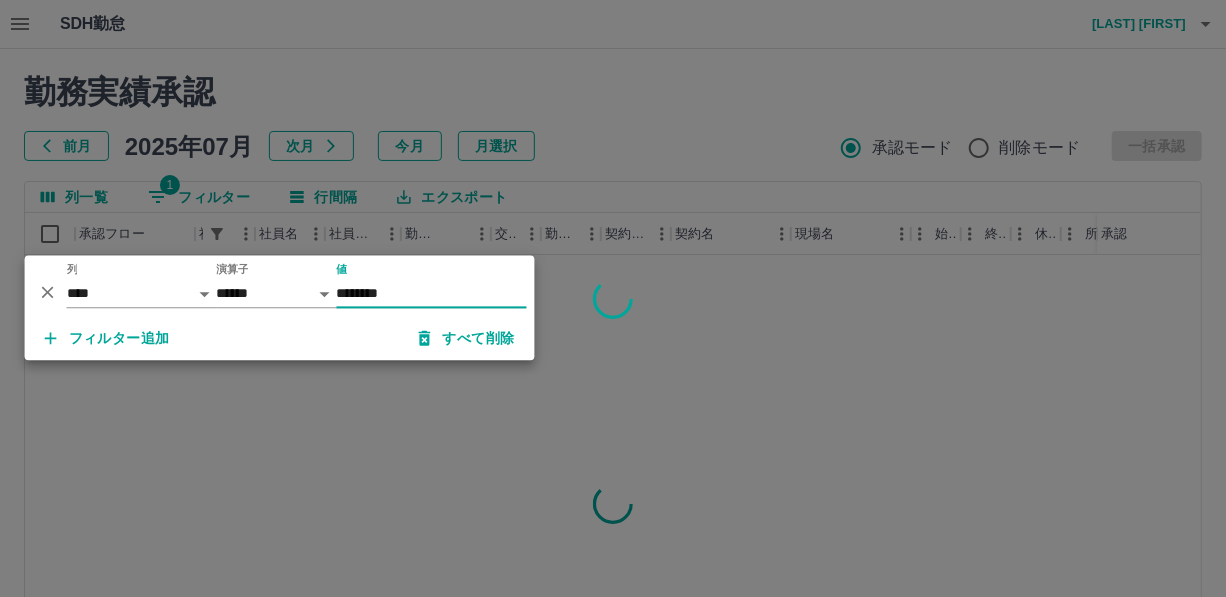 type on "********" 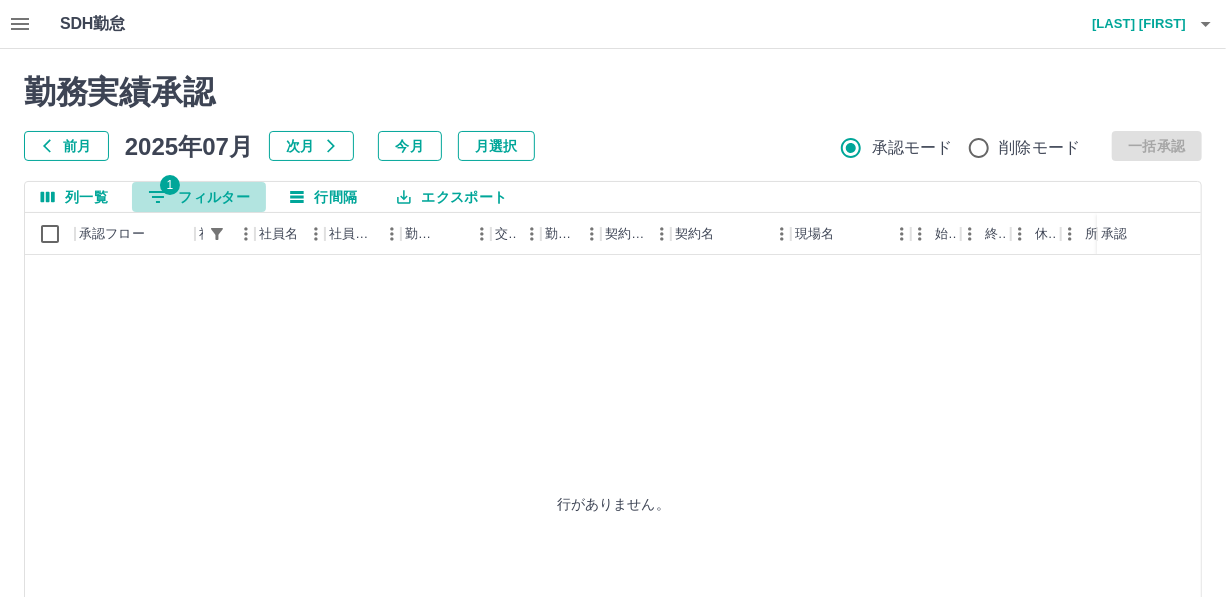 click on "1 フィルター" at bounding box center [199, 197] 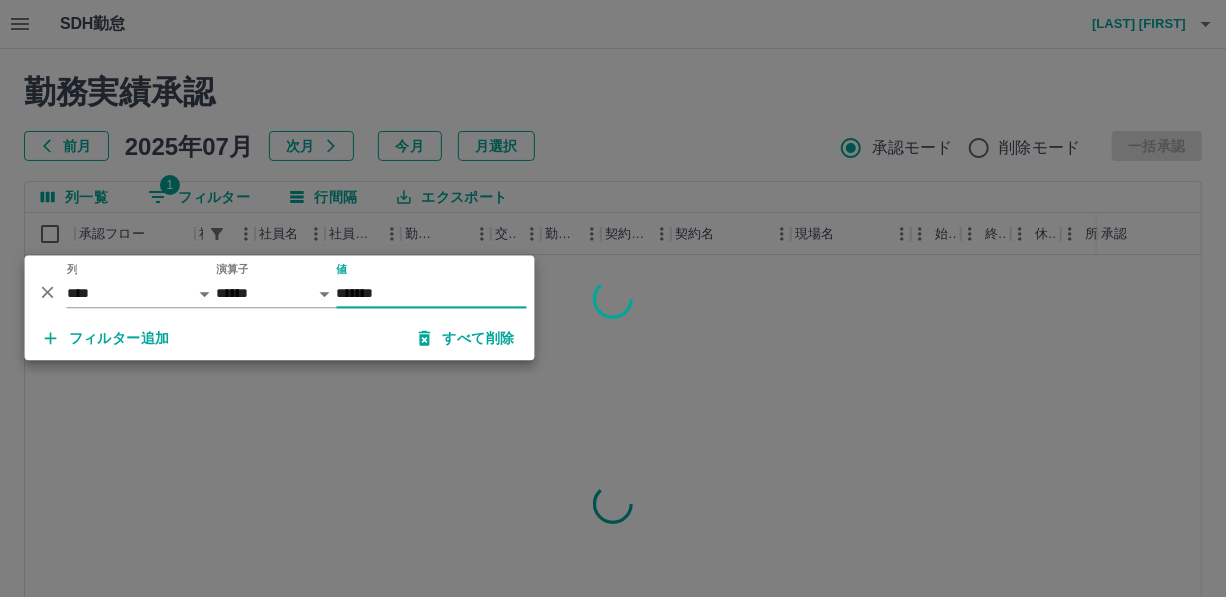 type on "*******" 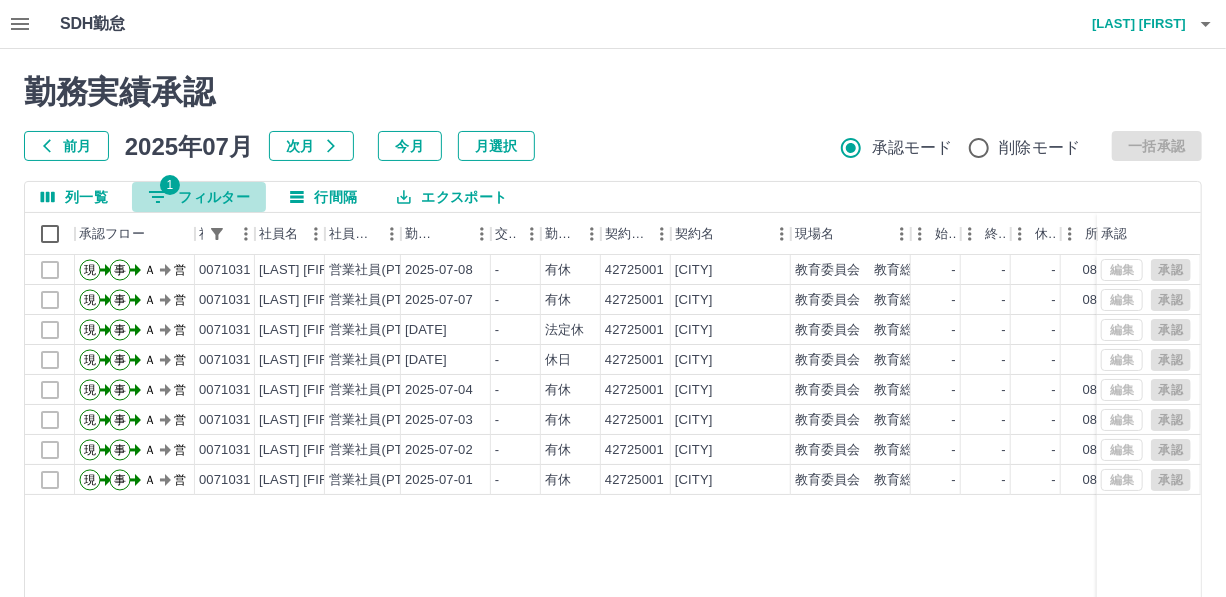 click on "1 フィルター" at bounding box center (199, 197) 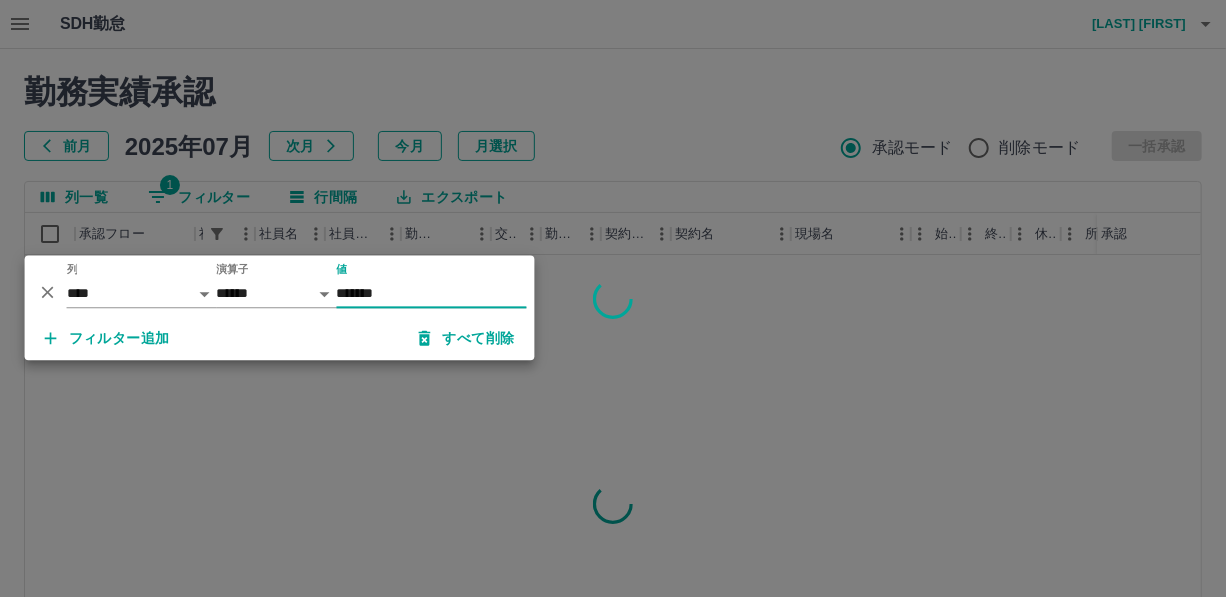 type on "*******" 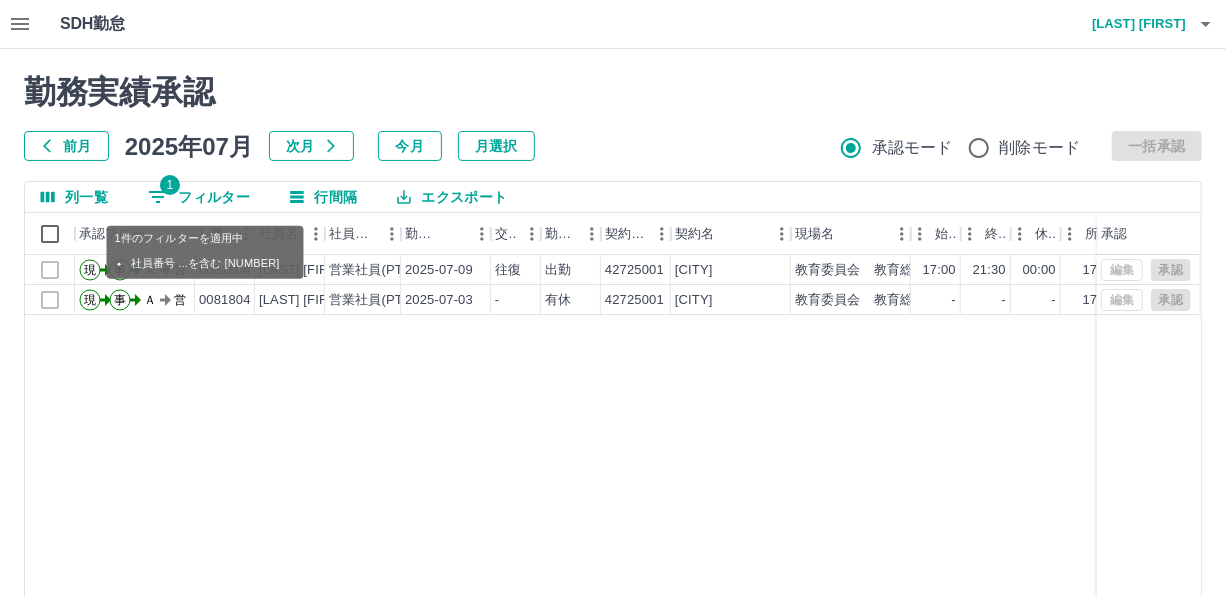 click on "1 フィルター" at bounding box center [199, 197] 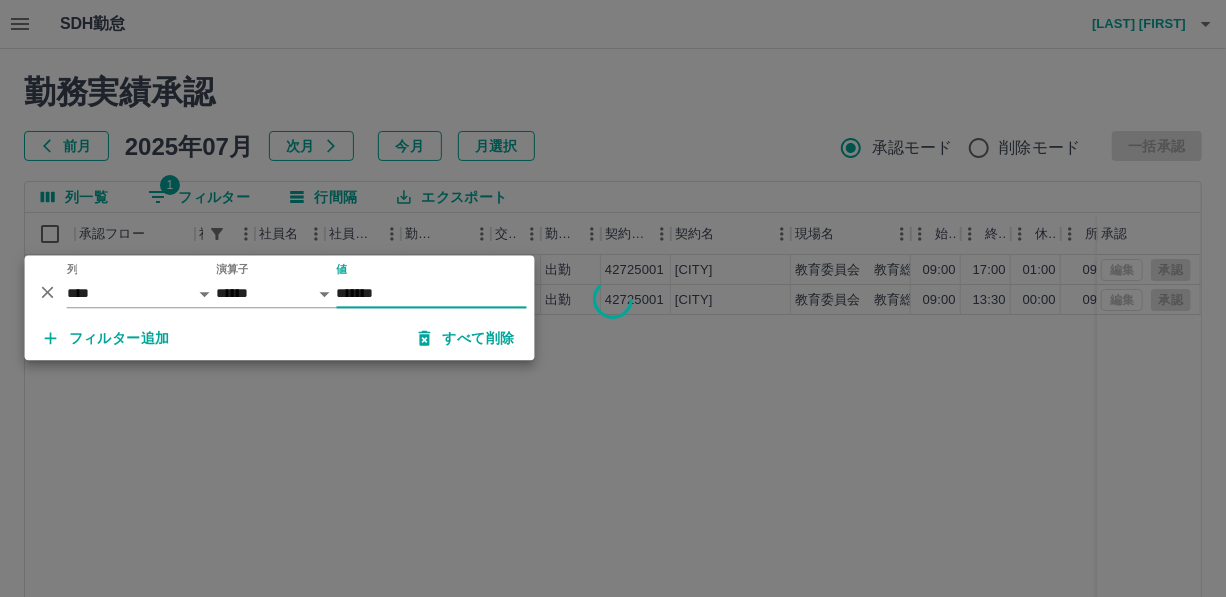 type on "*******" 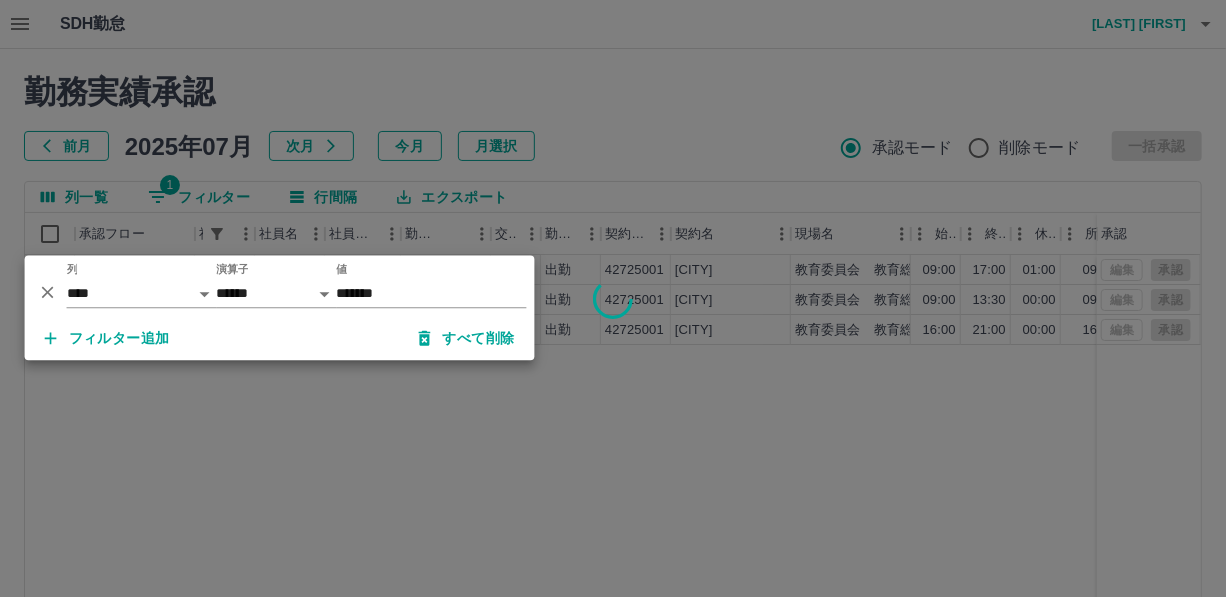 click at bounding box center (613, 298) 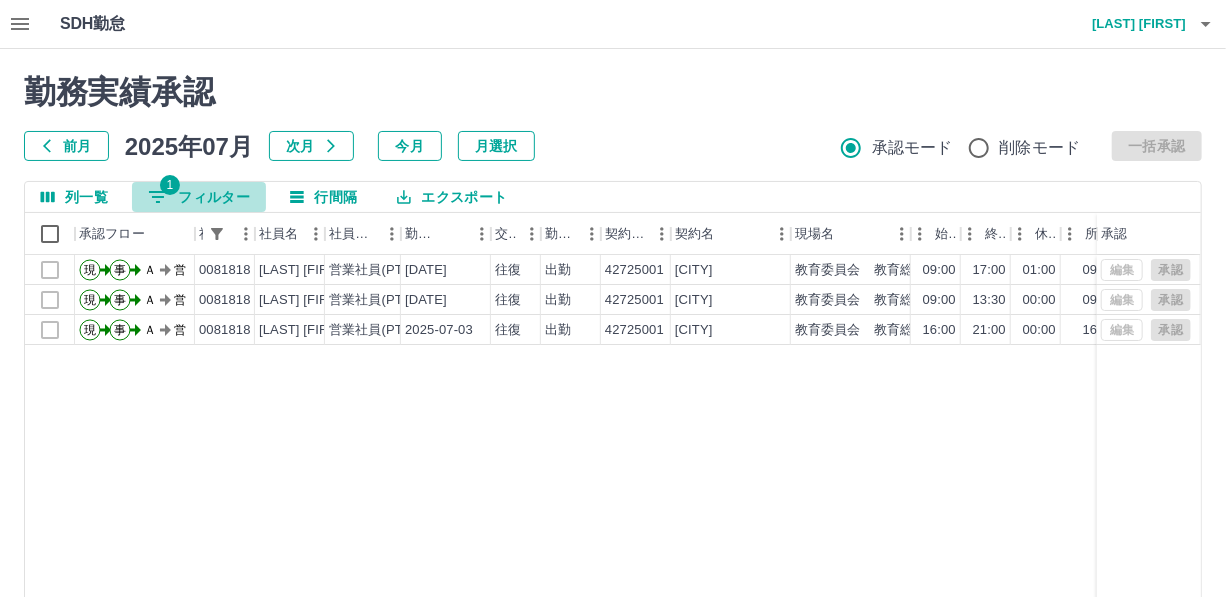 click on "1 フィルター" at bounding box center (199, 197) 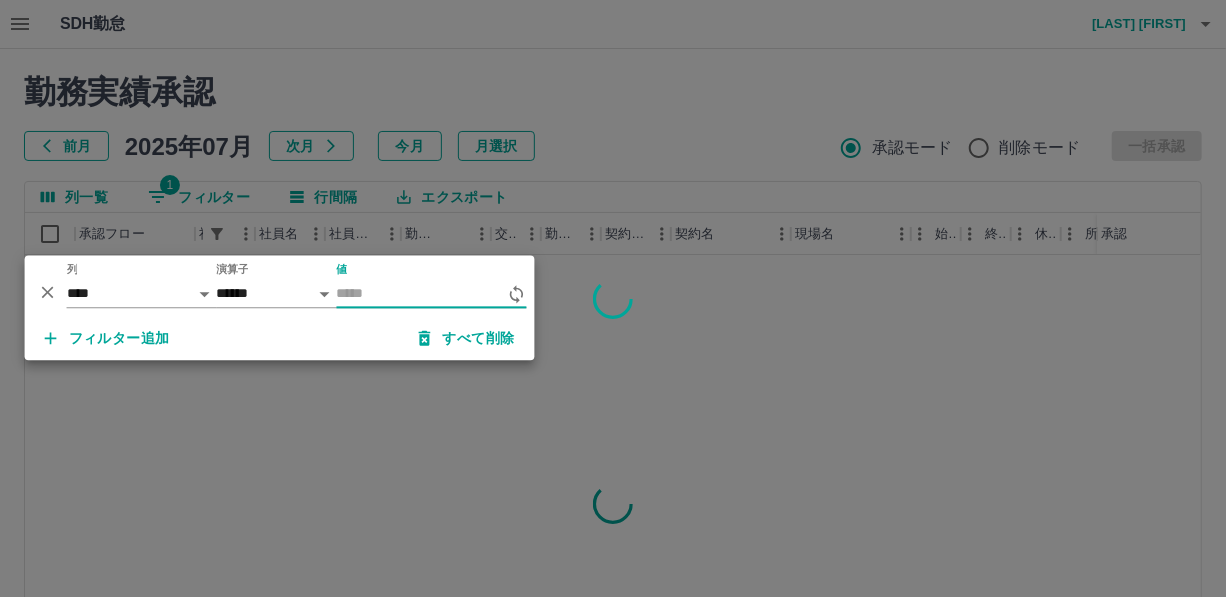 type 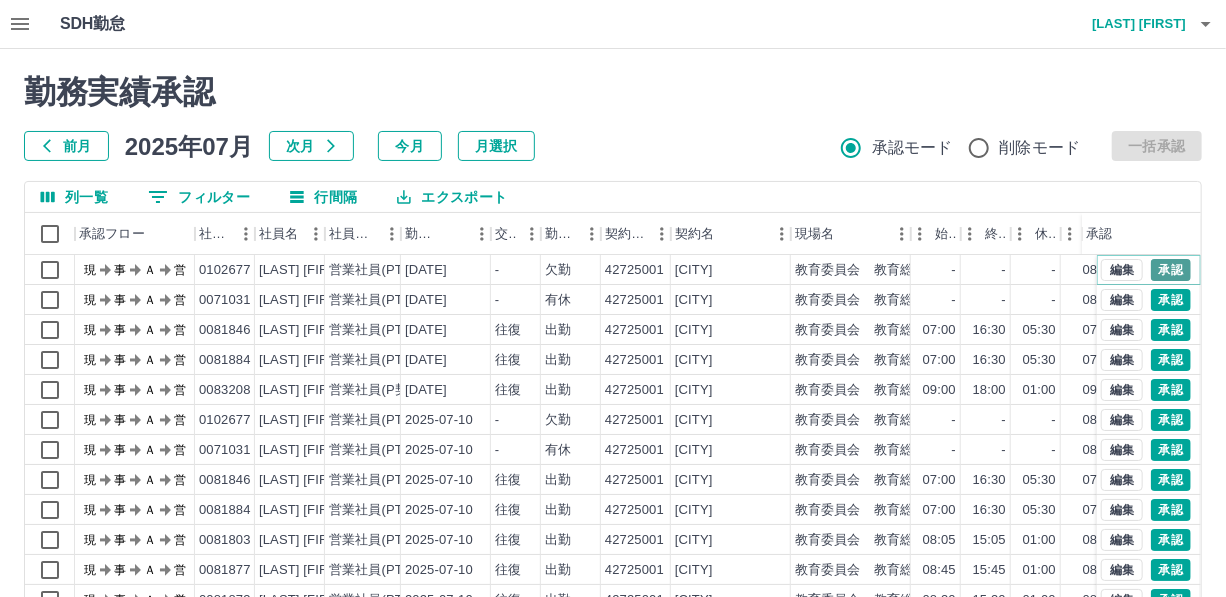 click on "承認" at bounding box center [1171, 270] 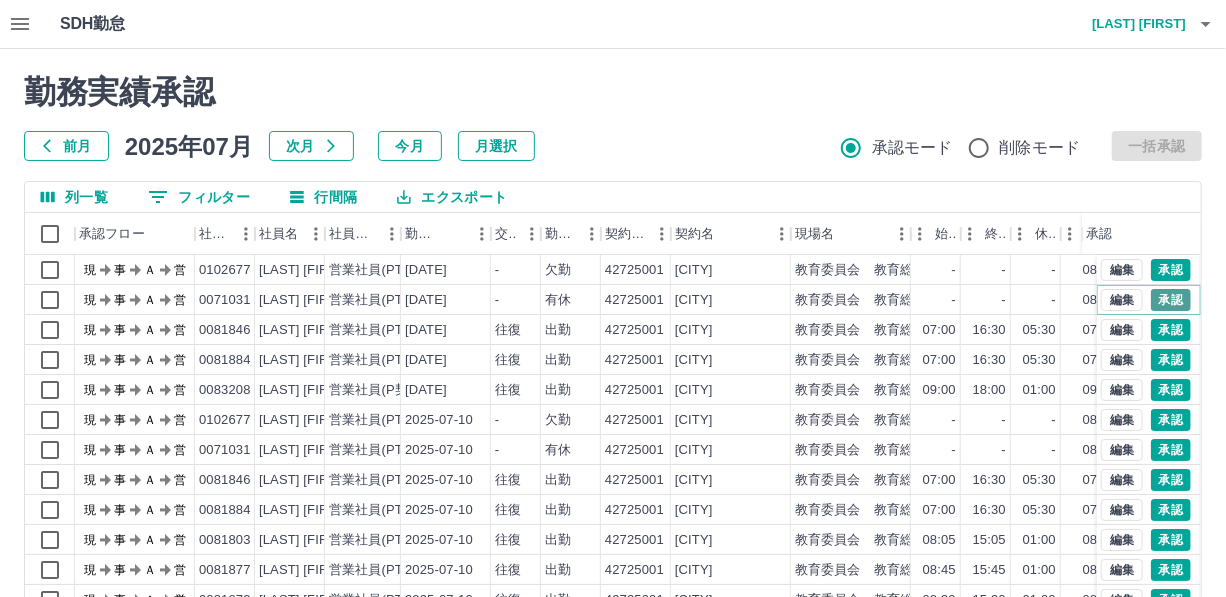 click on "承認" at bounding box center (1171, 300) 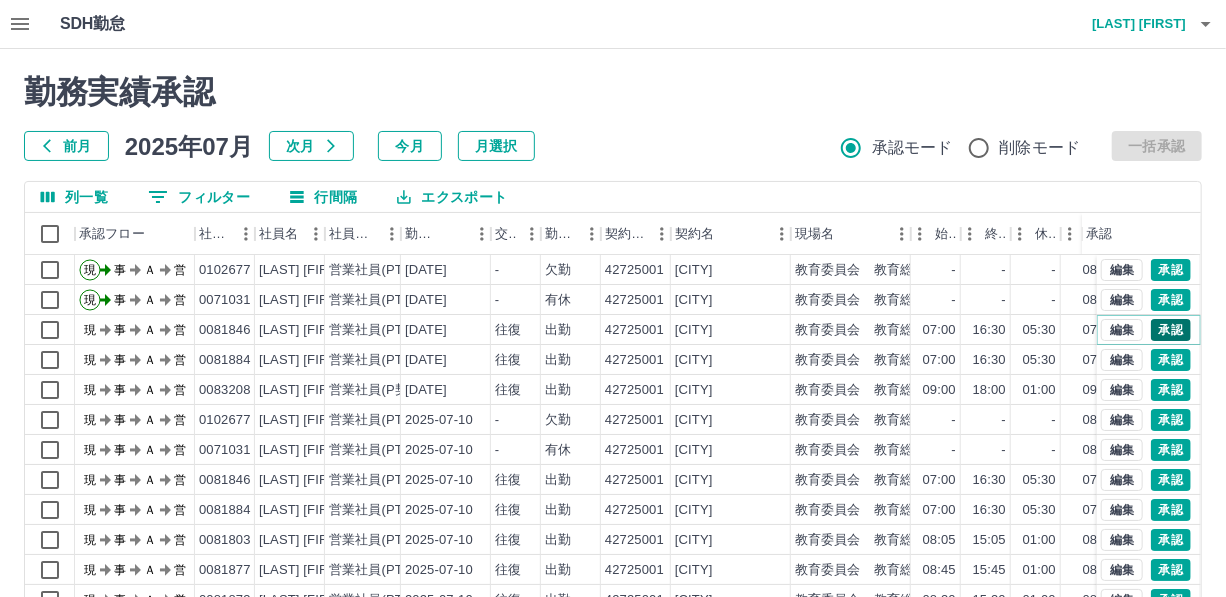 click on "承認" at bounding box center (1171, 330) 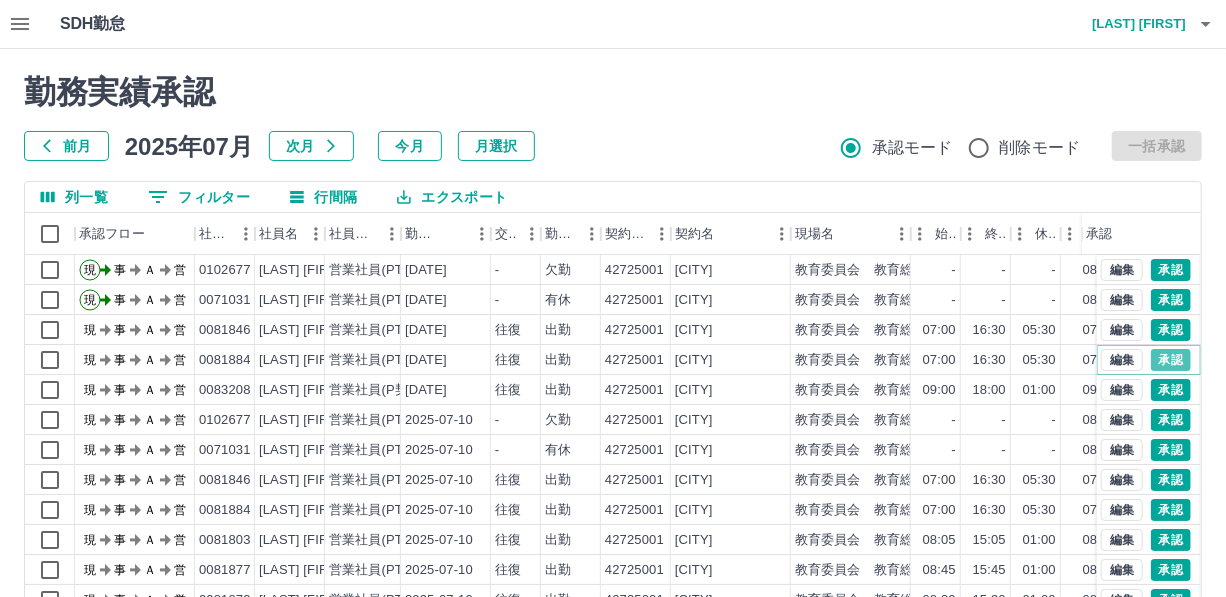 click on "承認" at bounding box center (1171, 360) 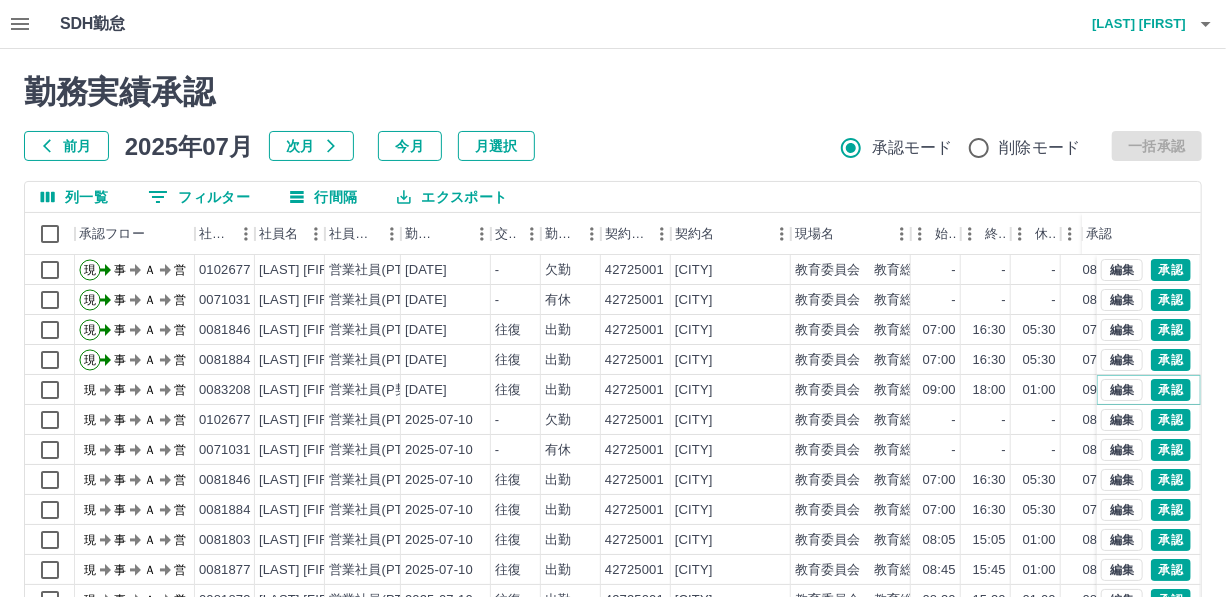 click on "承認" at bounding box center [1171, 390] 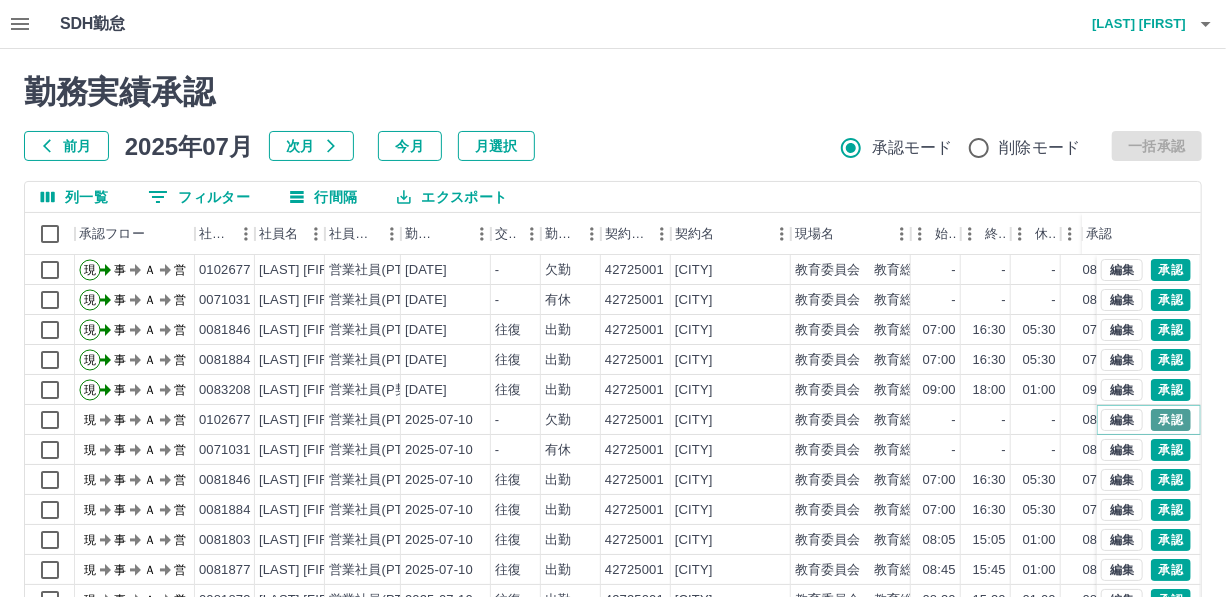 click on "承認" at bounding box center [1171, 420] 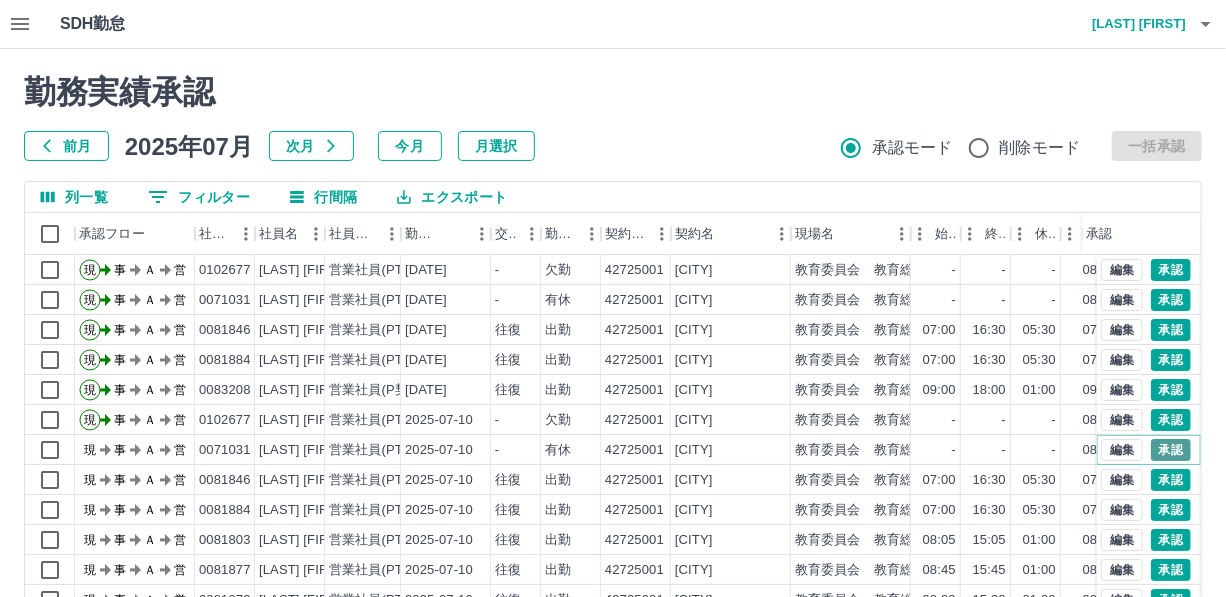 click on "承認" at bounding box center (1171, 450) 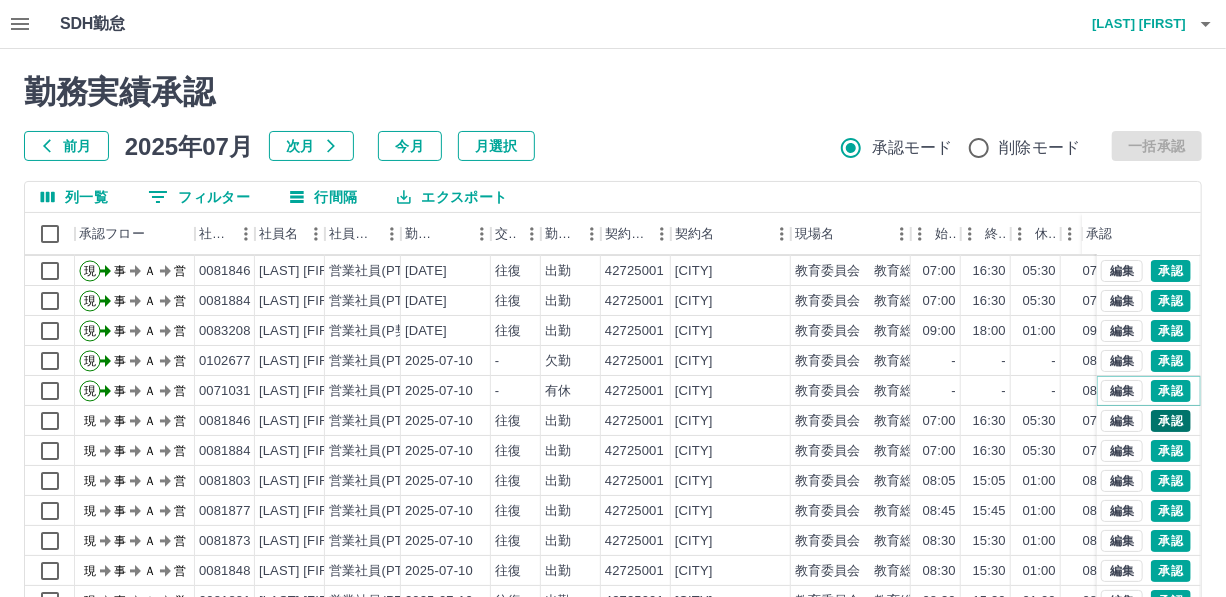 scroll, scrollTop: 90, scrollLeft: 0, axis: vertical 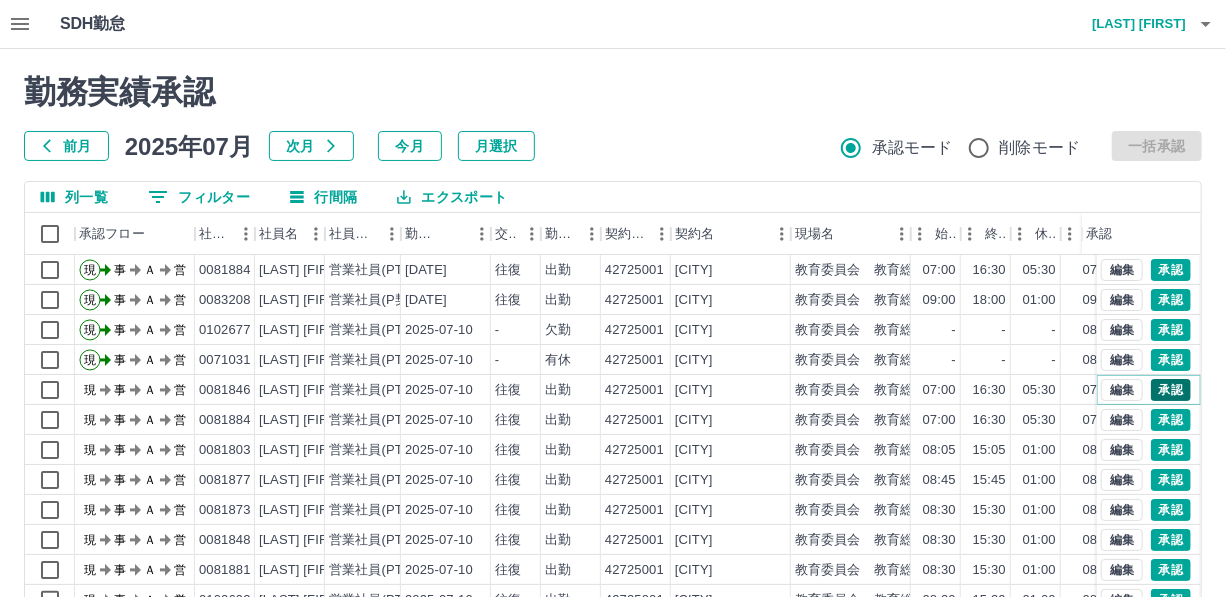click on "承認" at bounding box center [1171, 390] 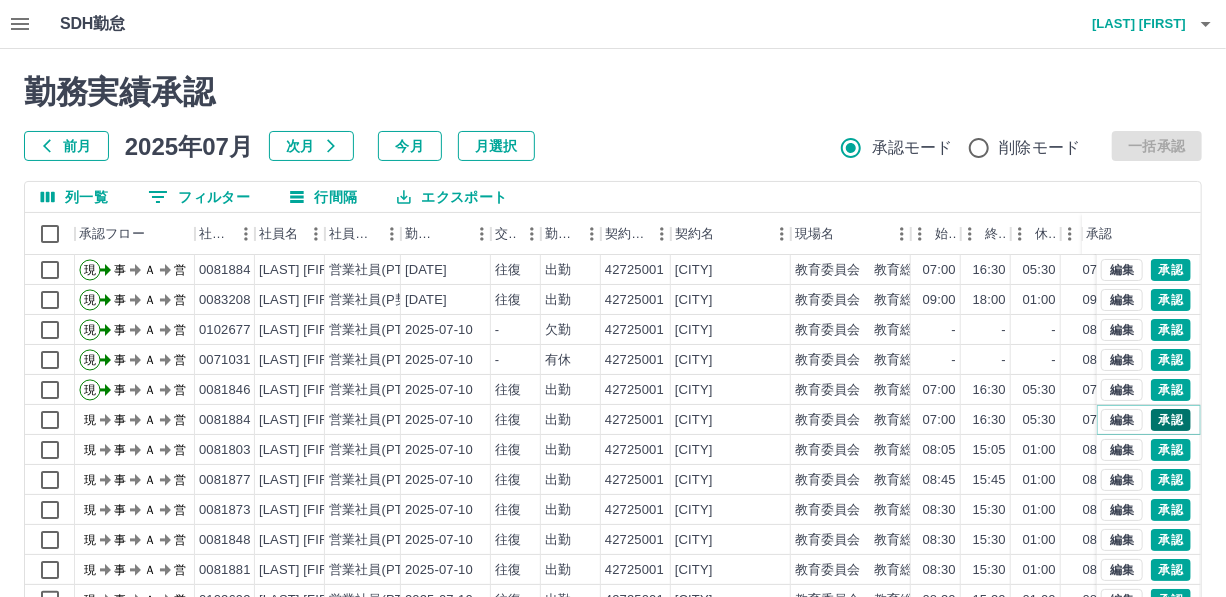 click on "承認" at bounding box center [1171, 420] 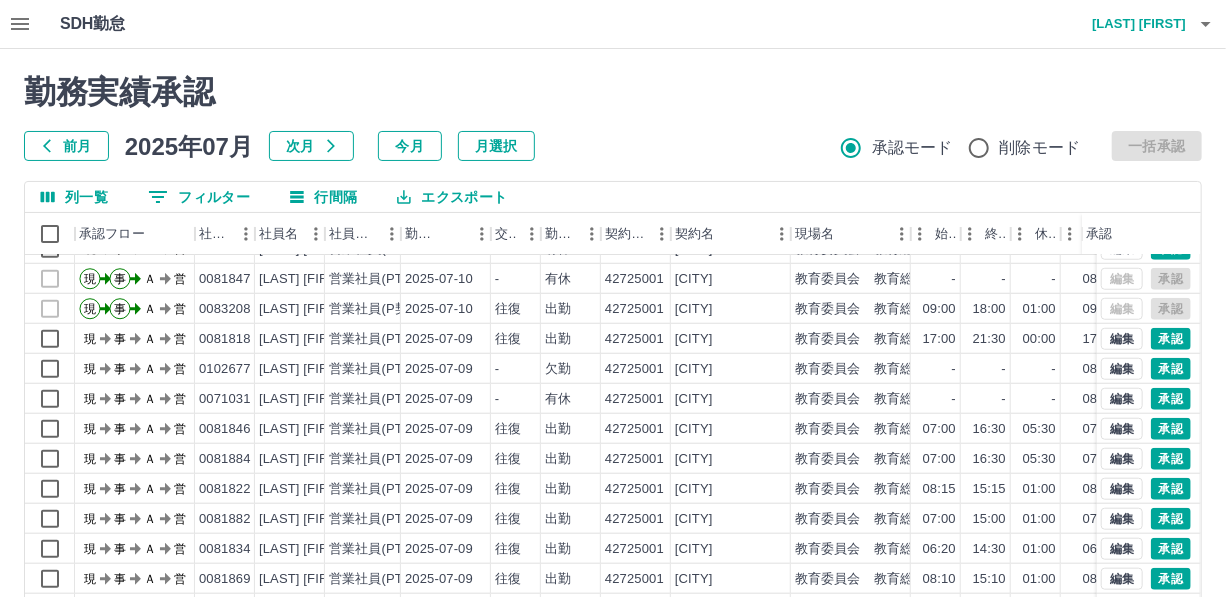 scroll, scrollTop: 818, scrollLeft: 0, axis: vertical 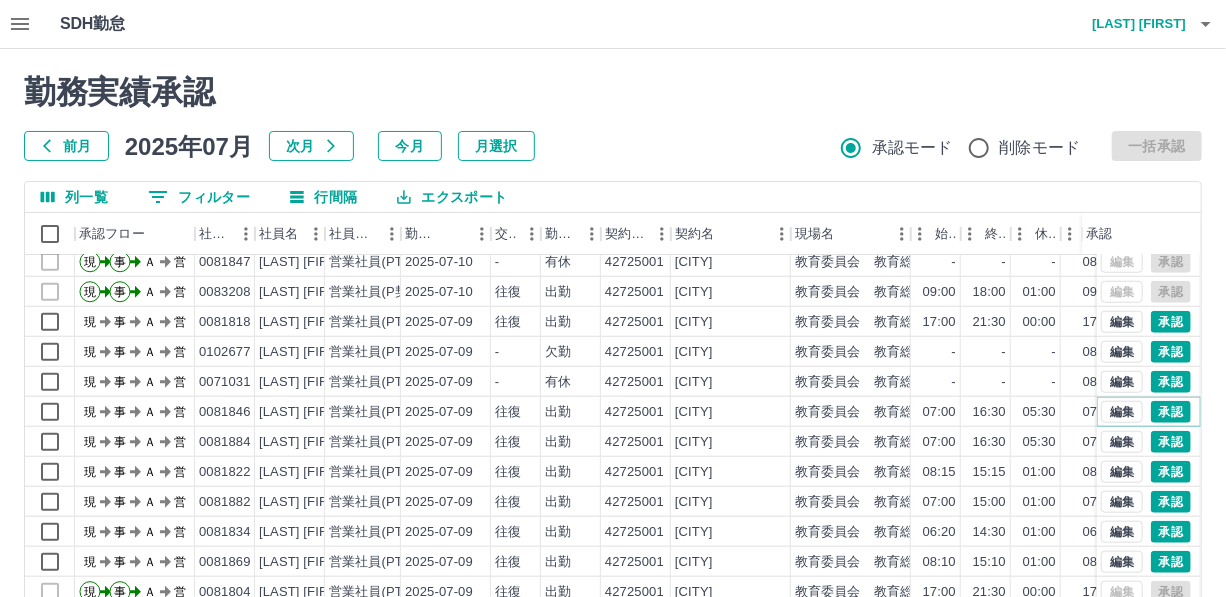click on "承認" at bounding box center [1171, 412] 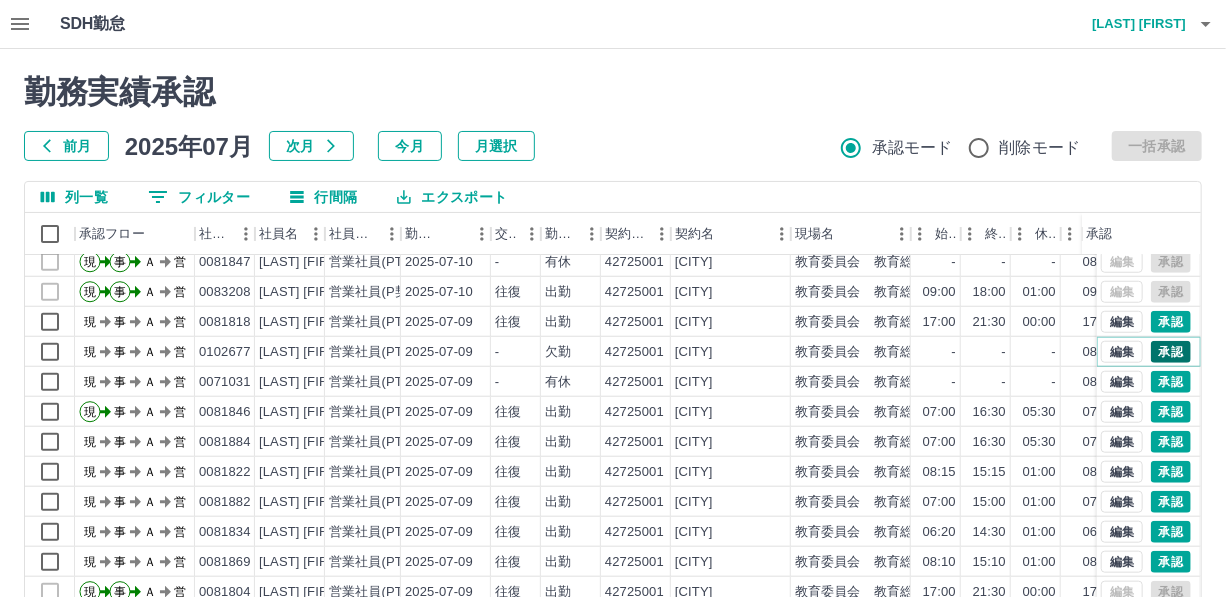 click on "承認" at bounding box center (1171, 352) 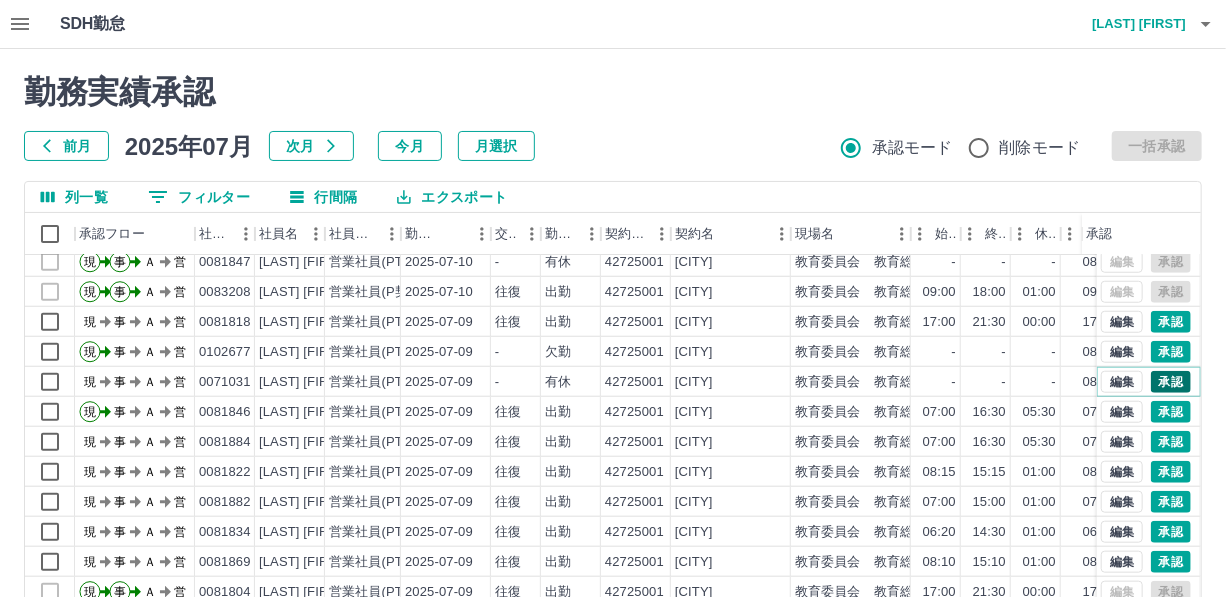 click on "承認" at bounding box center [1171, 382] 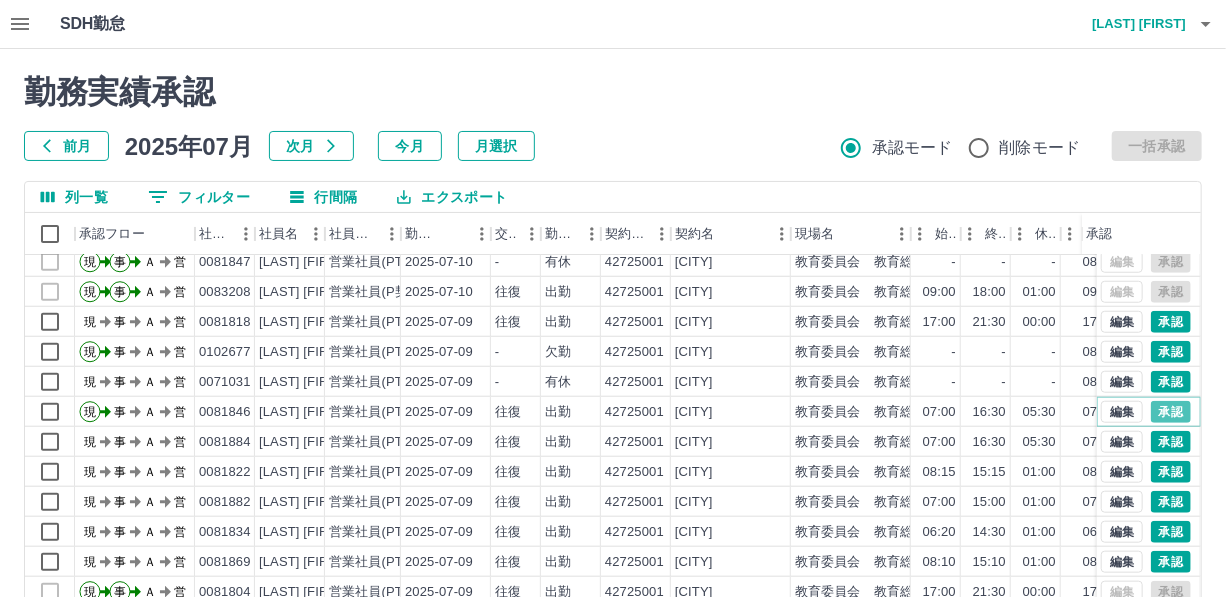 click on "承認" at bounding box center [1171, 412] 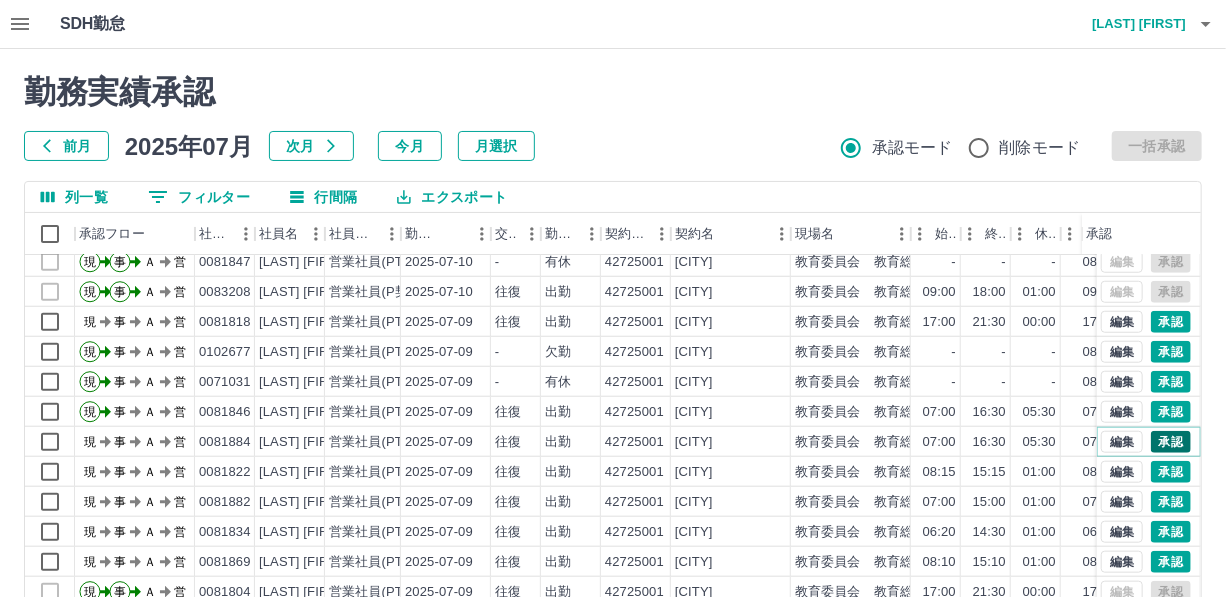 click on "承認" at bounding box center [1171, 442] 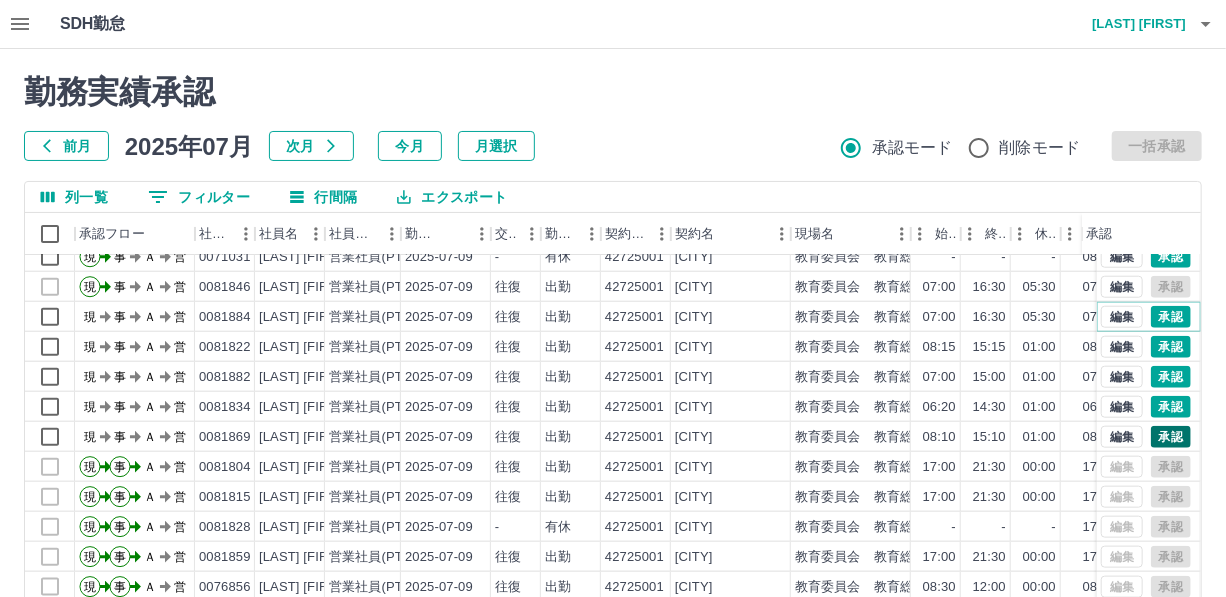 scroll, scrollTop: 1000, scrollLeft: 0, axis: vertical 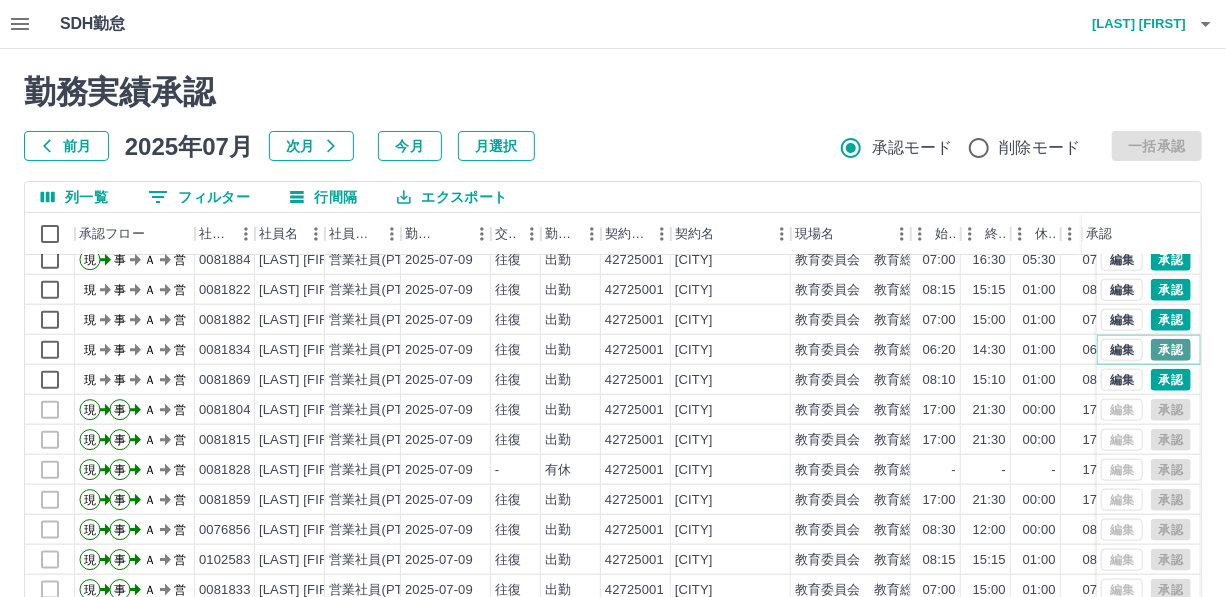 click on "承認" at bounding box center [1171, 350] 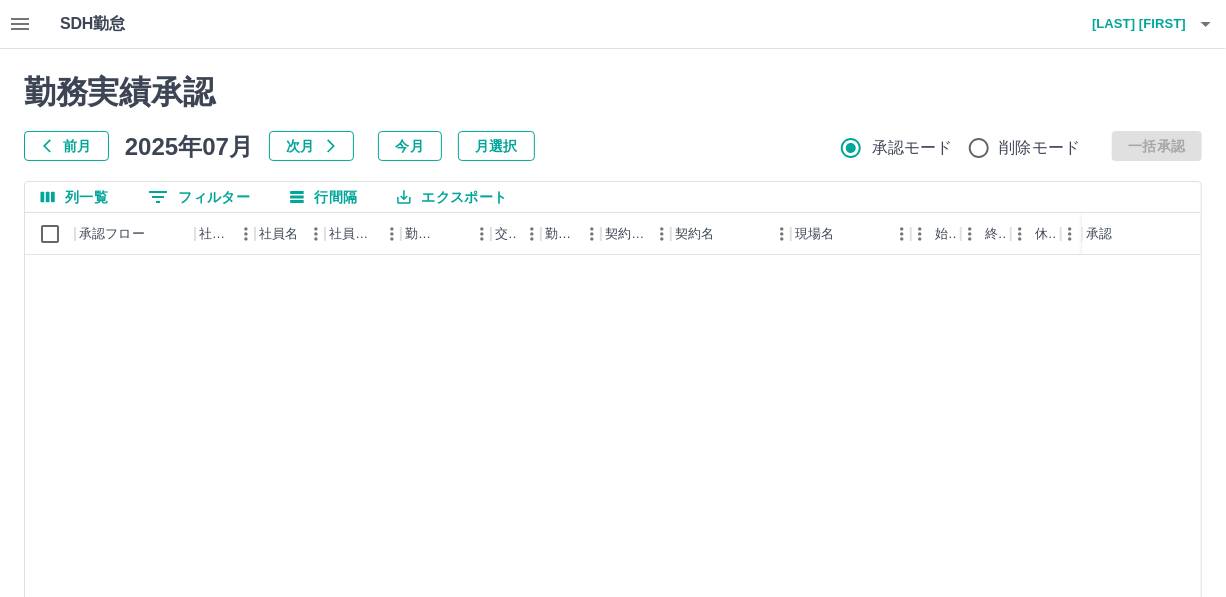 scroll, scrollTop: 14501, scrollLeft: 0, axis: vertical 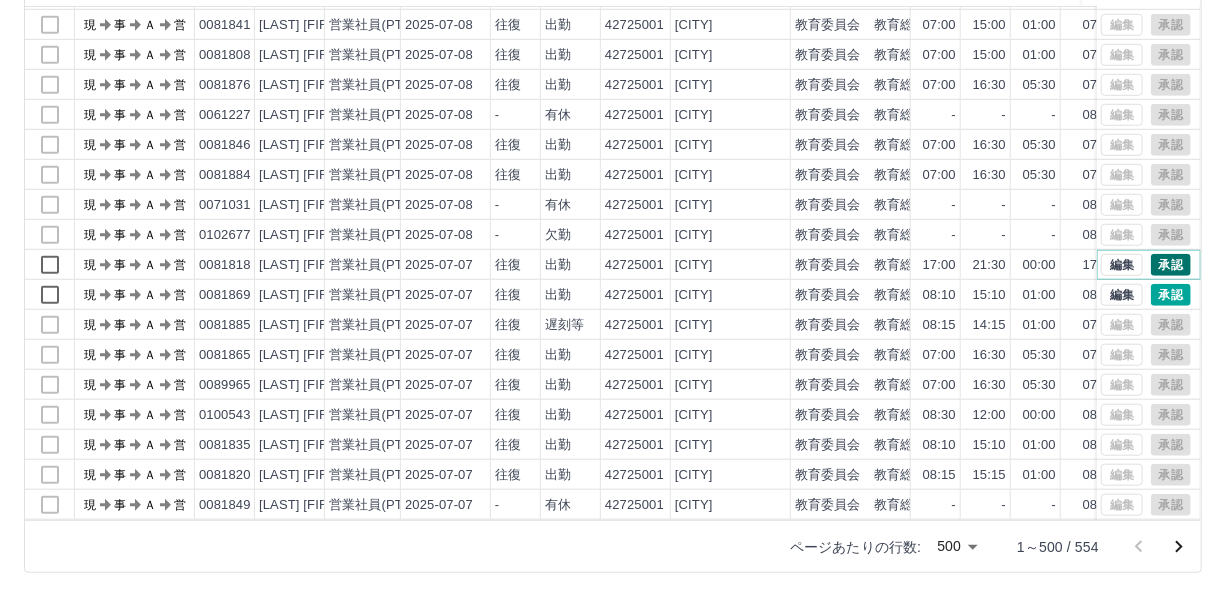 click on "承認" at bounding box center (1171, 265) 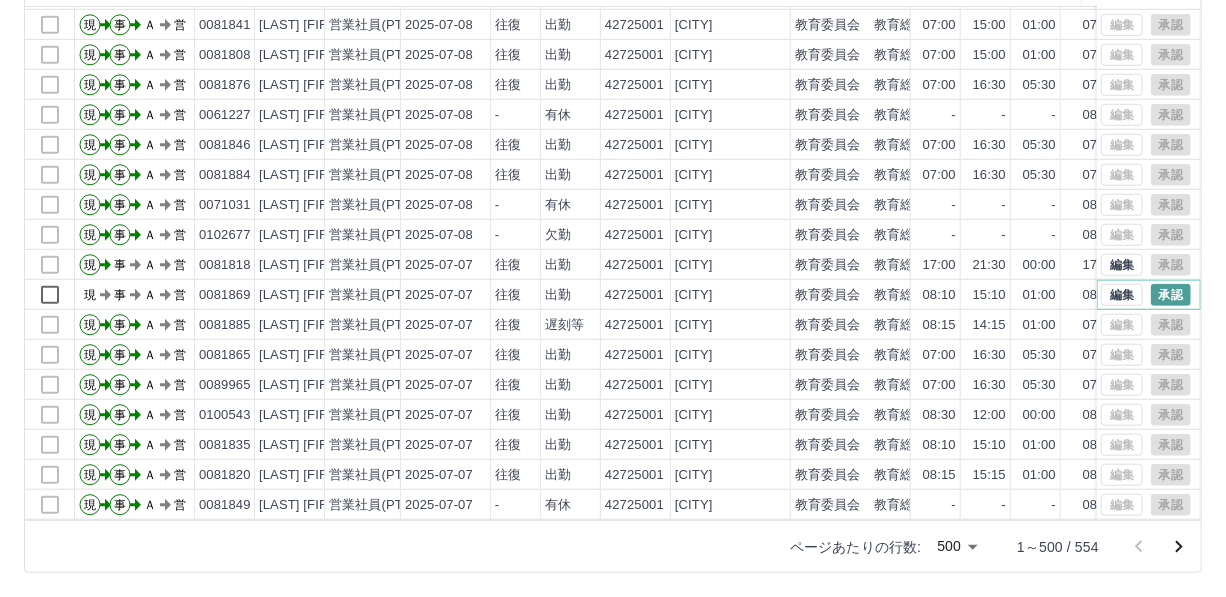 click on "承認" at bounding box center [1171, 295] 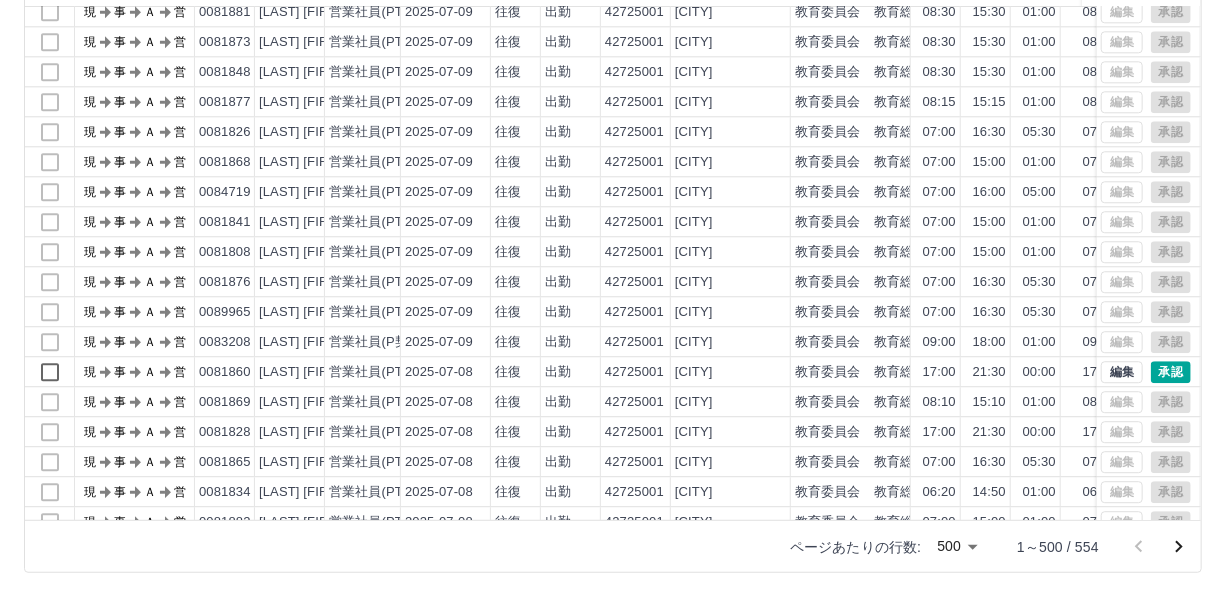 scroll, scrollTop: 2320, scrollLeft: 0, axis: vertical 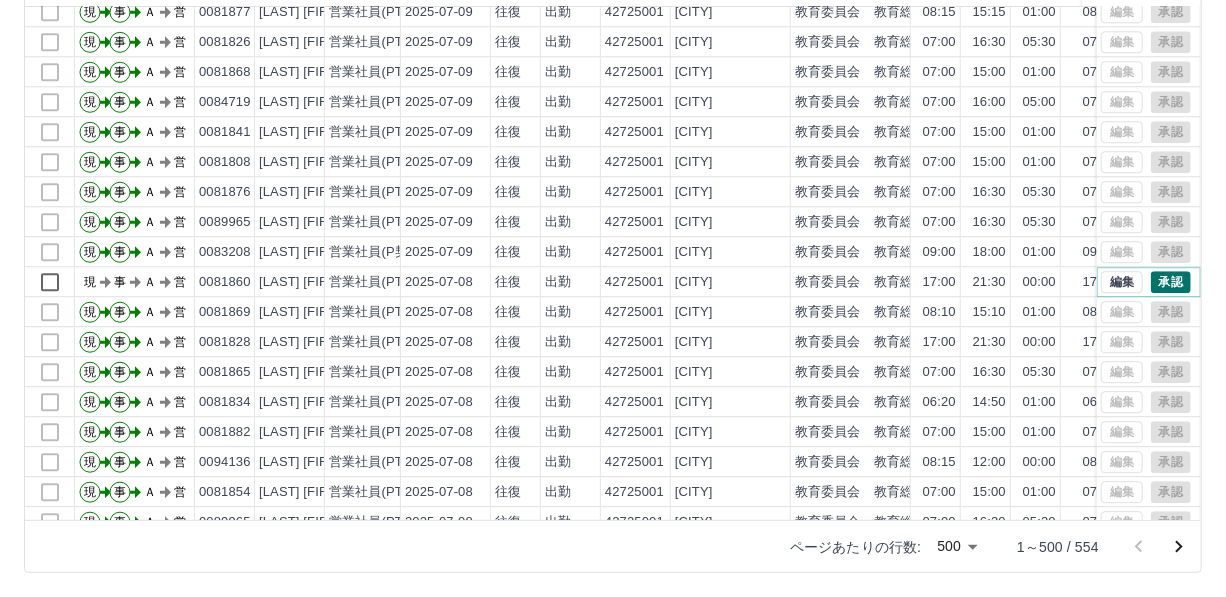 click on "承認" at bounding box center (1171, 282) 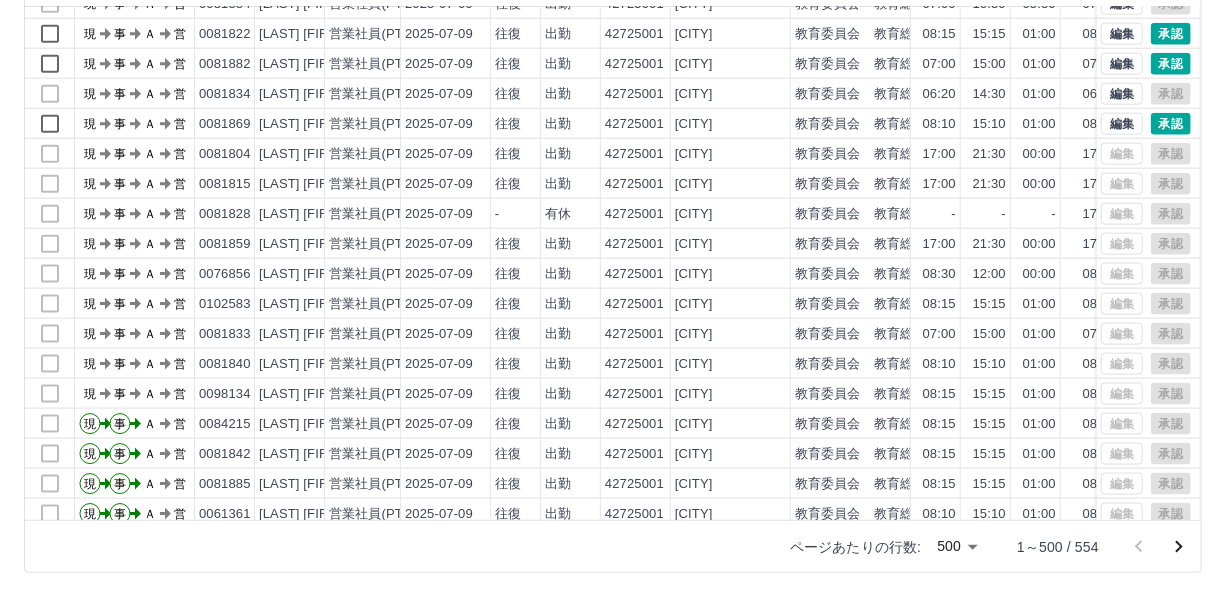 scroll, scrollTop: 957, scrollLeft: 0, axis: vertical 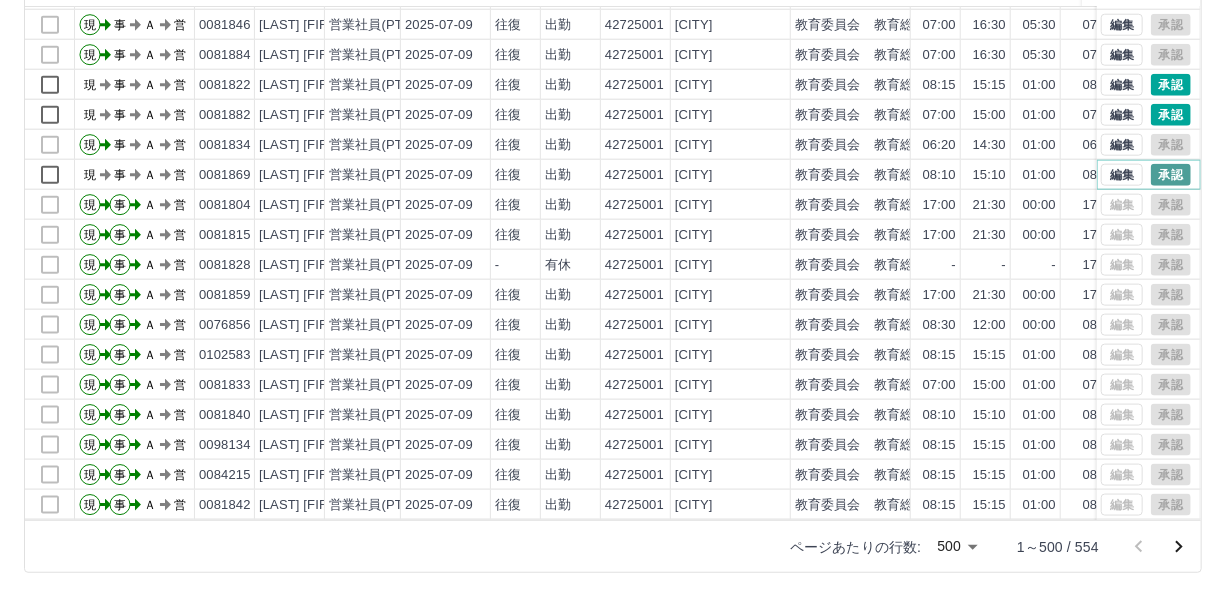click on "承認" at bounding box center [1171, 175] 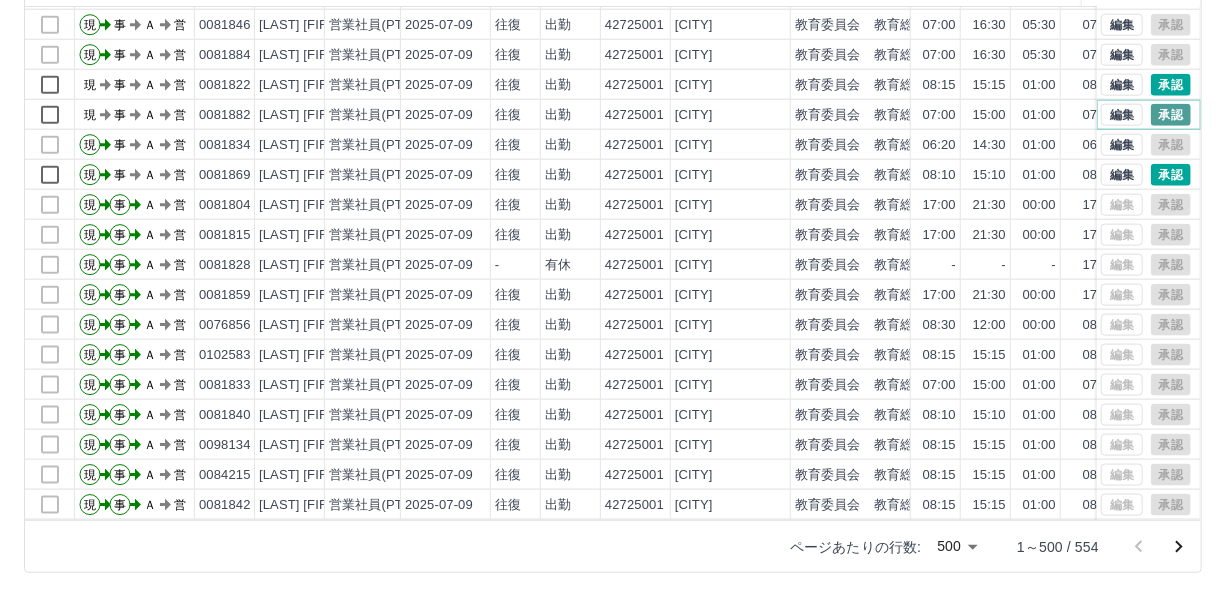click on "承認" at bounding box center [1171, 115] 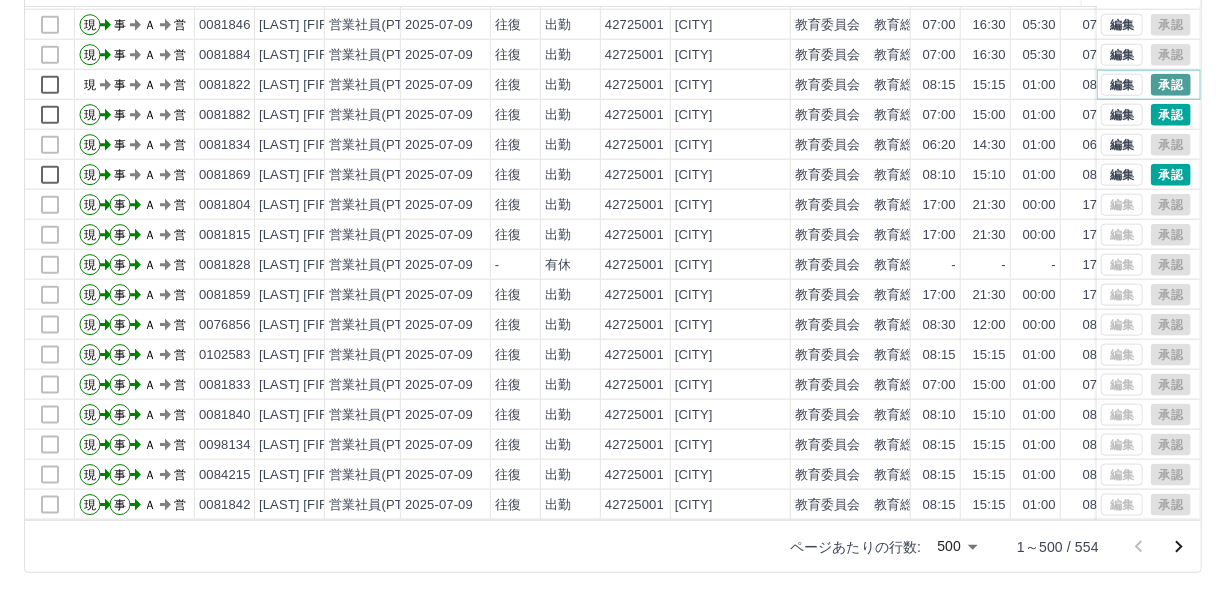 click on "承認" at bounding box center [1171, 85] 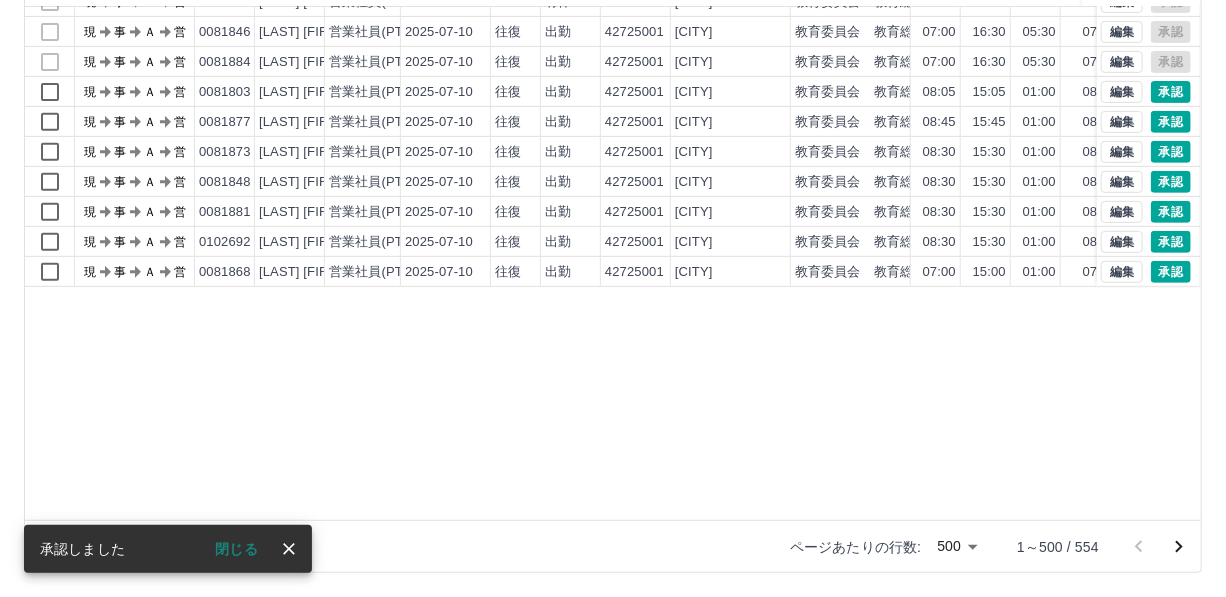scroll, scrollTop: 0, scrollLeft: 0, axis: both 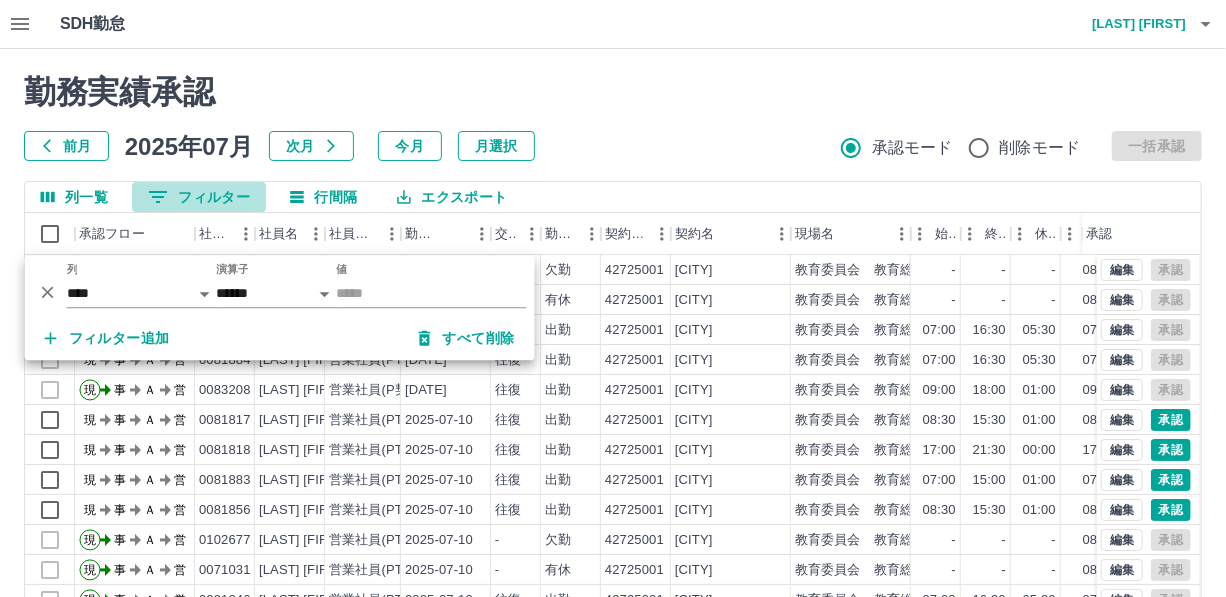 click on "0 フィルター" at bounding box center [199, 197] 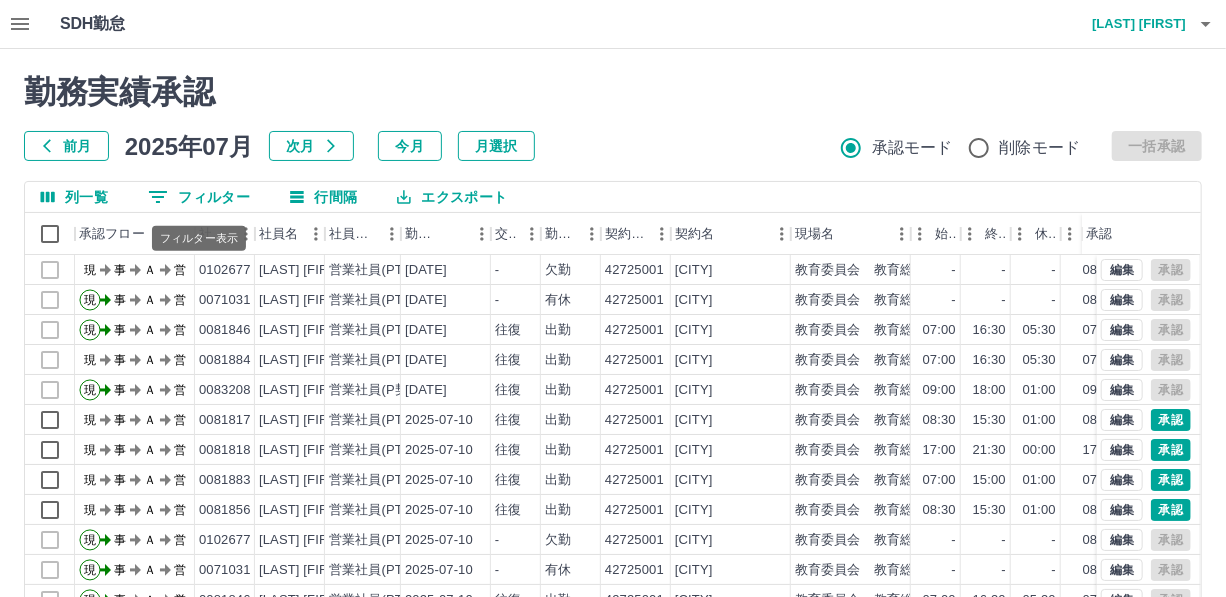 click on "0 フィルター" at bounding box center [199, 197] 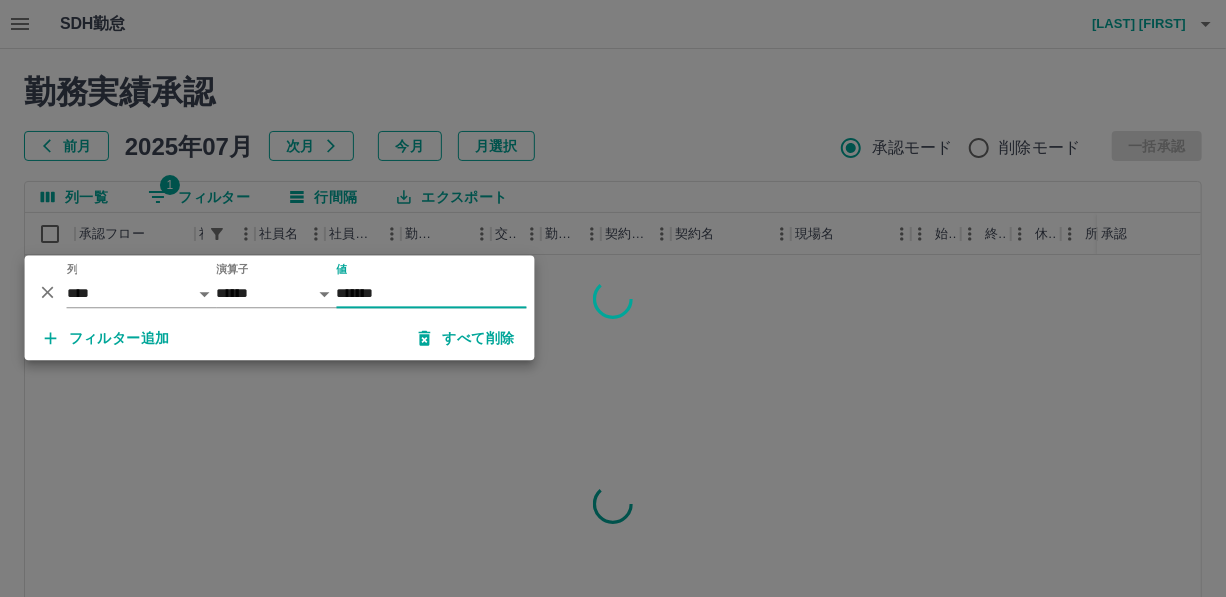 type on "*******" 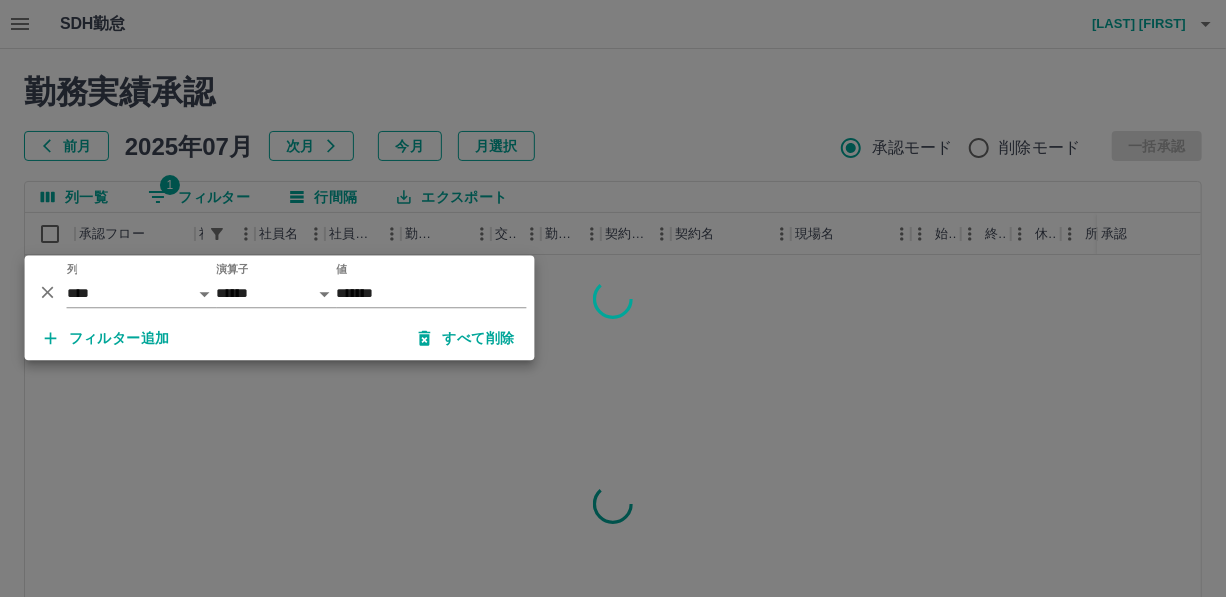 click at bounding box center [613, 298] 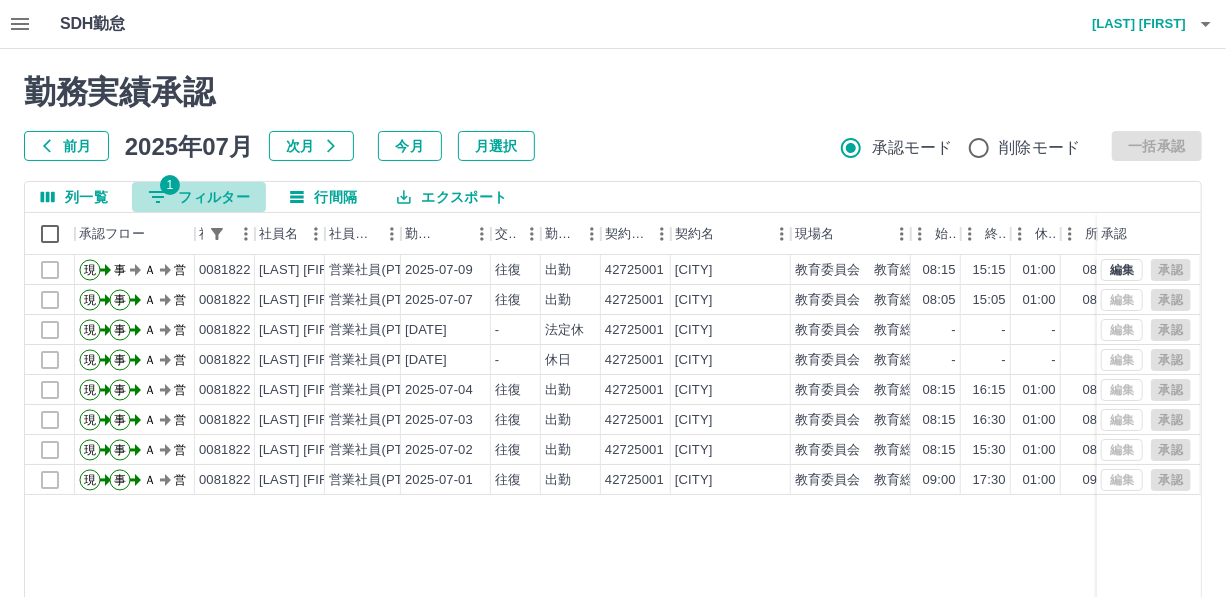 click on "1 フィルター" at bounding box center [199, 197] 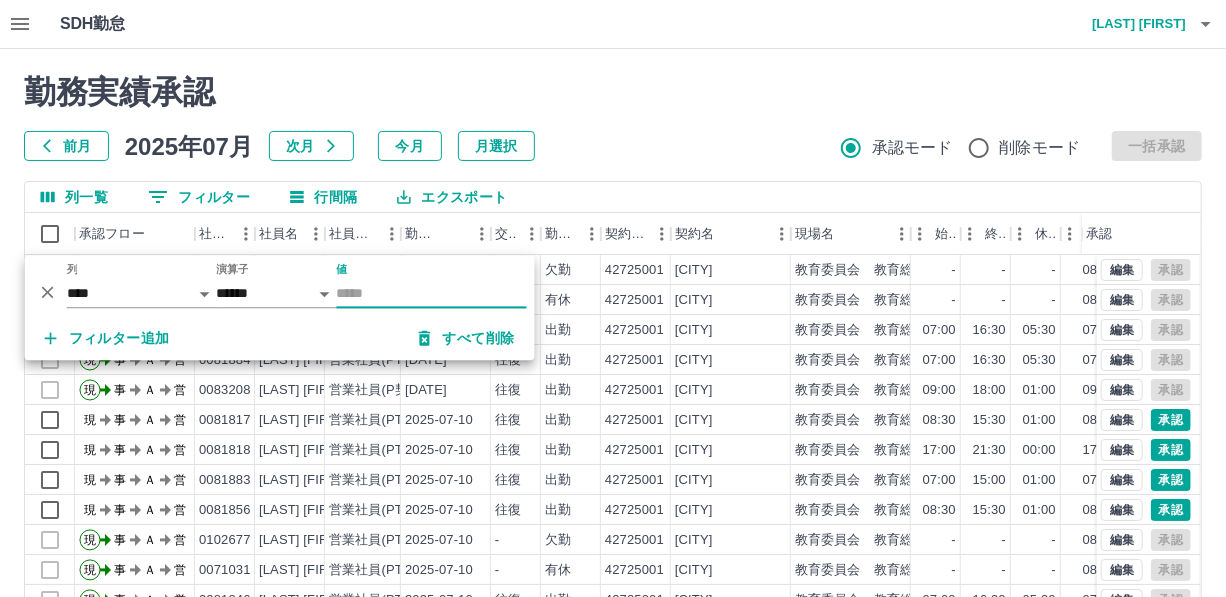 type 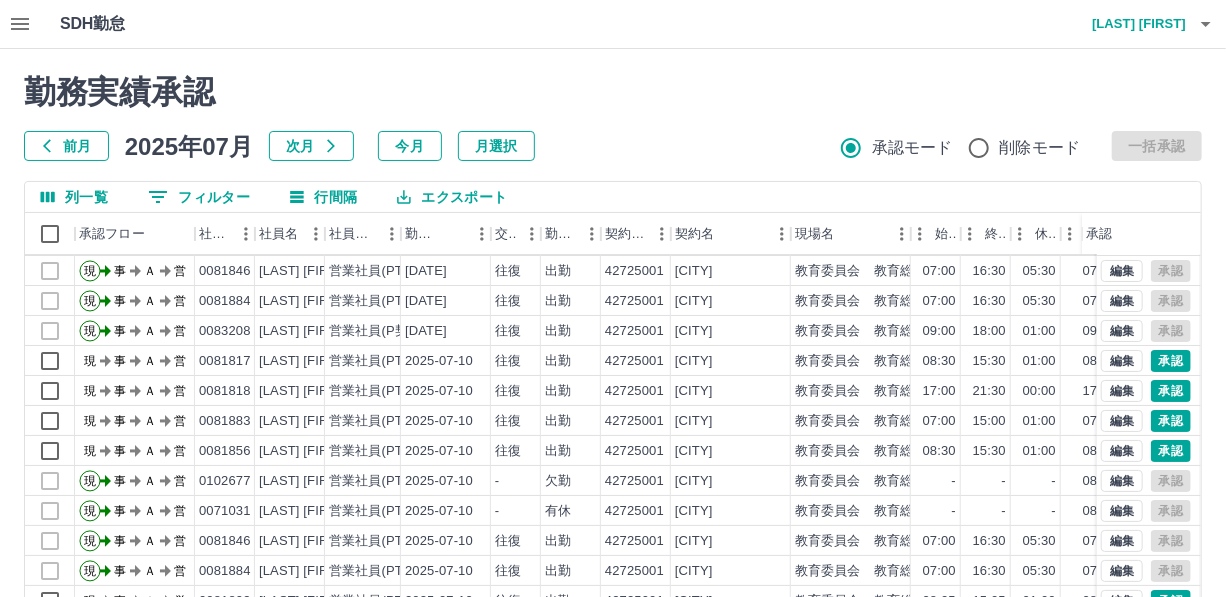 scroll, scrollTop: 90, scrollLeft: 0, axis: vertical 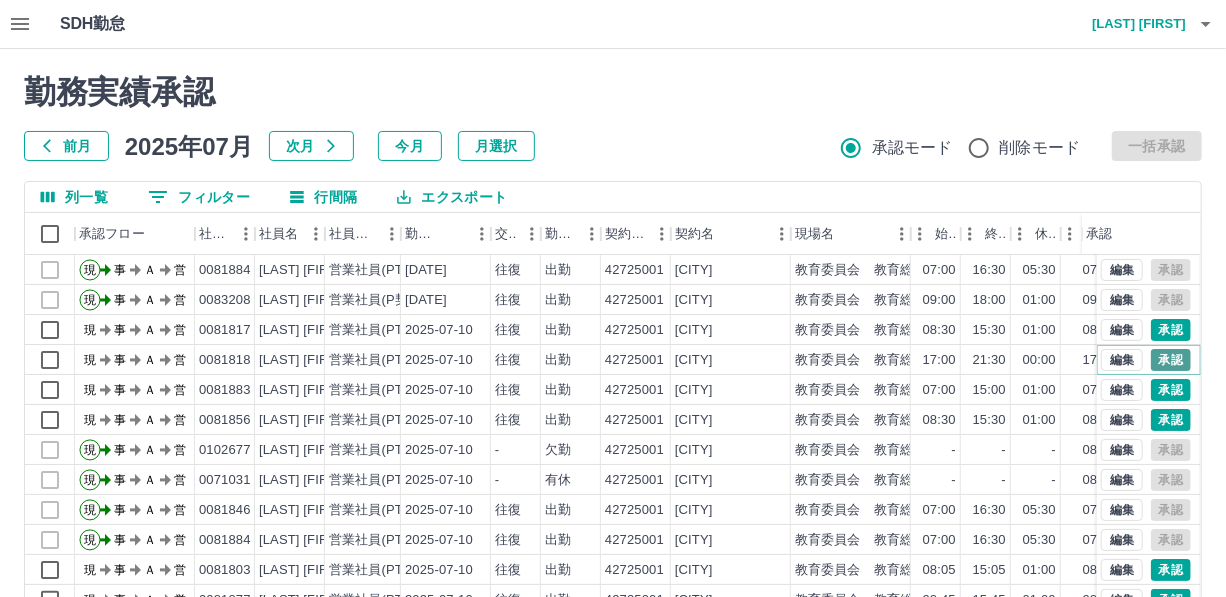 click on "承認" at bounding box center [1171, 360] 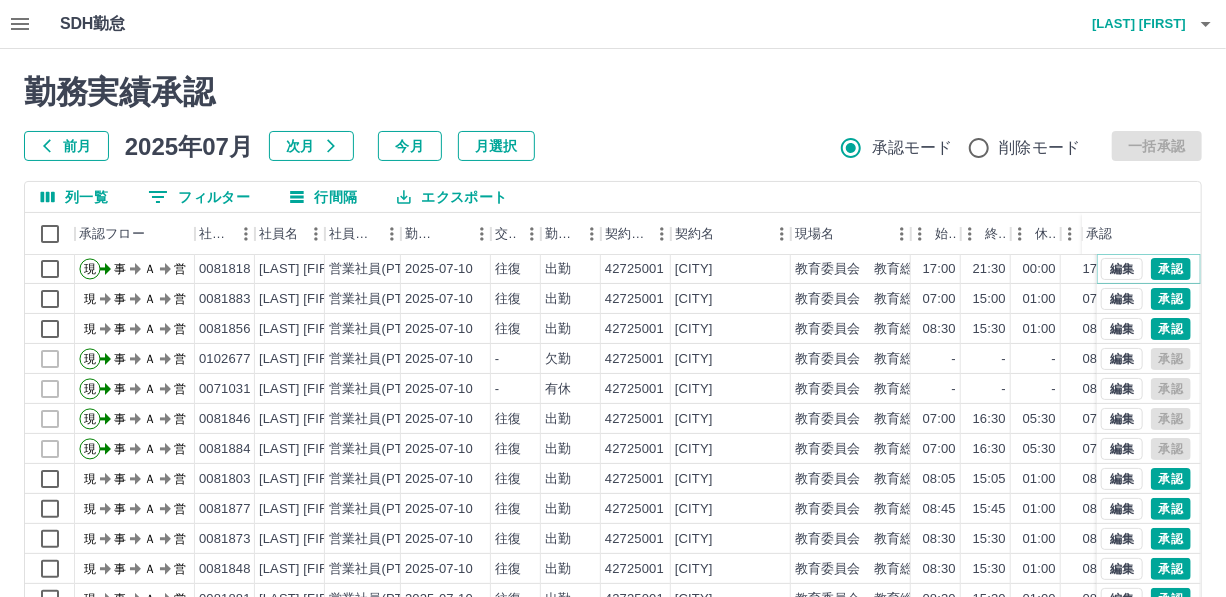 scroll, scrollTop: 90, scrollLeft: 0, axis: vertical 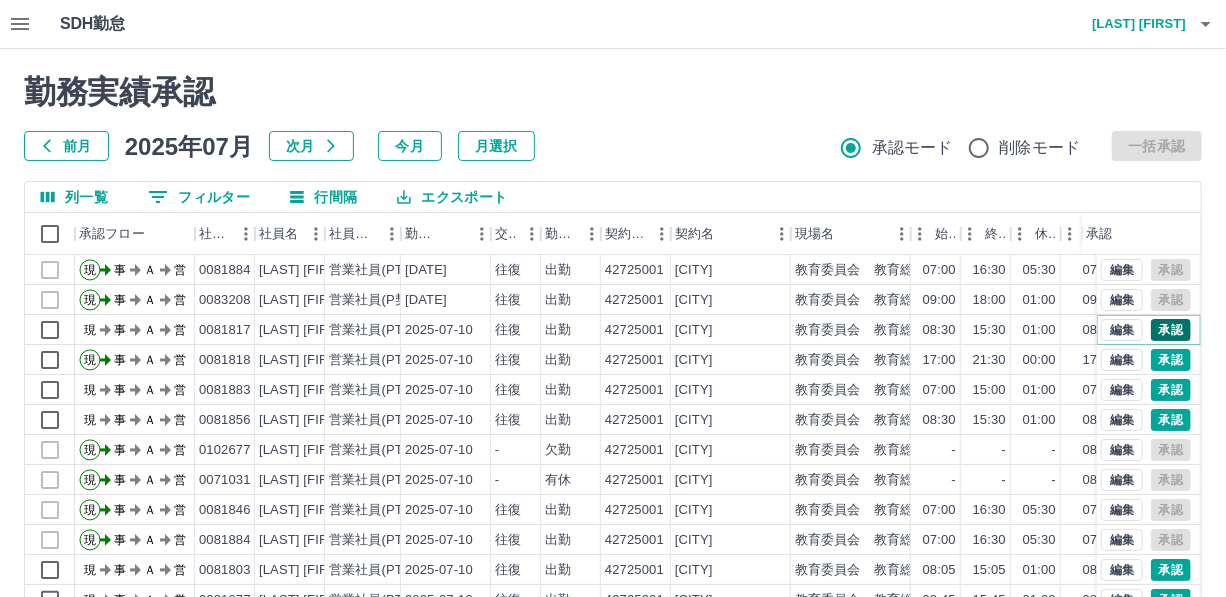 click on "承認" at bounding box center (1171, 330) 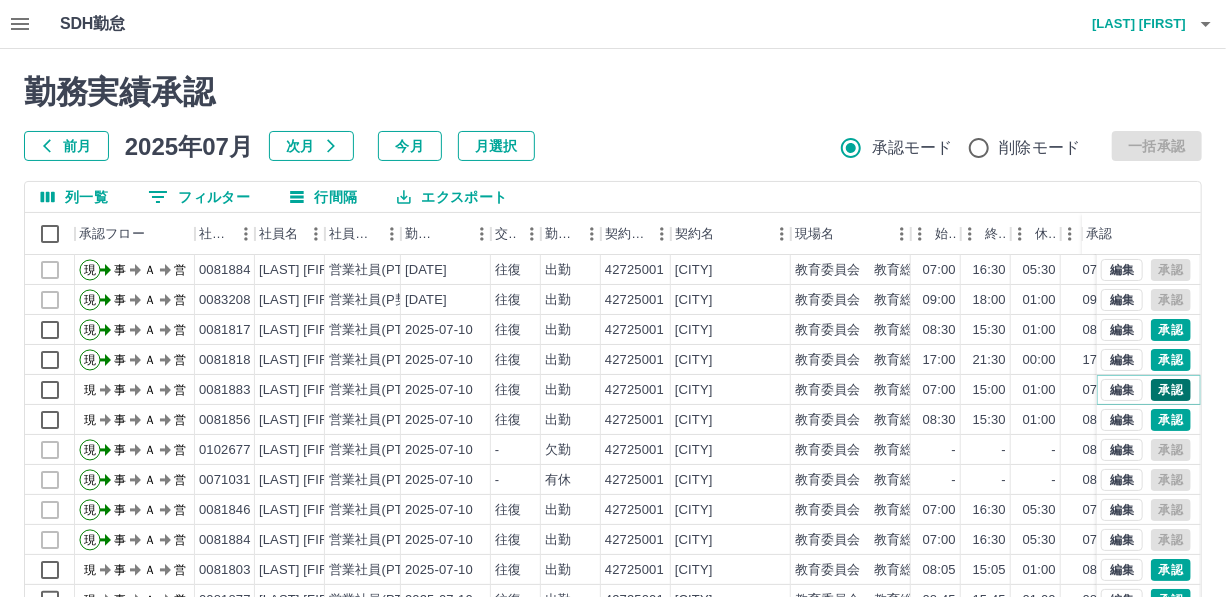 click on "承認" at bounding box center (1171, 390) 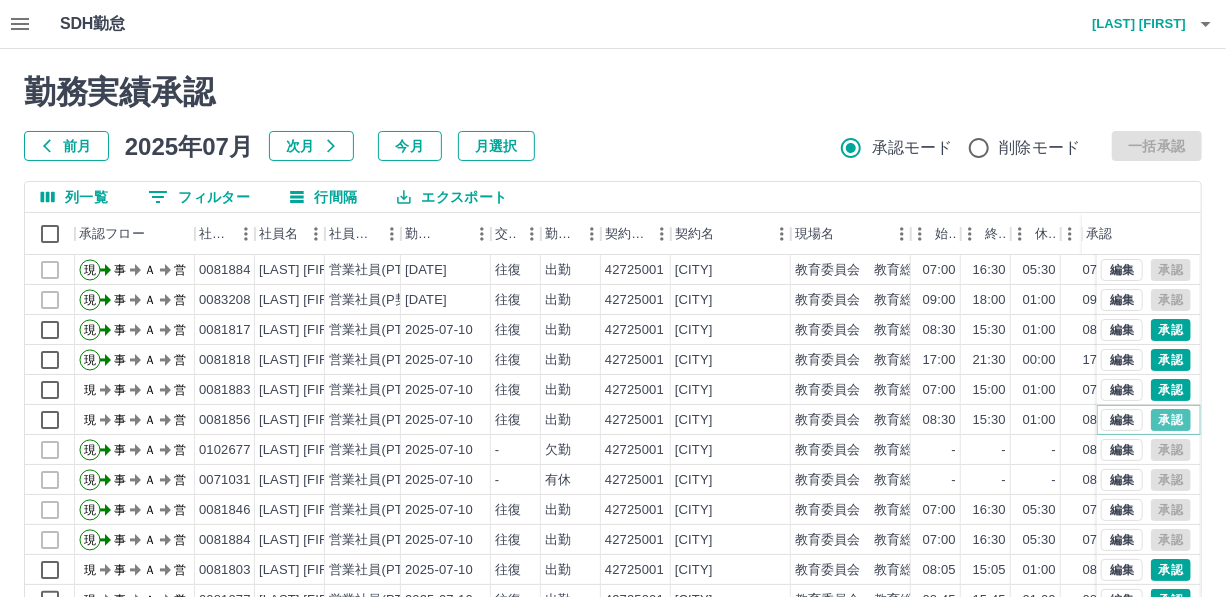 click on "承認" at bounding box center [1171, 420] 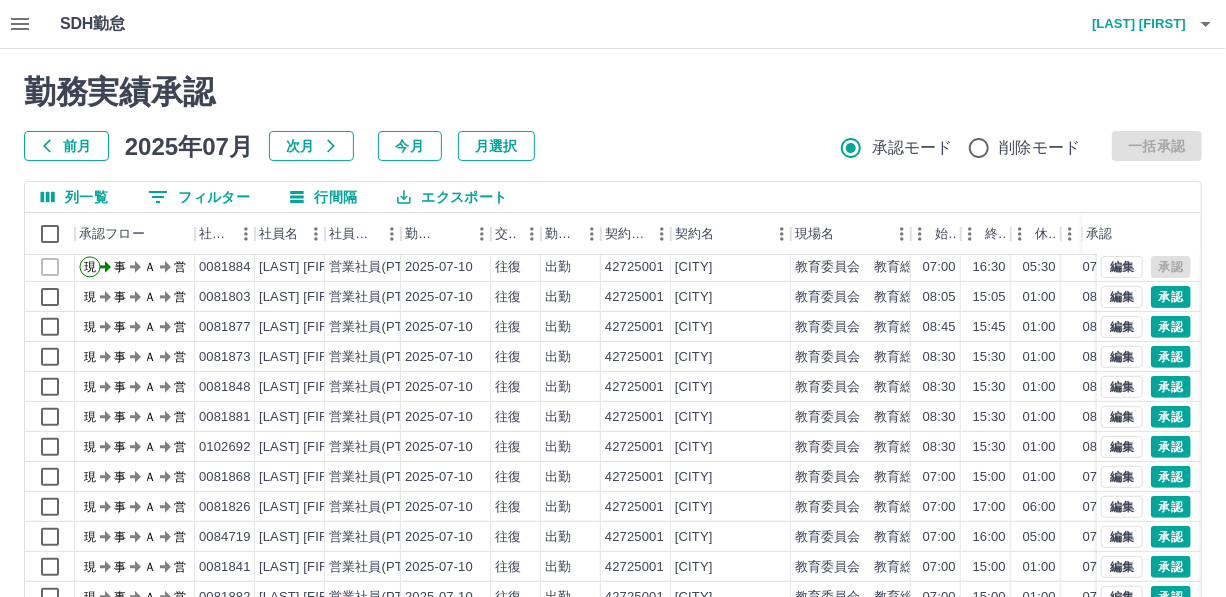 scroll, scrollTop: 454, scrollLeft: 0, axis: vertical 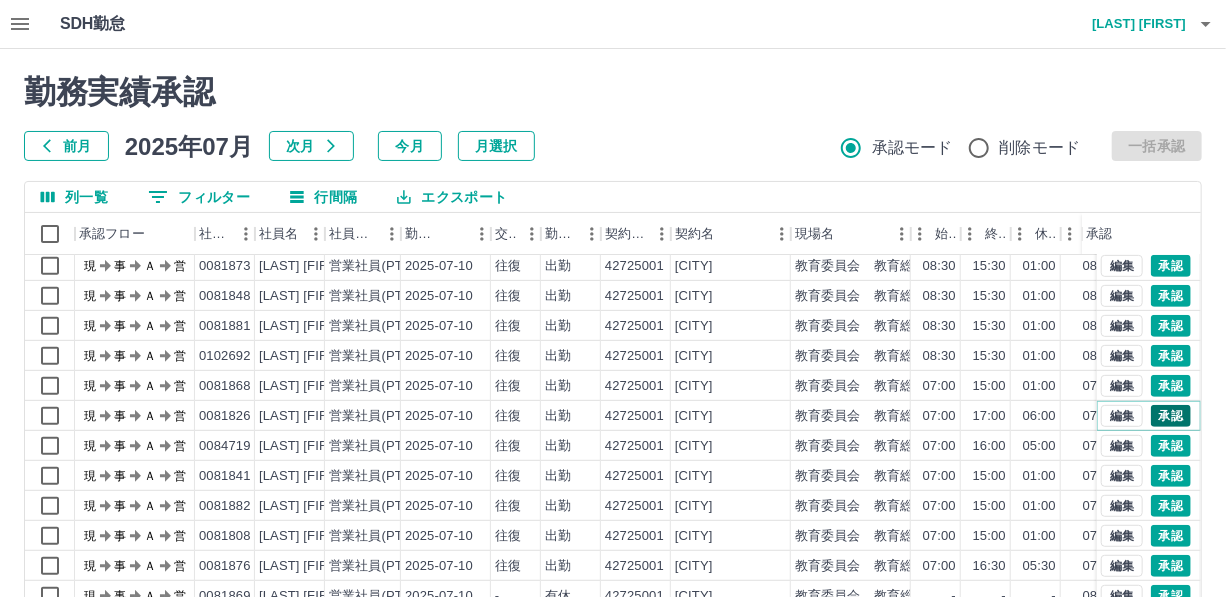 click on "承認" at bounding box center (1171, 416) 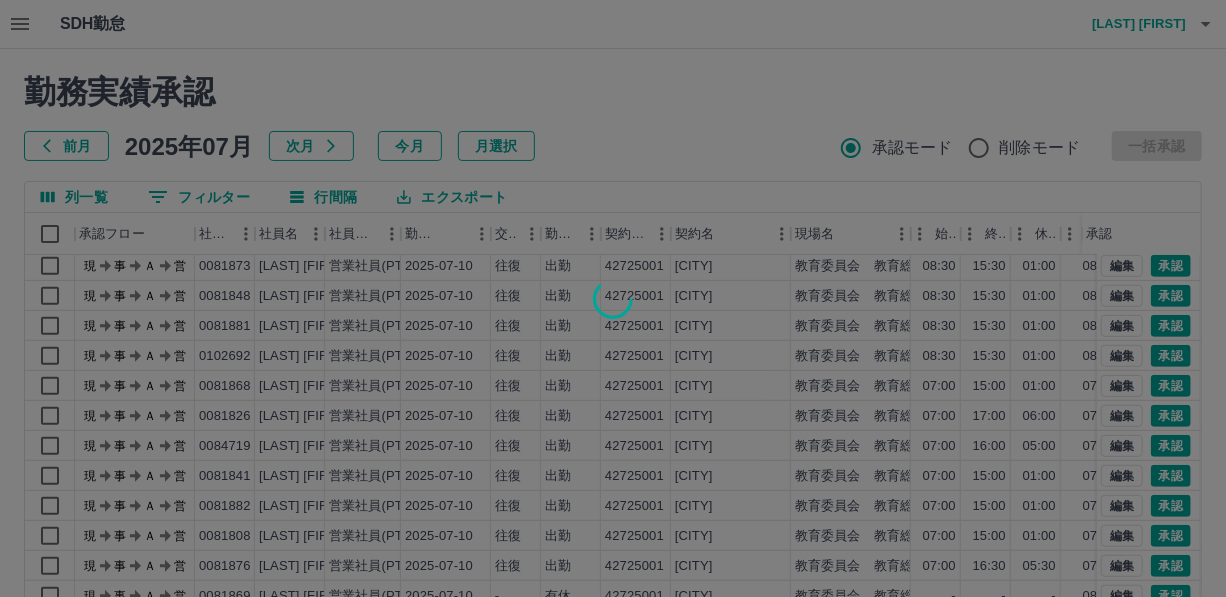 click at bounding box center [613, 298] 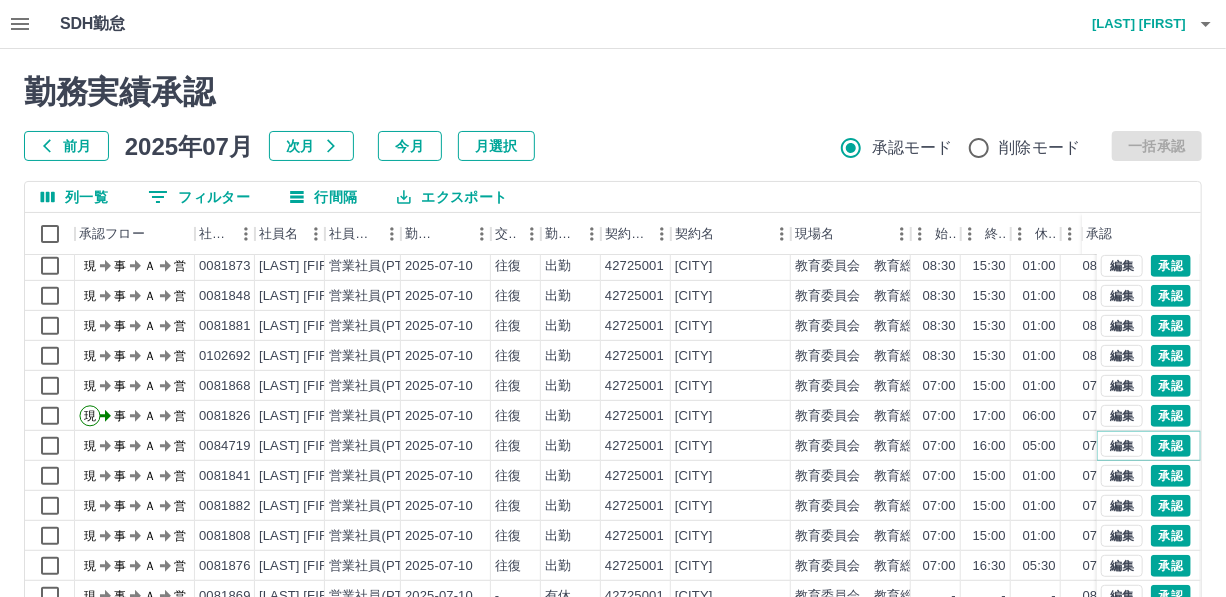 click on "承認" at bounding box center [1171, 206] 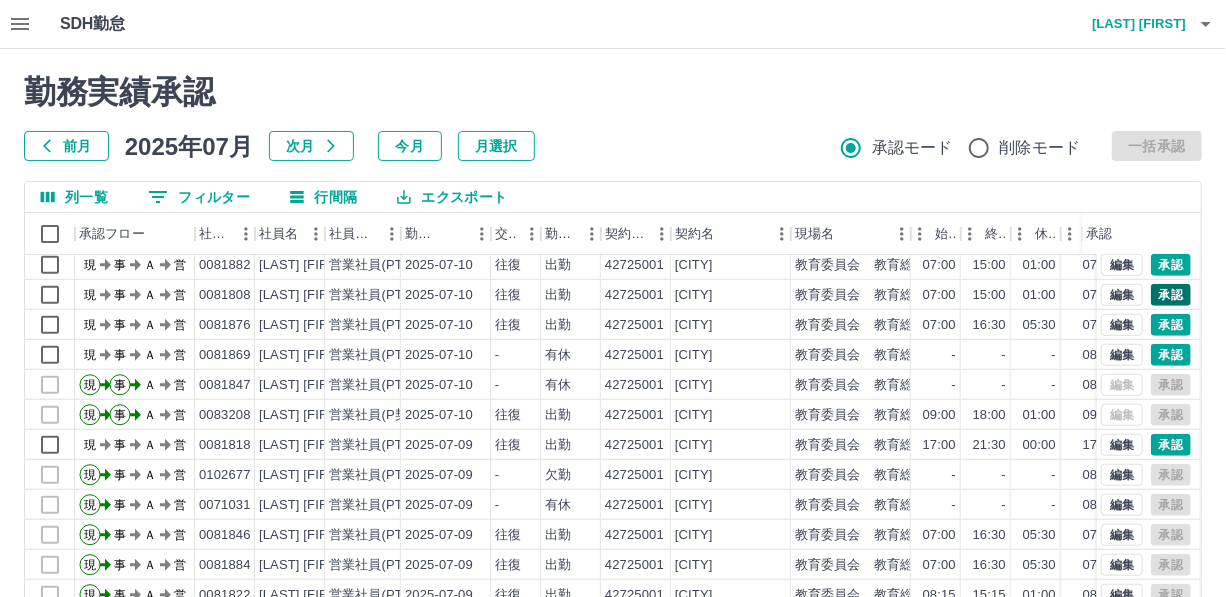 scroll, scrollTop: 727, scrollLeft: 0, axis: vertical 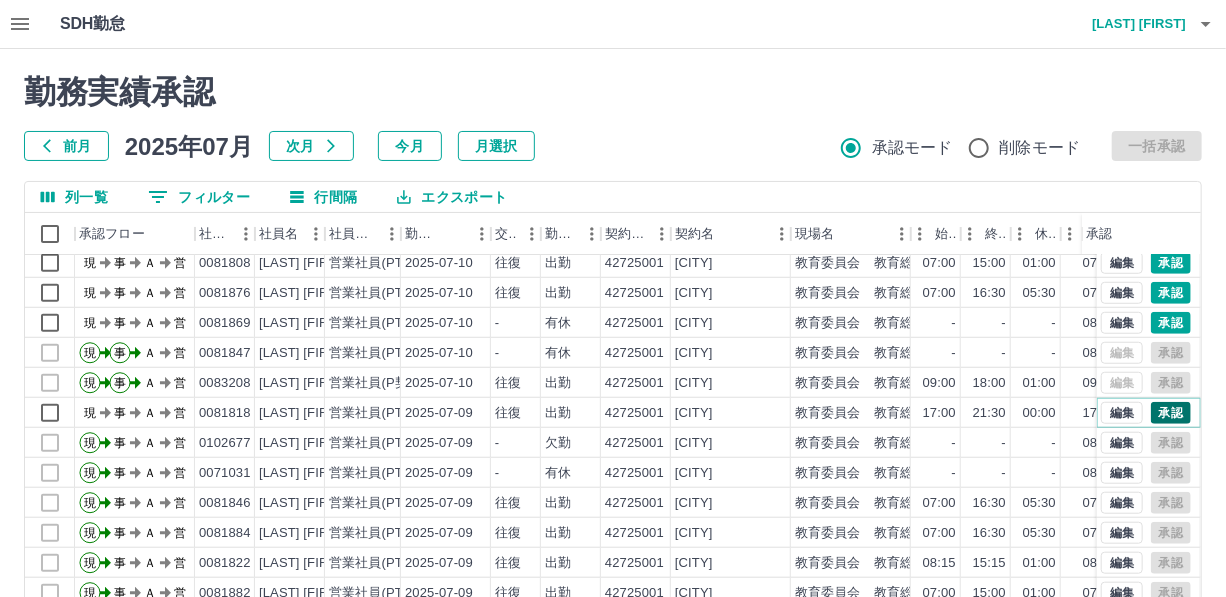 click on "承認" at bounding box center (1171, 413) 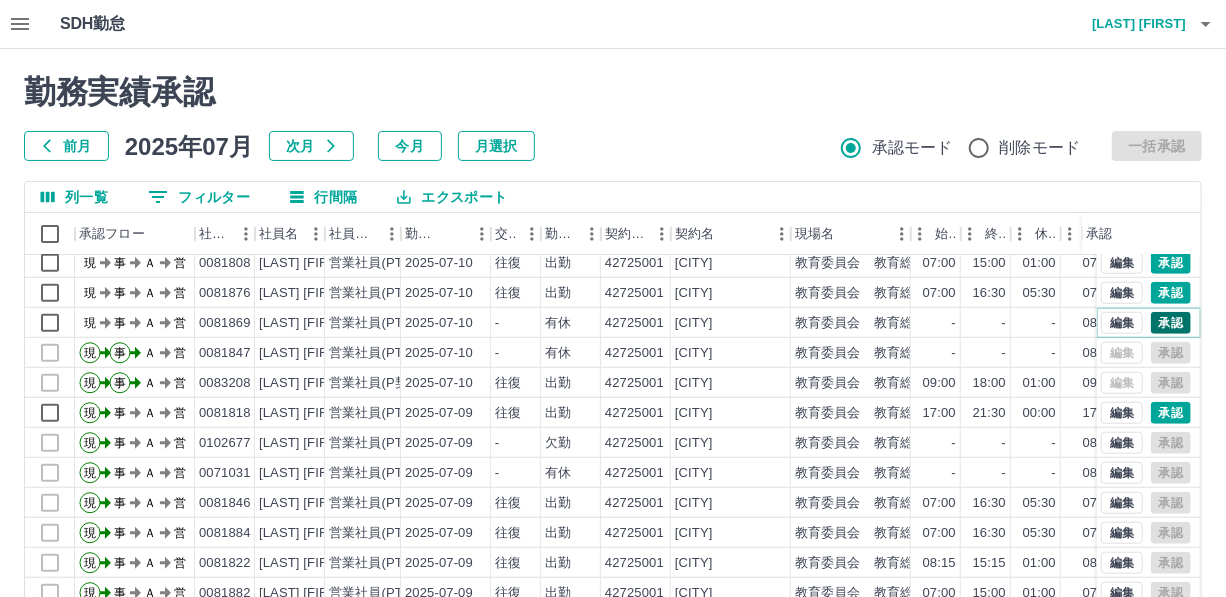click on "承認" at bounding box center [1171, 323] 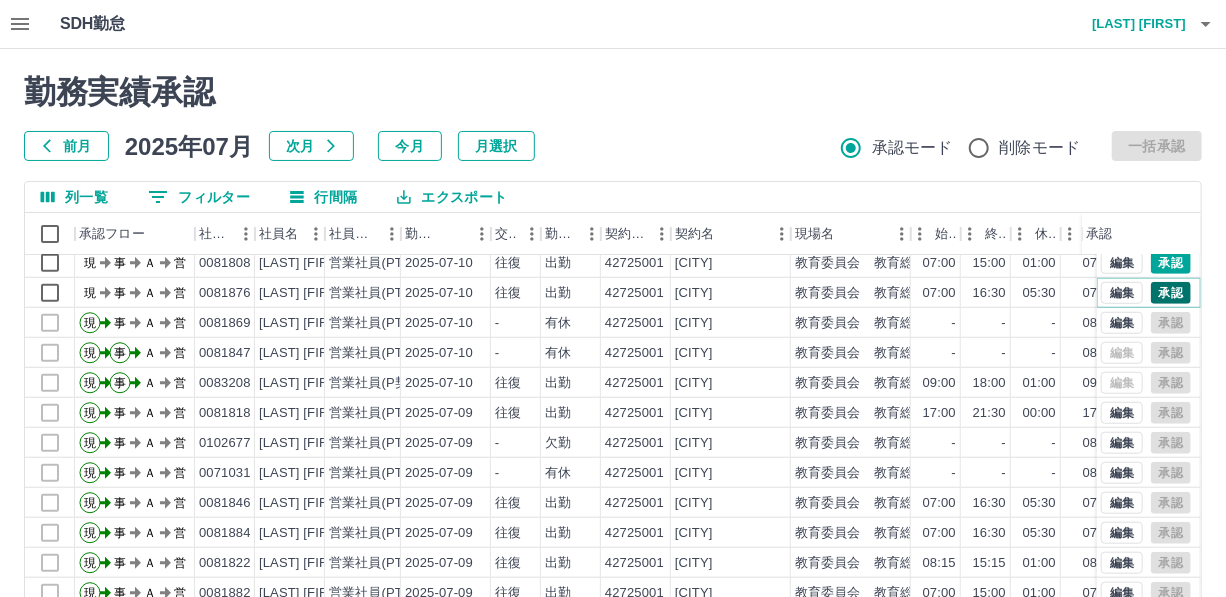 click on "承認" at bounding box center [1171, 293] 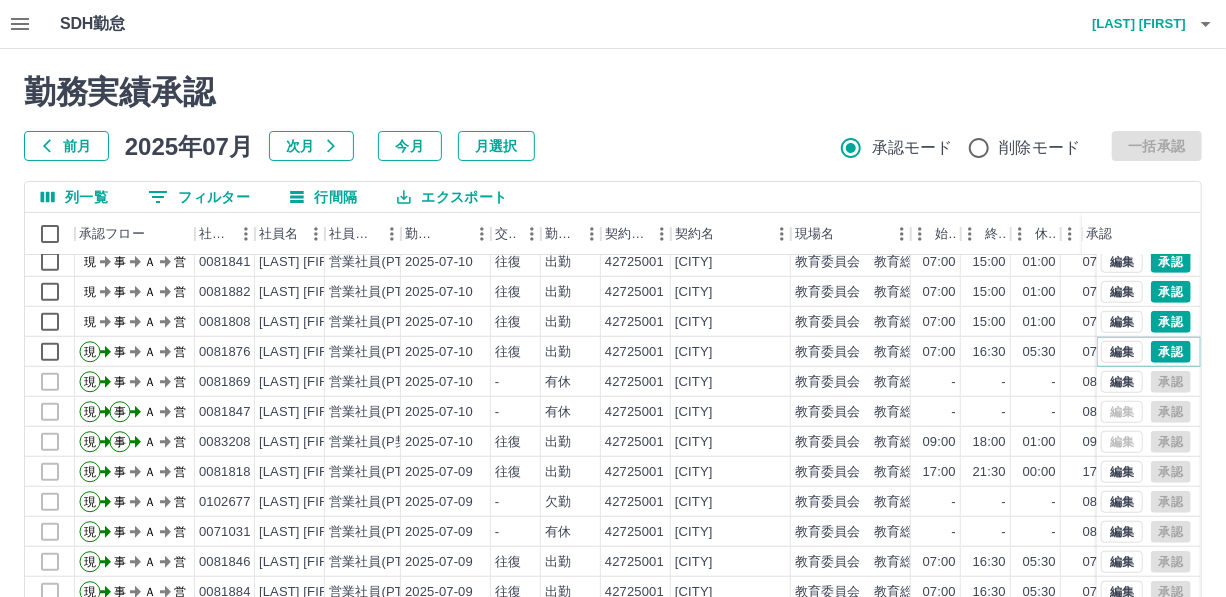 scroll, scrollTop: 636, scrollLeft: 0, axis: vertical 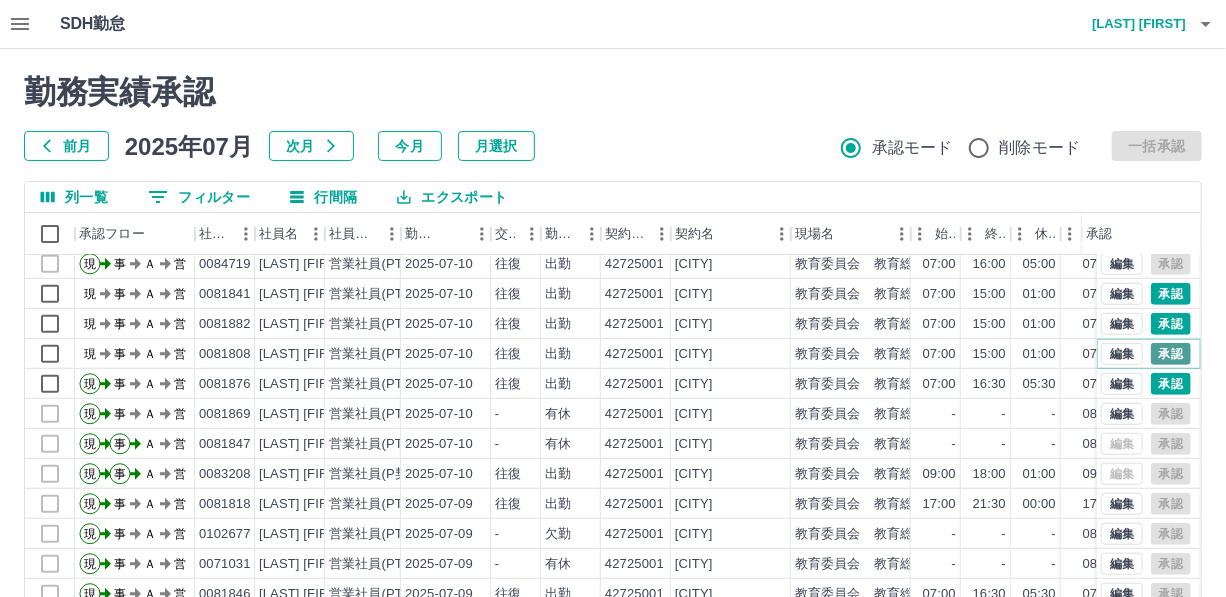 click on "承認" at bounding box center (1171, 354) 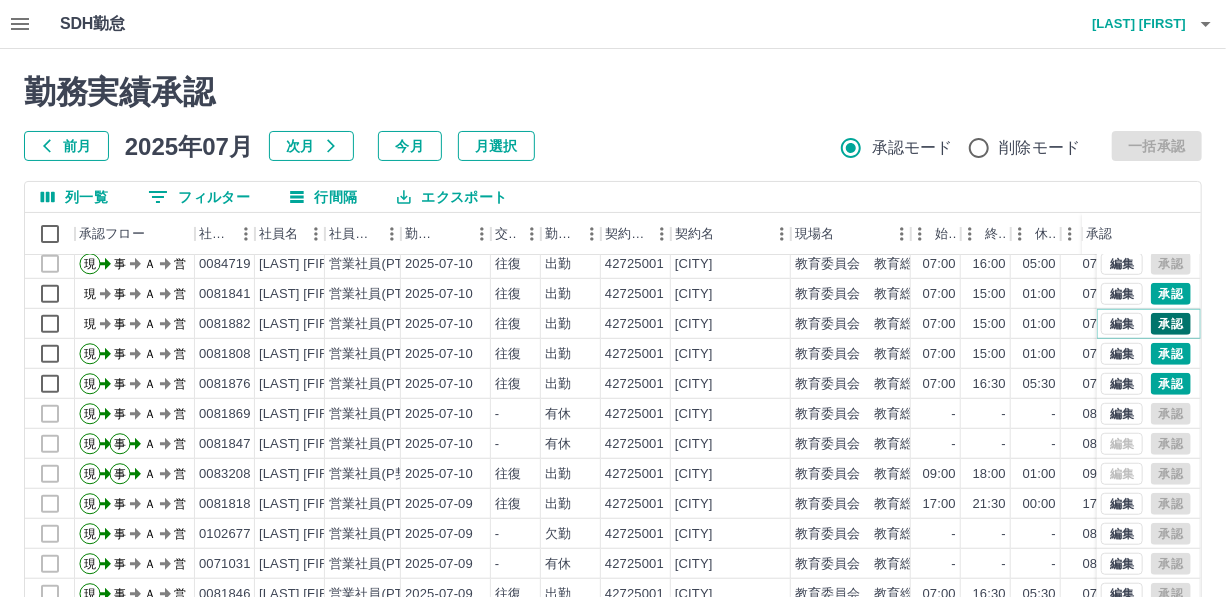 click on "承認" at bounding box center [1171, 324] 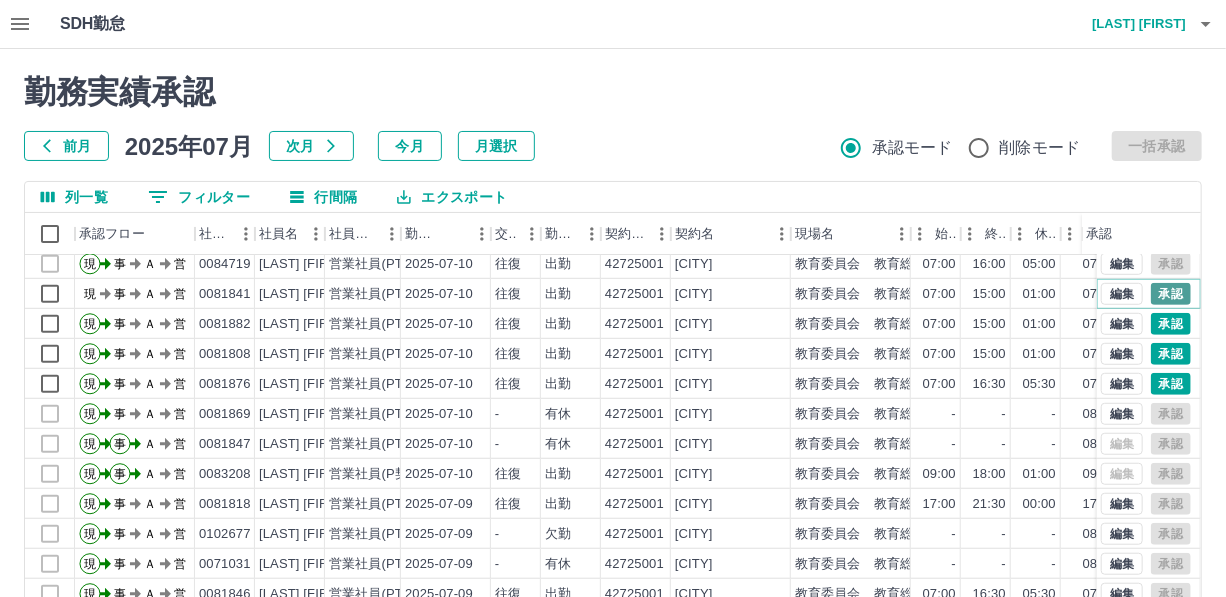 click on "承認" at bounding box center [1171, 294] 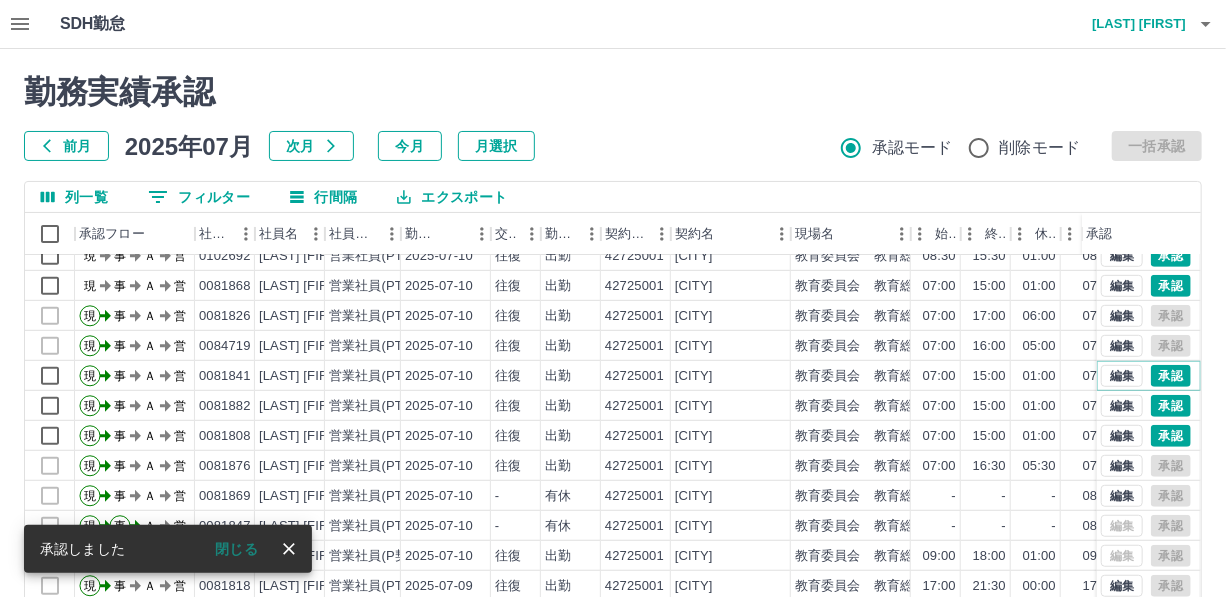 scroll, scrollTop: 575, scrollLeft: 0, axis: vertical 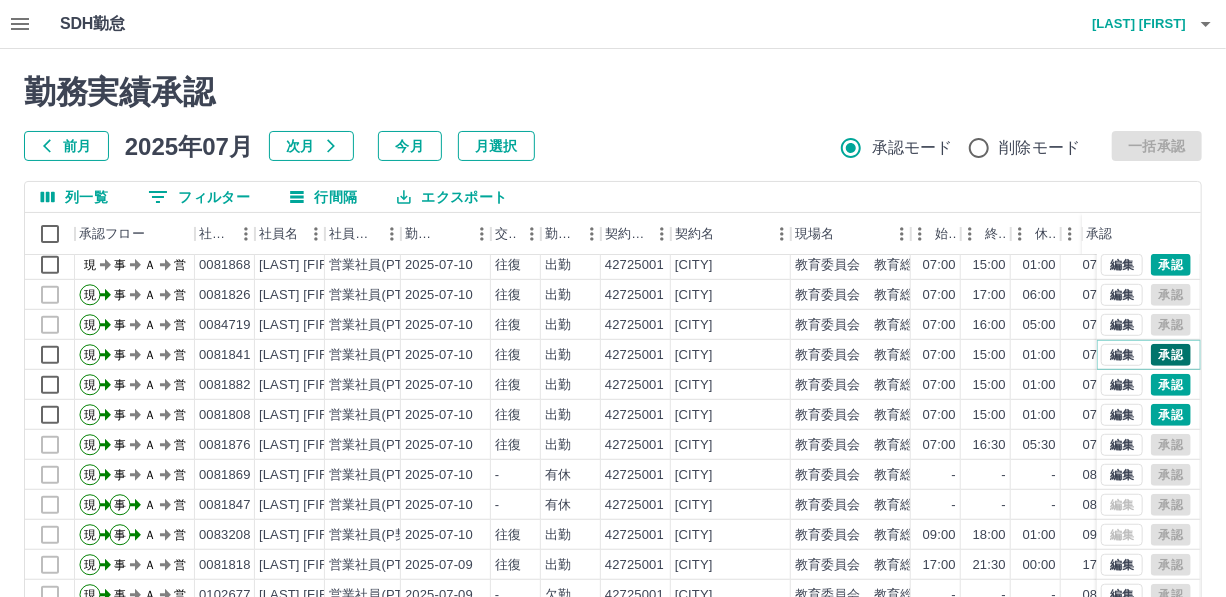 click on "承認" at bounding box center [1171, 355] 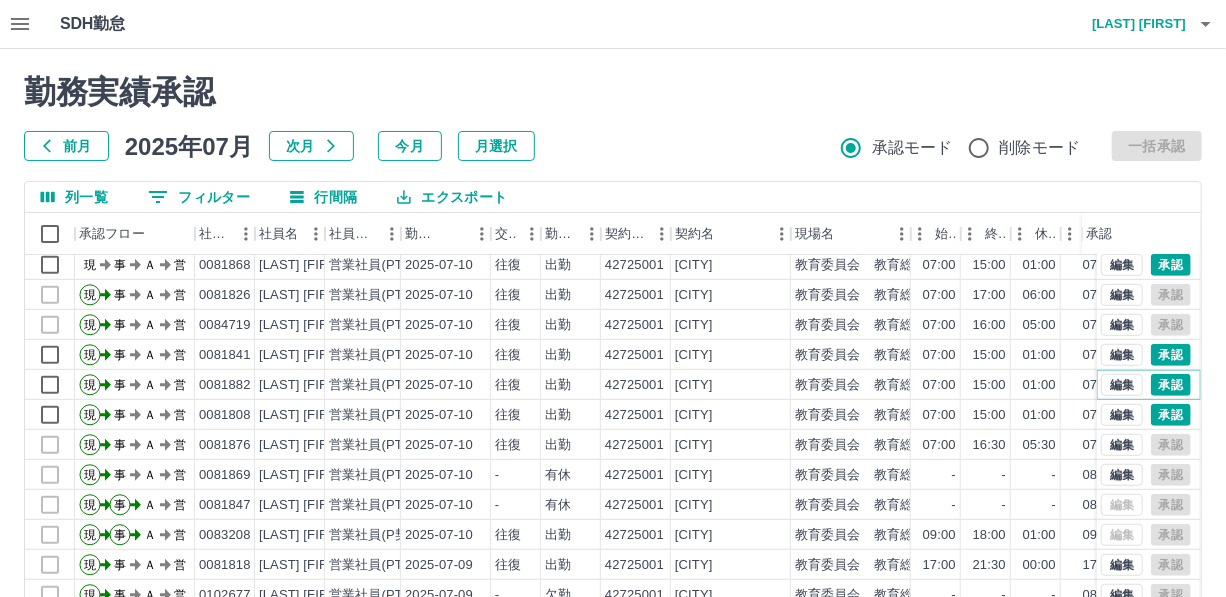 click on "承認" at bounding box center (1171, 385) 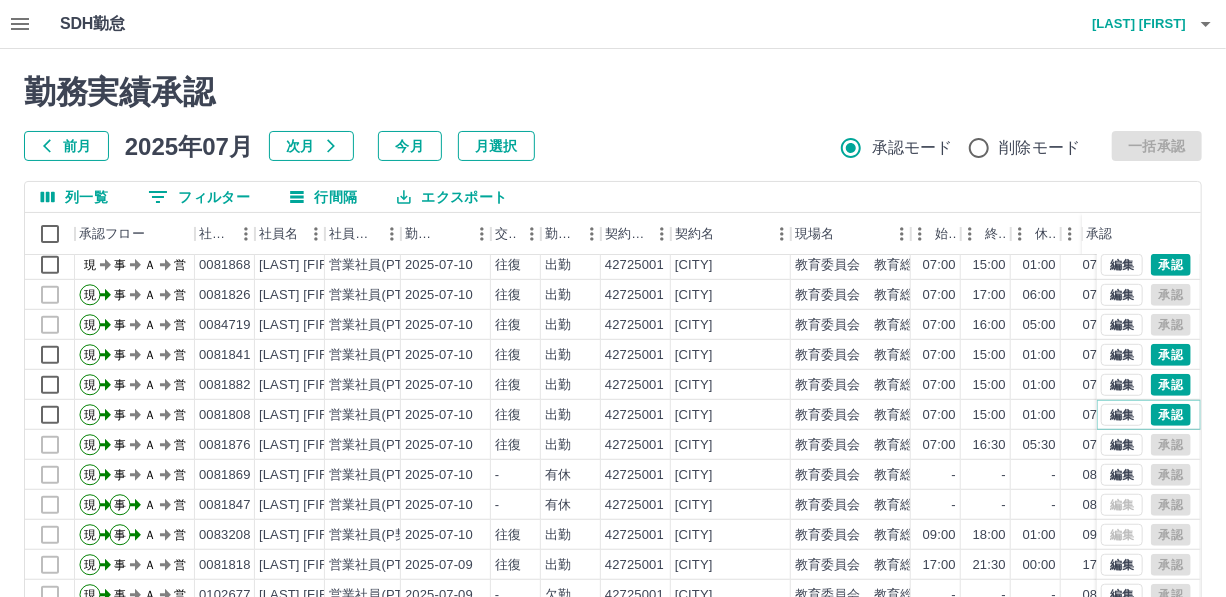 click on "承認" at bounding box center (1171, 415) 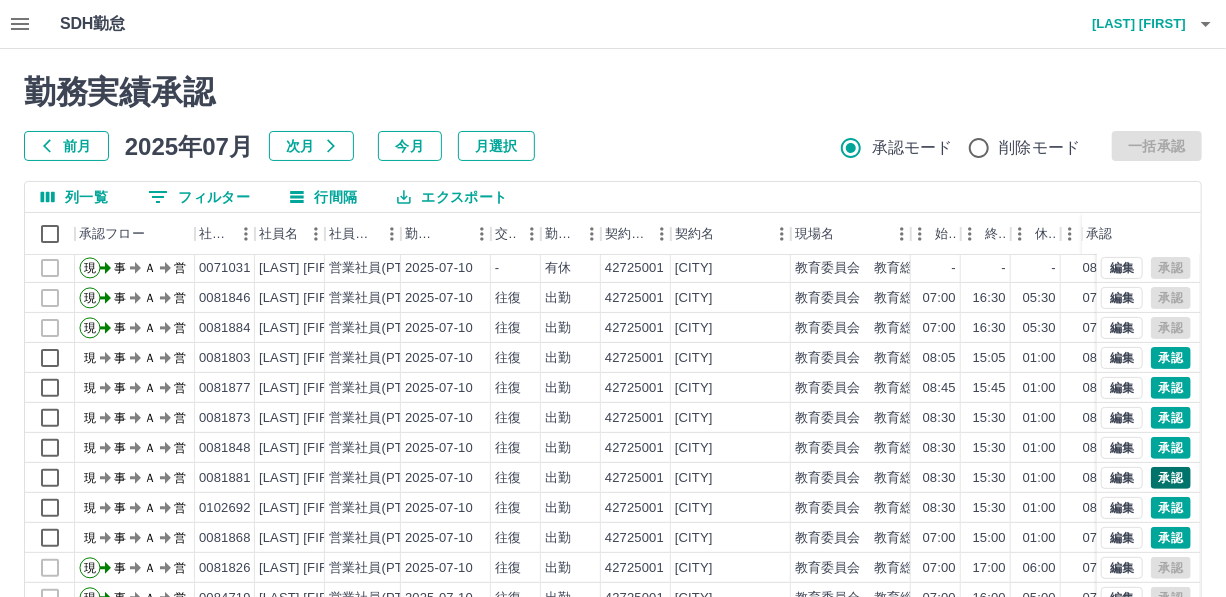 scroll, scrollTop: 393, scrollLeft: 0, axis: vertical 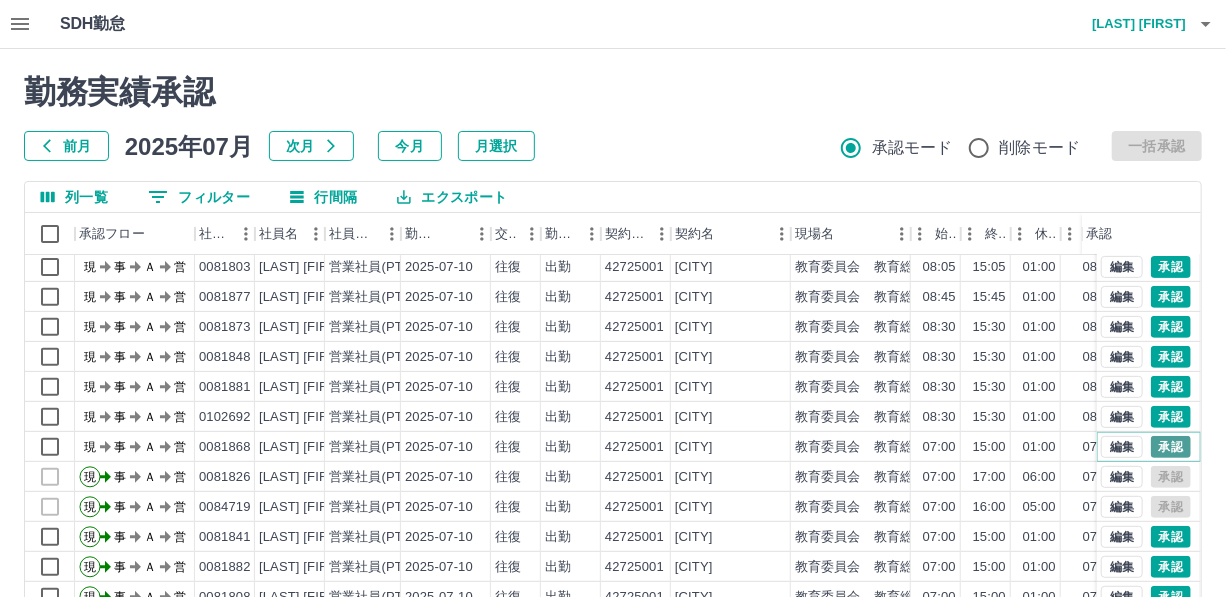 click on "承認" at bounding box center (1171, 447) 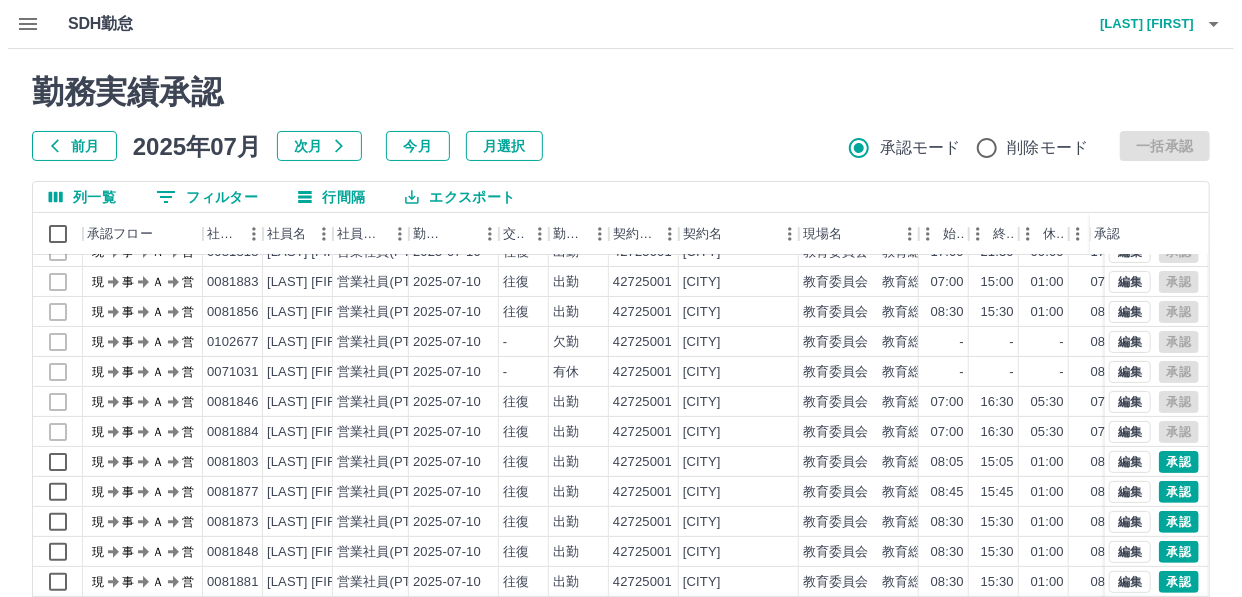 scroll, scrollTop: 181, scrollLeft: 0, axis: vertical 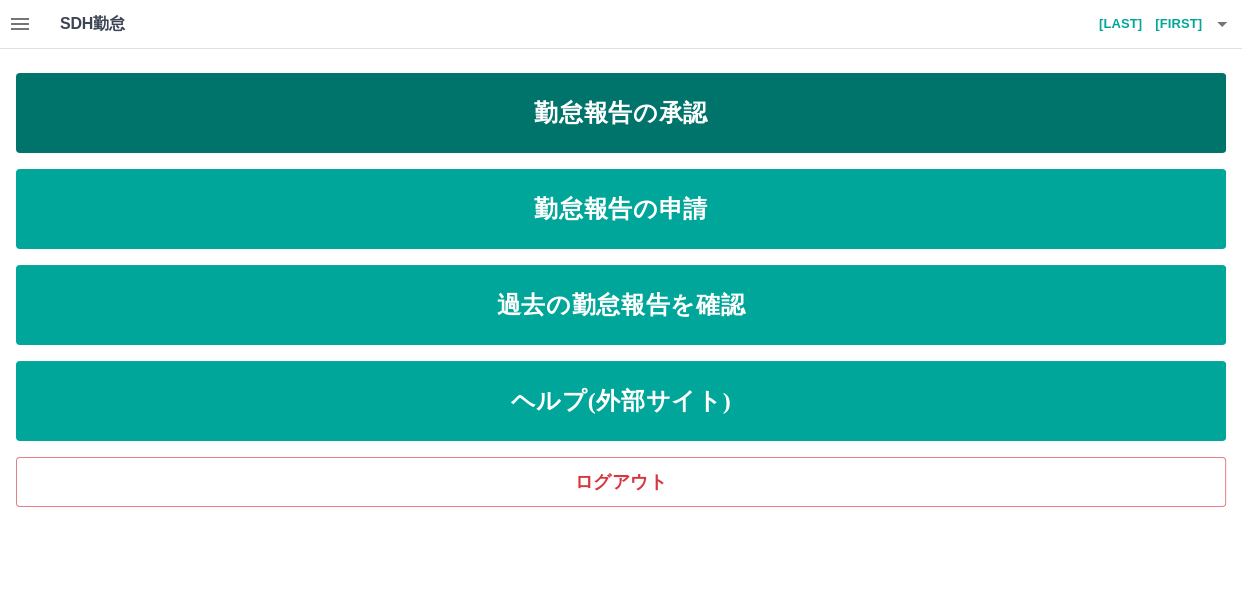 click on "勤怠報告の承認" at bounding box center [621, 113] 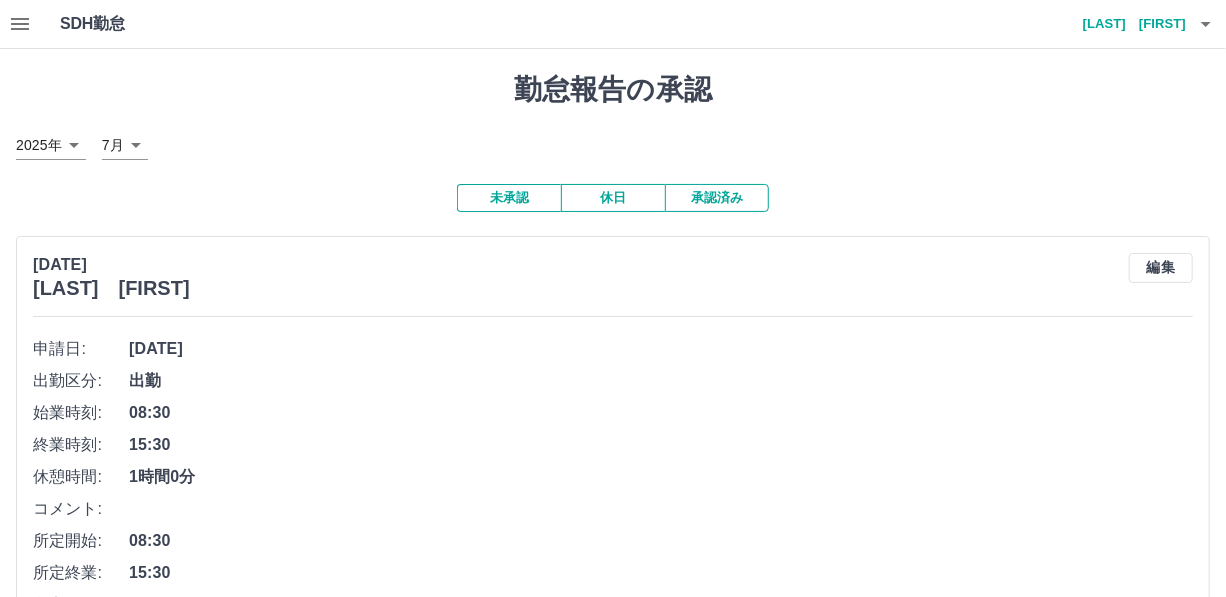 click at bounding box center [20, 24] 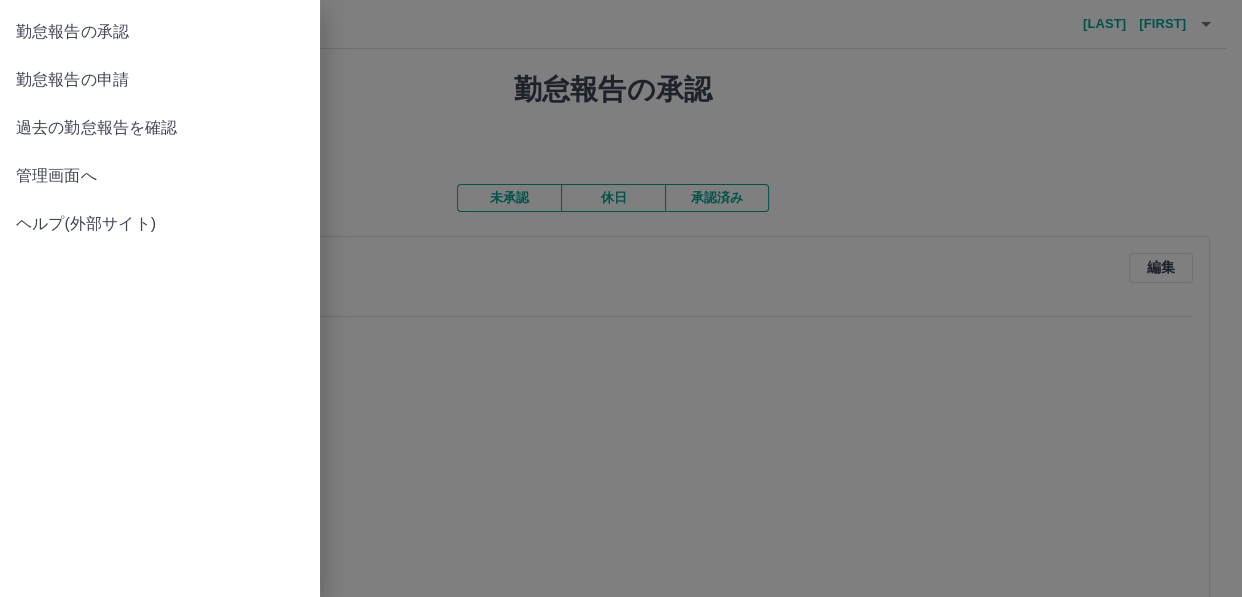 click on "管理画面へ" at bounding box center (160, 176) 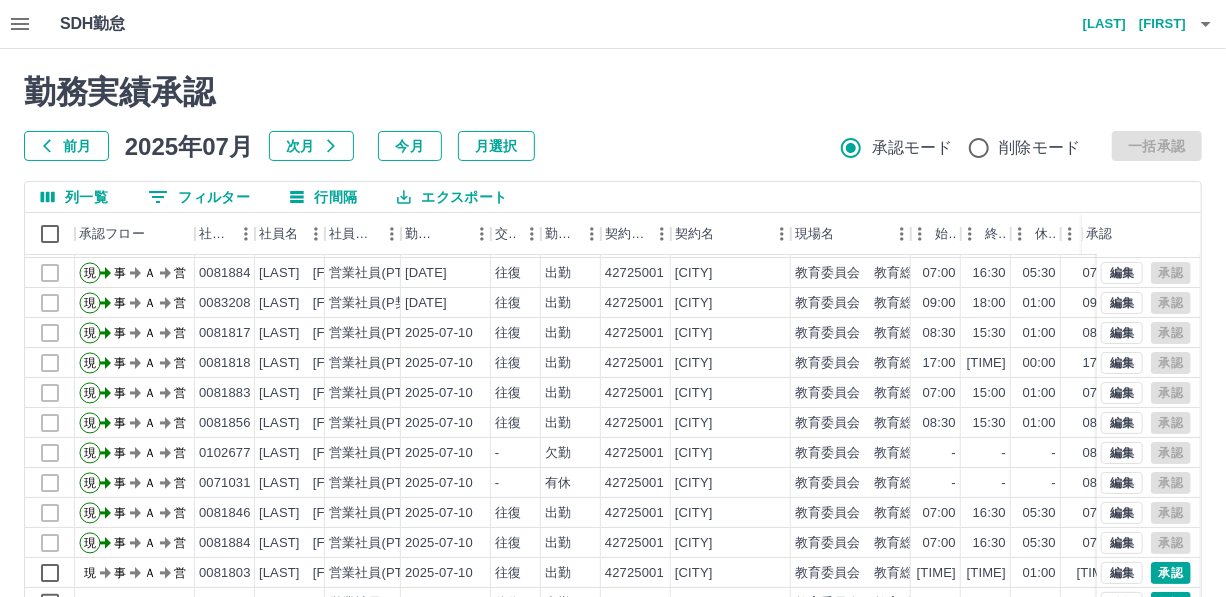scroll, scrollTop: 101, scrollLeft: 0, axis: vertical 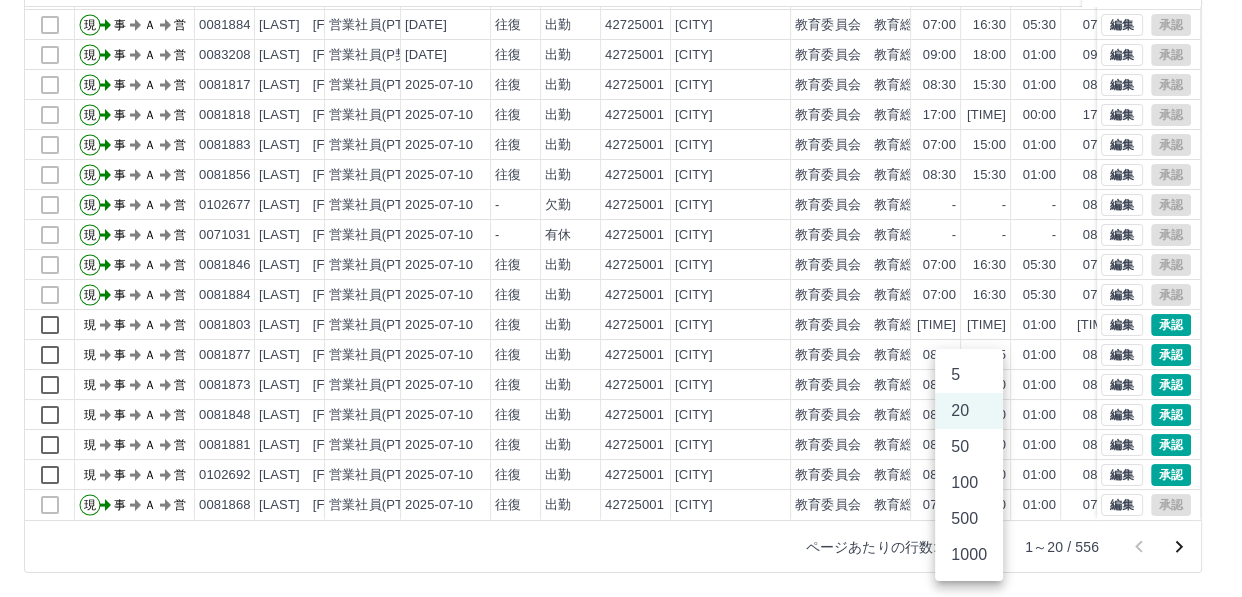 click on "SDH勤怠 [LAST] [FIRST] 勤務実績承認 前月 [DATE] 次月 今月 月選択 承認モード 削除モード 一括承認 列一覧 0 フィルター 行間隔 エクスポート 承認フロー 社員番号 社員名 社員区分 勤務日 交通費 勤務区分 契約コード 契約名 現場名 始業 終業 休憩 所定開始 所定終業 所定休憩 拘束 勤務 遅刻等 承認 現 事 Ａ 営 [ID] [LAST] [FIRST] 営業社員(PT契約) [DATE] - 有休 [ID] [CITY] [ORGANIZATION] [ORGANIZATION] - - 08:15 15:15 01:00 00:00 00:00 00:00 現 事 Ａ 営 [ID] [LAST] [FIRST] 営業社員(PT契約) [DATE] 往復 出勤 [ID] [CITY] [ORGANIZATION] [ORGANIZATION] 07:00 16:30 05:30 07:00 16:30 05:30 09:30 04:00 00:00 現 事 Ａ 営 [ID] [LAST] [FIRST] 営業社員(PT契約) [DATE] 往復 出勤 [ID] [CITY] [ORGANIZATION] [ORGANIZATION] 07:00 16:30 05:30 07:00 16:30 05:30 09:30 04:00 00:00 現 事 Ａ 営 [ID] [LAST] [FIRST] [DATE]" at bounding box center (621, 174) 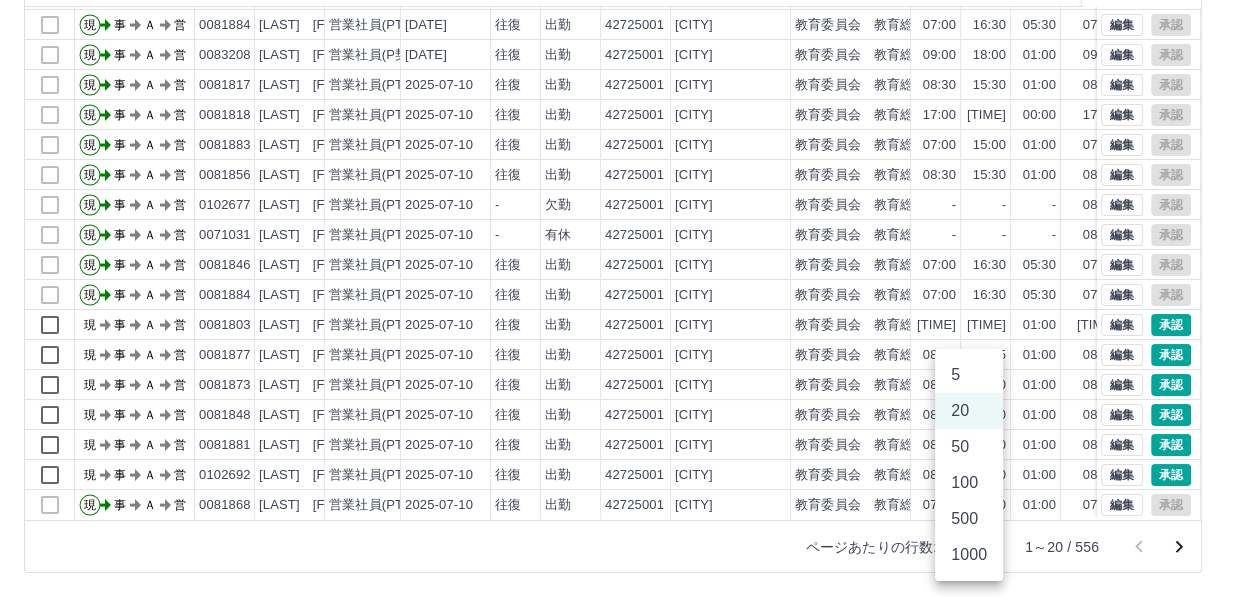 click on "500" at bounding box center (969, 519) 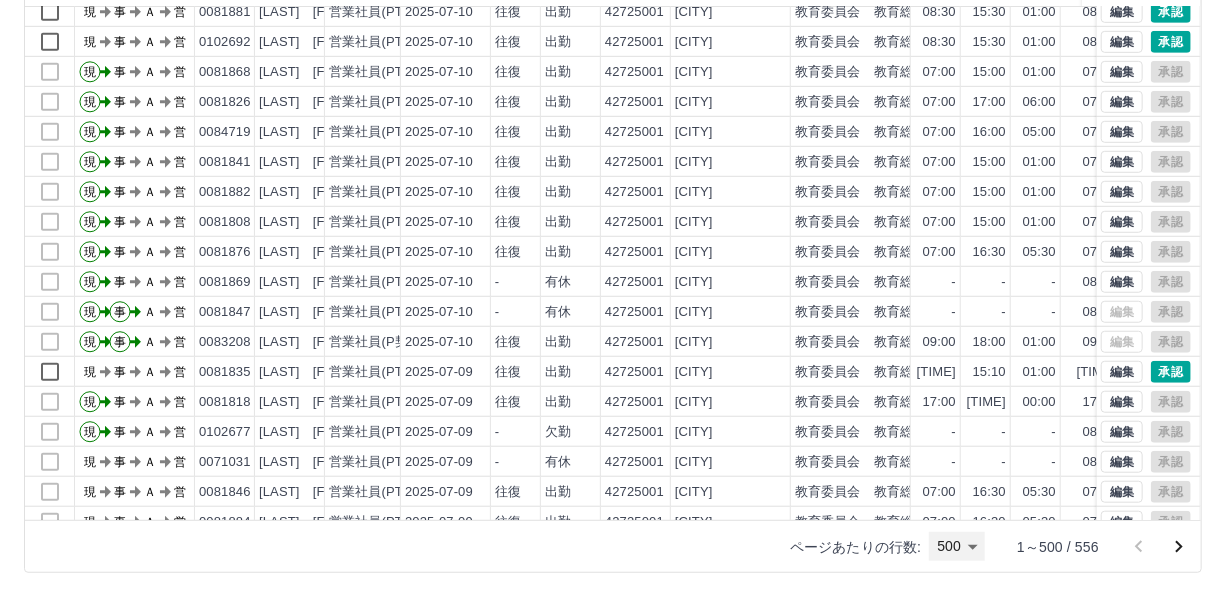 scroll, scrollTop: 545, scrollLeft: 0, axis: vertical 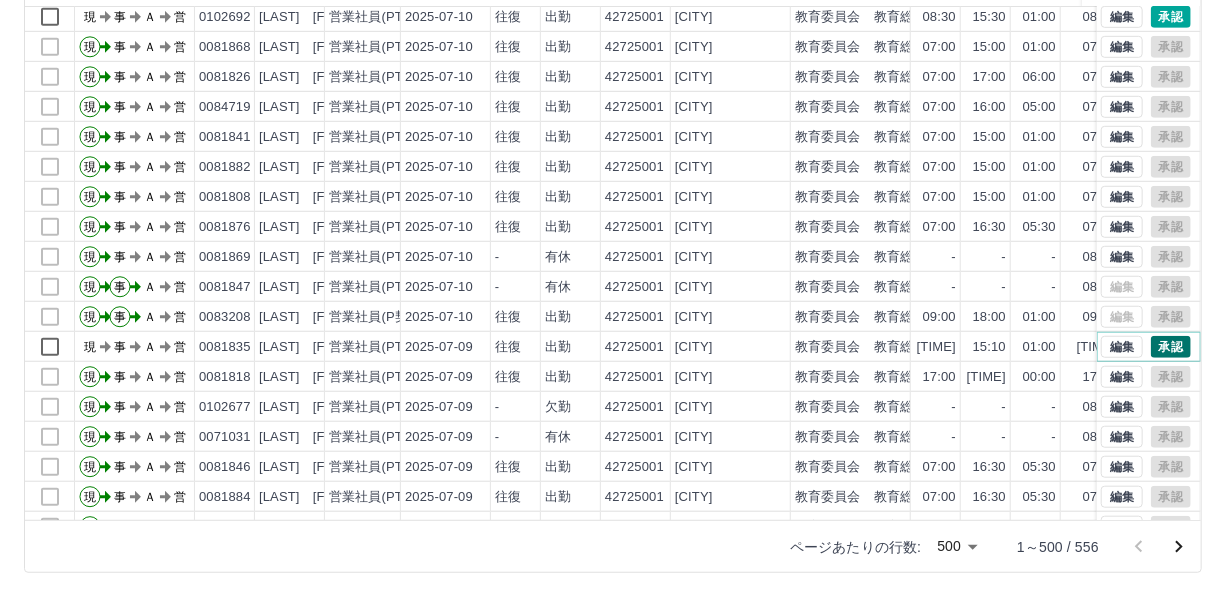 click on "承認" at bounding box center [1171, 347] 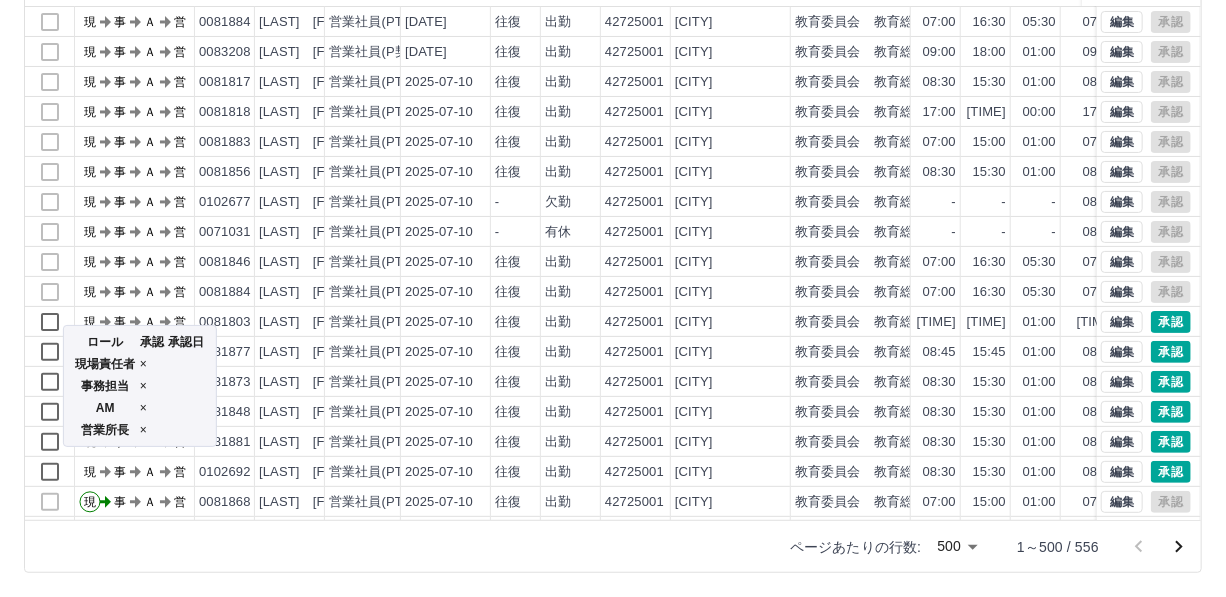 scroll, scrollTop: 0, scrollLeft: 0, axis: both 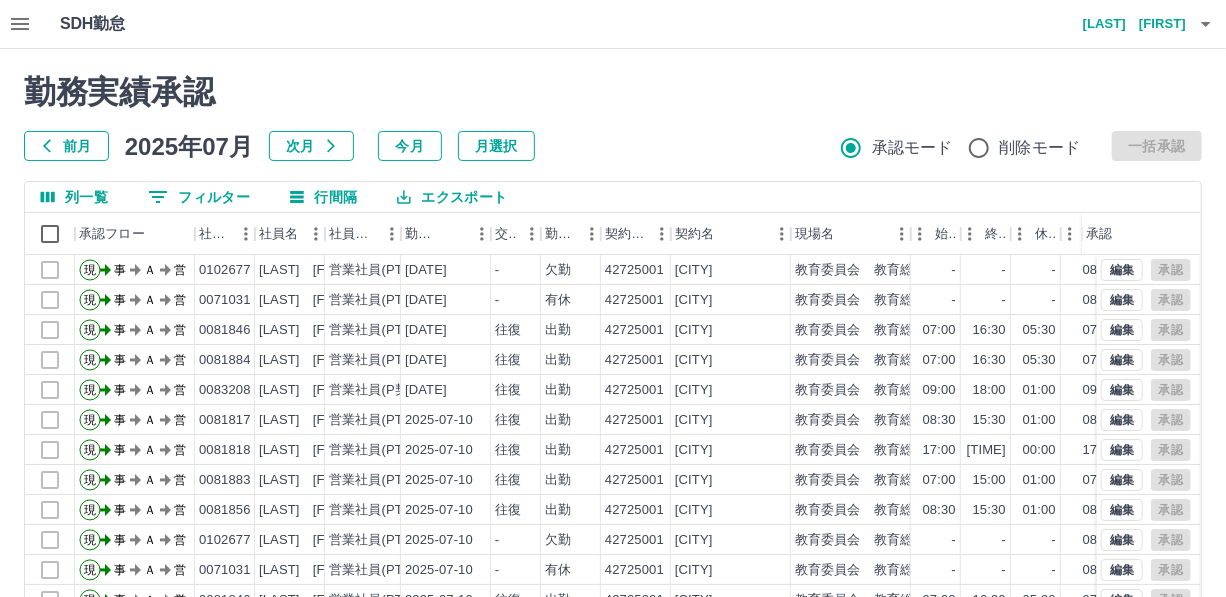 click on "0 フィルター" at bounding box center [199, 197] 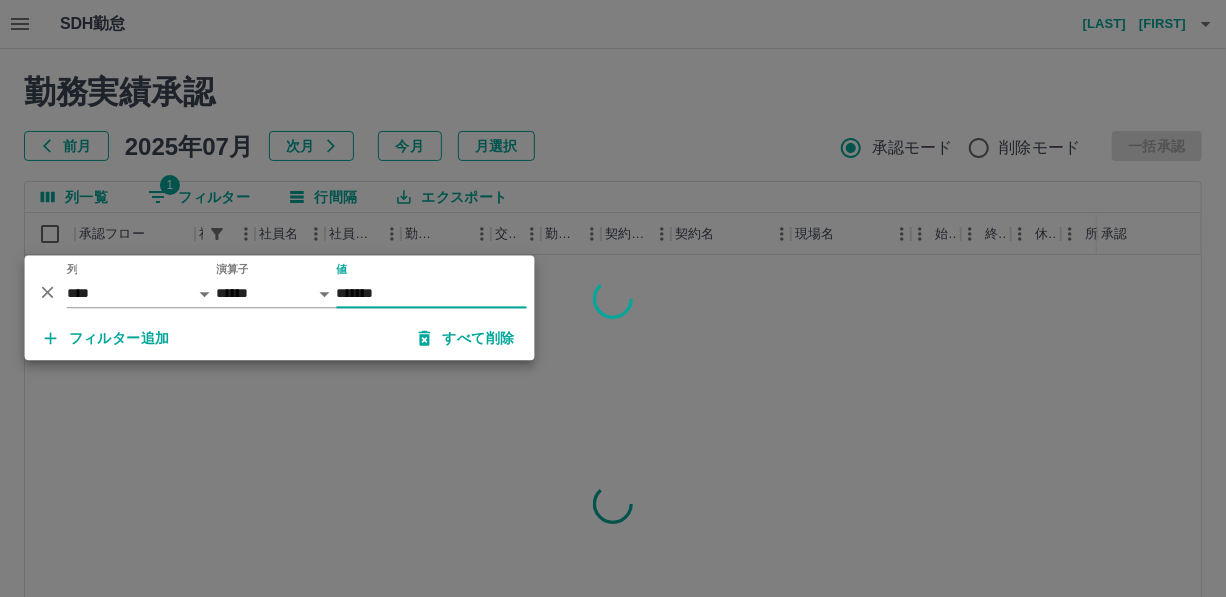type on "*******" 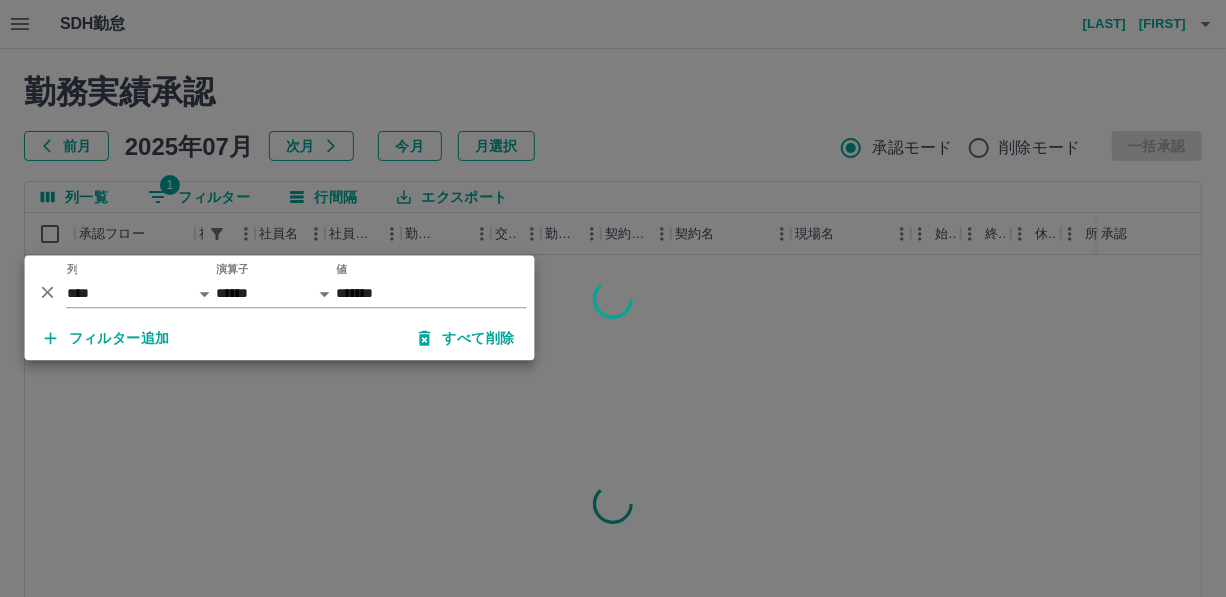 click at bounding box center (613, 298) 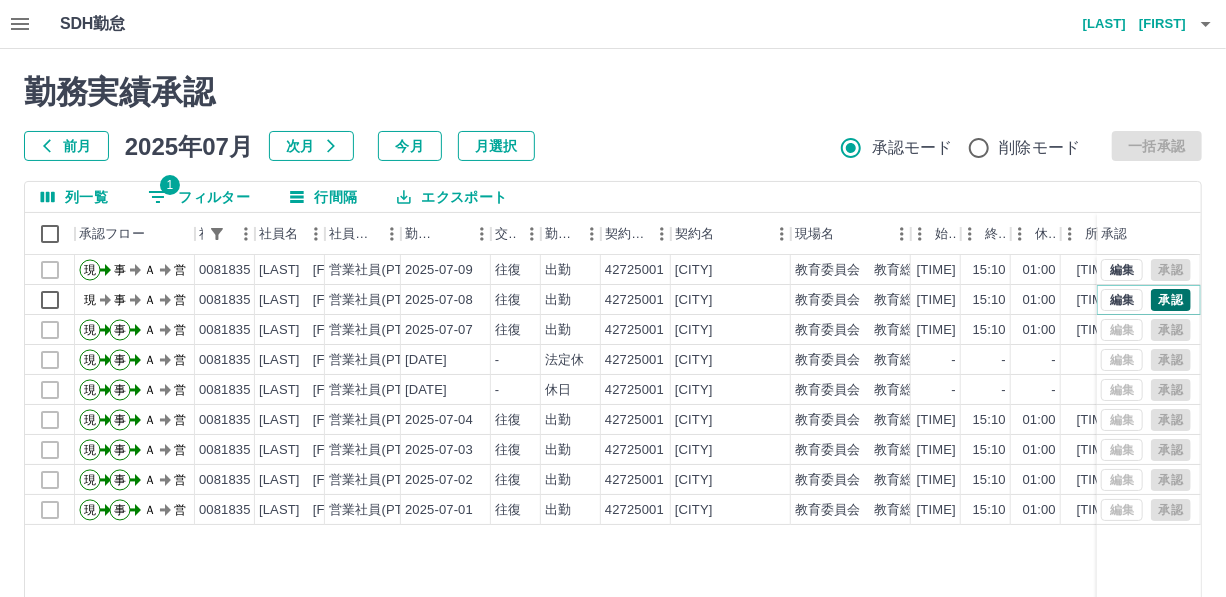 click on "承認" at bounding box center (1171, 300) 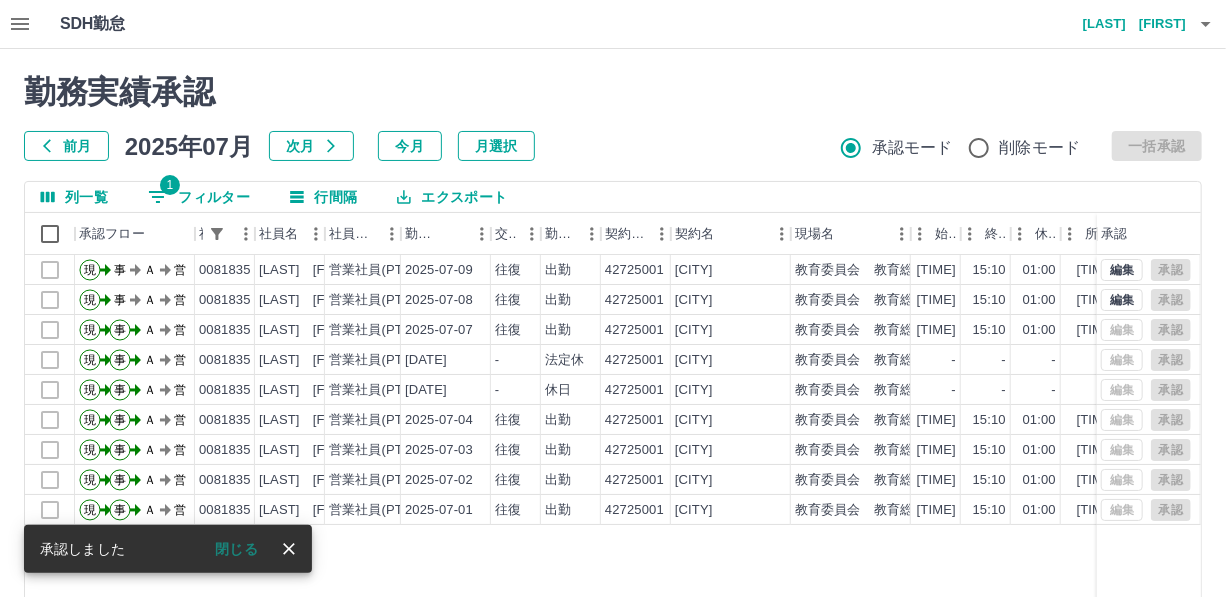 click on "1 フィルター" at bounding box center (199, 197) 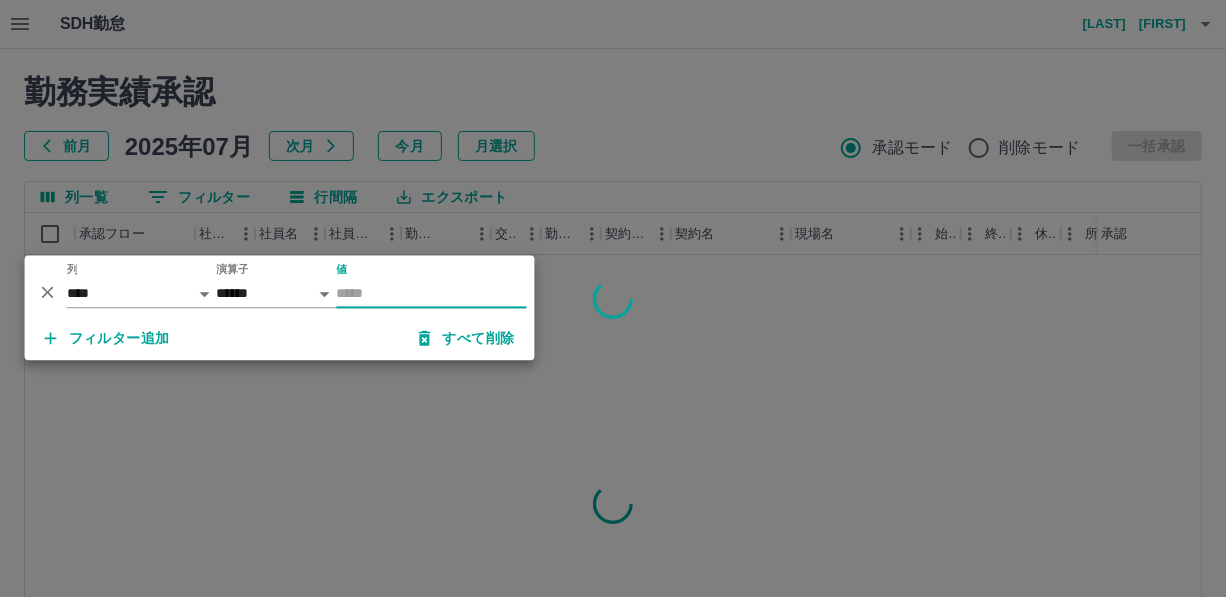 type 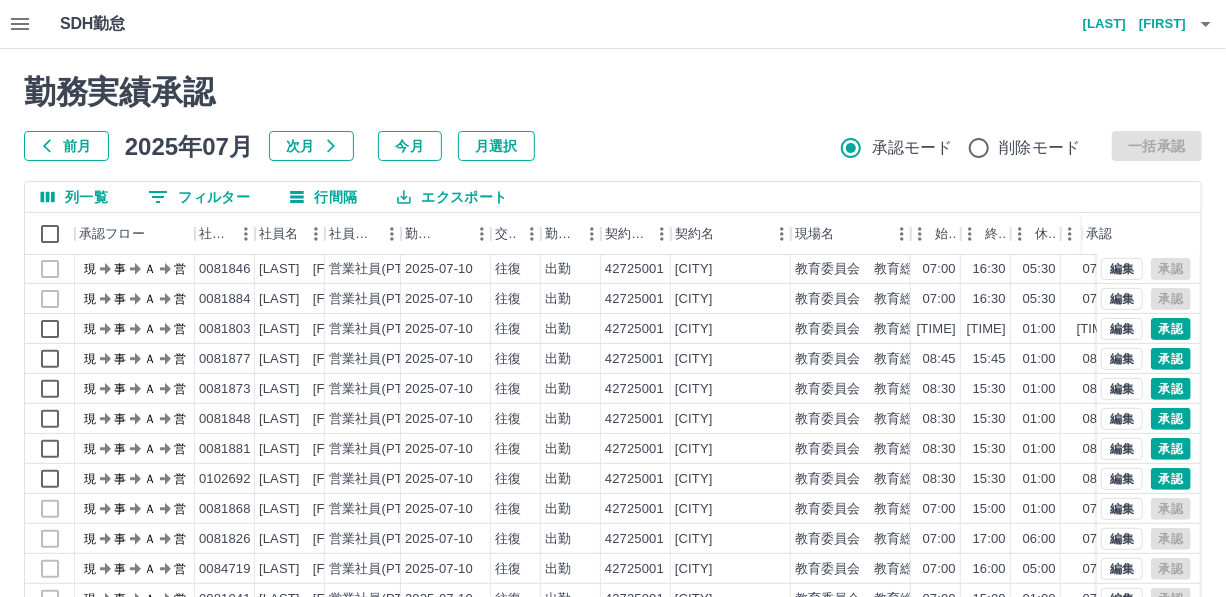scroll, scrollTop: 363, scrollLeft: 0, axis: vertical 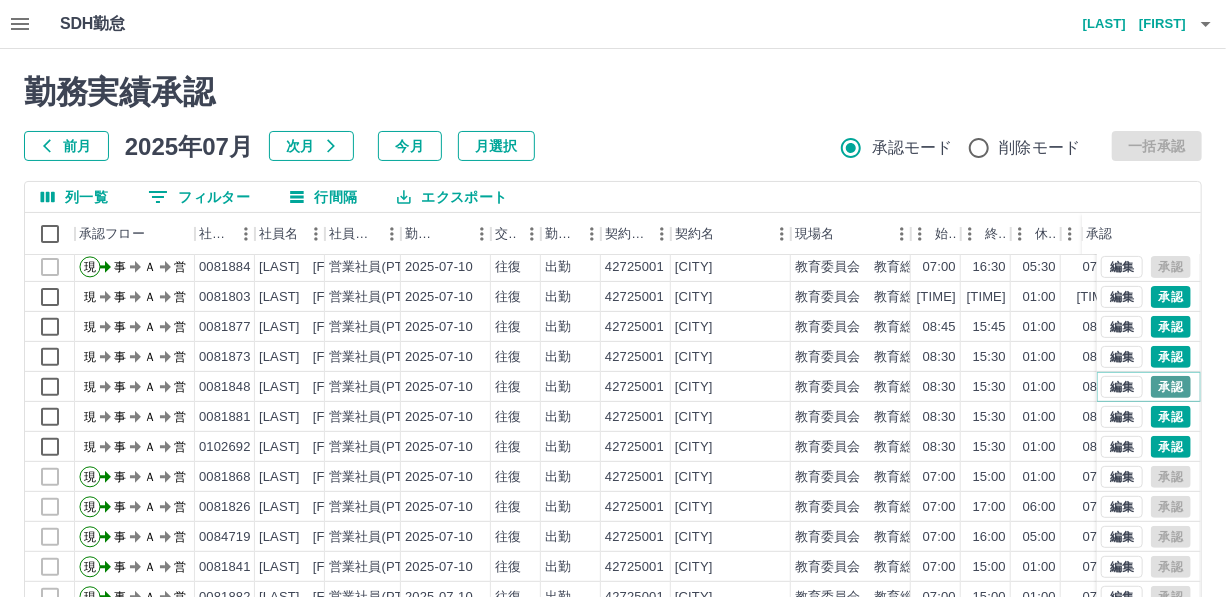click on "承認" at bounding box center [1171, 387] 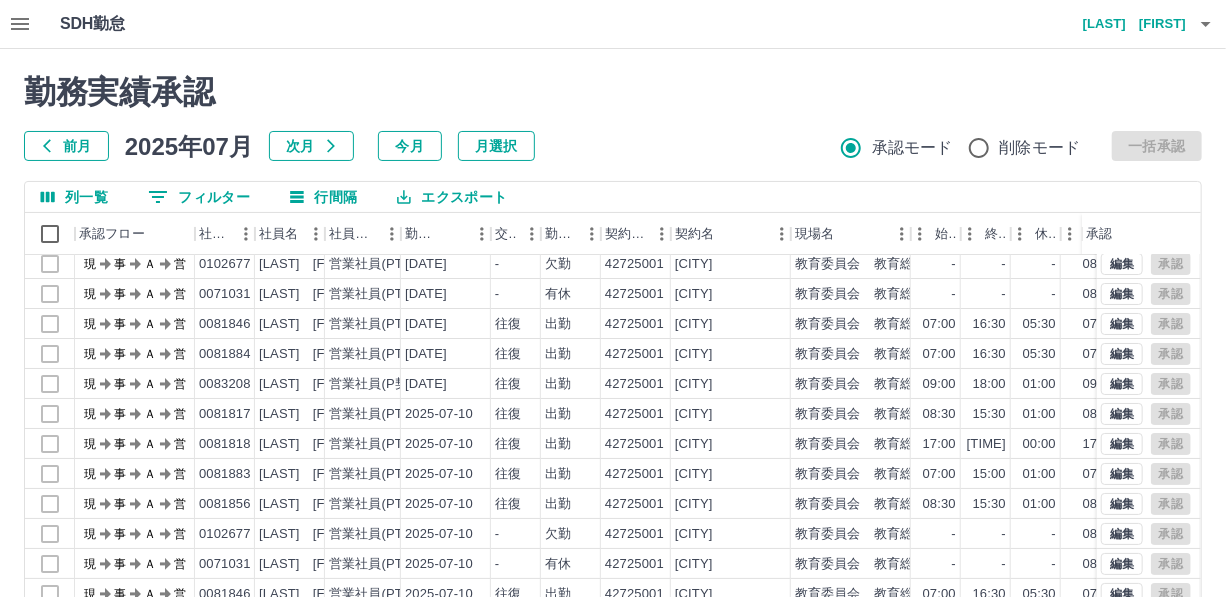 scroll, scrollTop: 0, scrollLeft: 0, axis: both 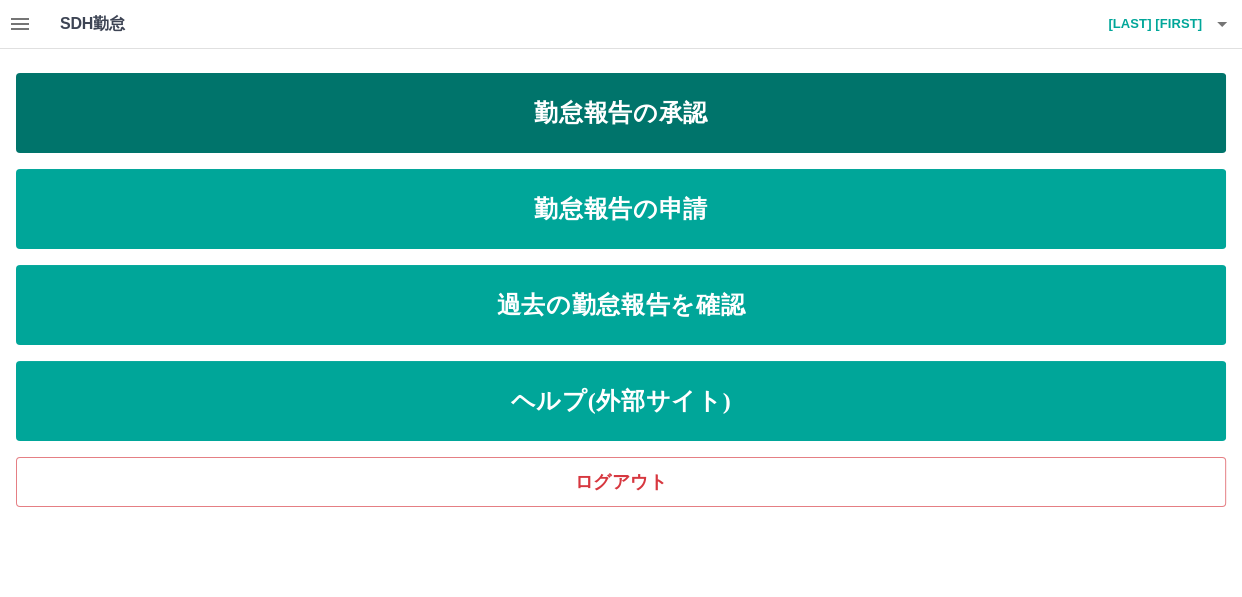 click on "SDH勤怠 [LAST] [FIRST] 勤務実績承認 前月 [DATE] 次月 今月 月選択 承認モード 削除モード 一括承認 列一覧 0 フィルター 行間隔 エクスポート 承認フロー 社員番号 社員名 社員区分 勤務日 交通費 勤務区分 契約コード 契約名 現場名 始業 終業 休憩 所定開始 所定終業 所定休憩 拘束 勤務 遅刻等 承認 現 事 Ａ 営 [ID] [LAST] [FIRST] 営業社員(PT契約) [DATE] - 有休 [ID] [CITY] [ORGANIZATION] [ORGANIZATION] - - 08:15 15:15 01:00 00:00 00:00 00:00 現 事 Ａ 営 [ID] [LAST] [FIRST] 営業社員(PT契約) [DATE] 往復 出勤 [ID] [CITY] [ORGANIZATION] [ORGANIZATION] 07:00 16:30 05:30 07:00 16:30 05:30 09:30 04:00 00:00 現 事 Ａ 営 [ID] [LAST] [FIRST] 営業社員(PT契約) [DATE] 往復 出勤 [ID] [CITY] [ORGANIZATION] [ORGANIZATION] 07:00 16:30 05:30 07:00 16:30 05:30 09:30 04:00 00:00 現 事 Ａ 営 [ID] [LAST] [FIRST] [DATE]" at bounding box center (621, 24) 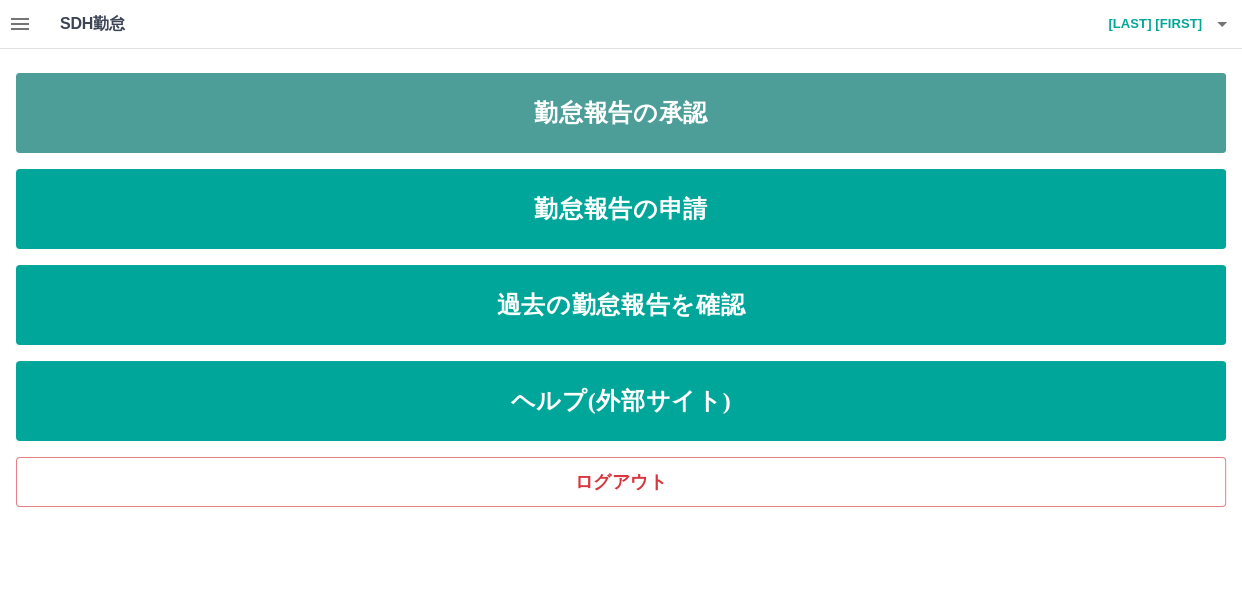 click on "勤怠報告の承認" at bounding box center [621, 113] 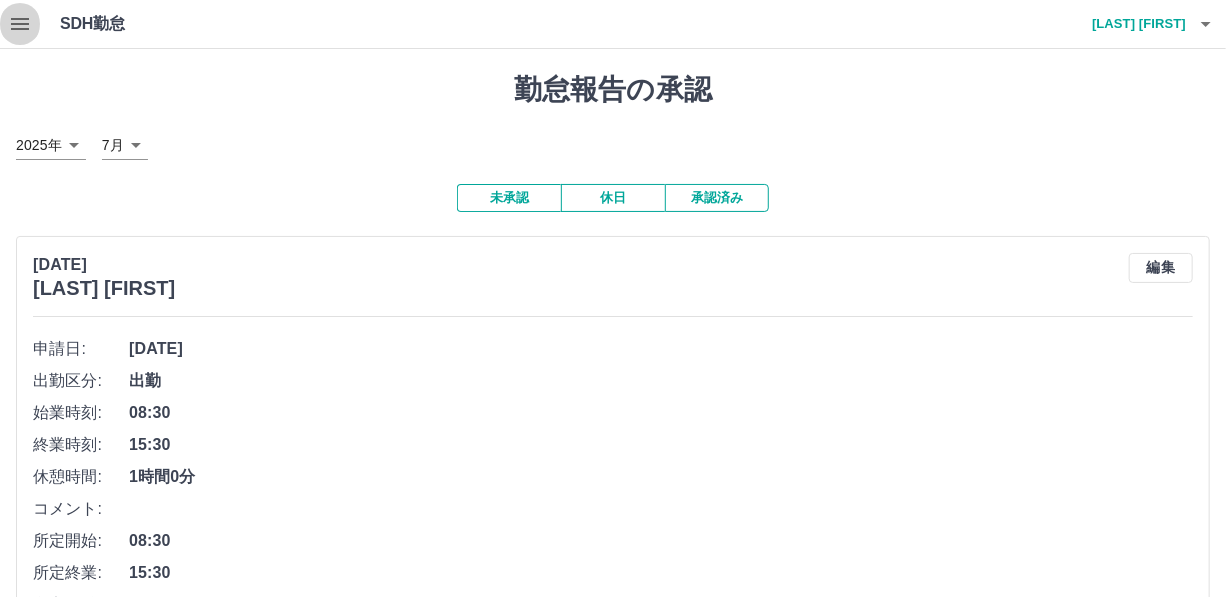 click at bounding box center [20, 24] 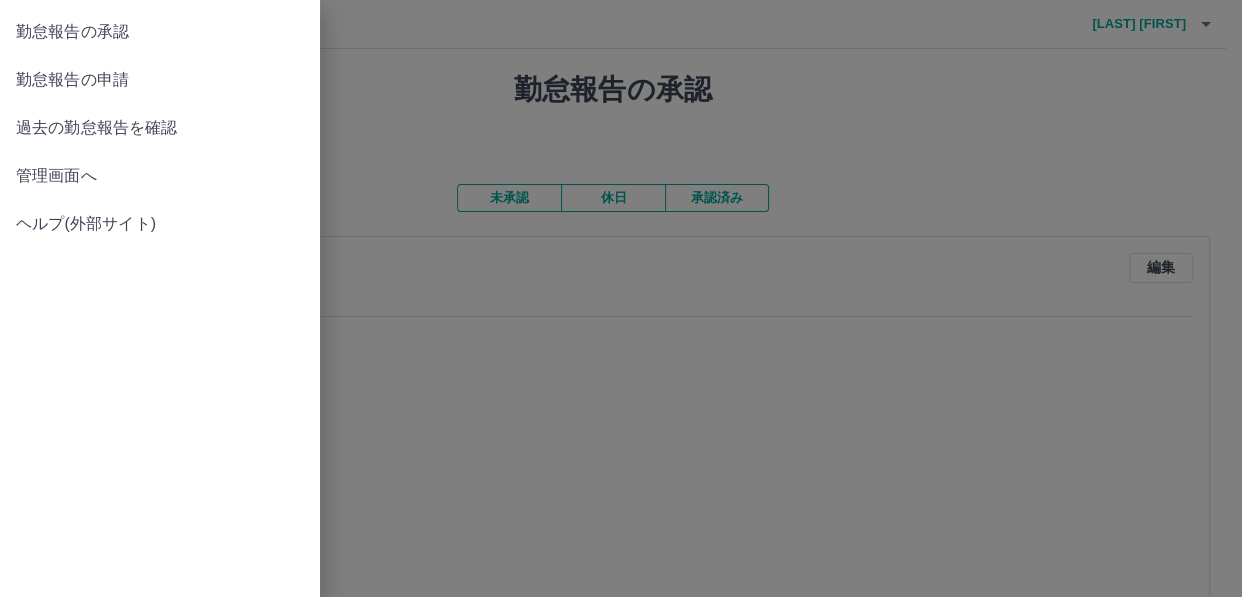 drag, startPoint x: 59, startPoint y: 175, endPoint x: 83, endPoint y: 175, distance: 24 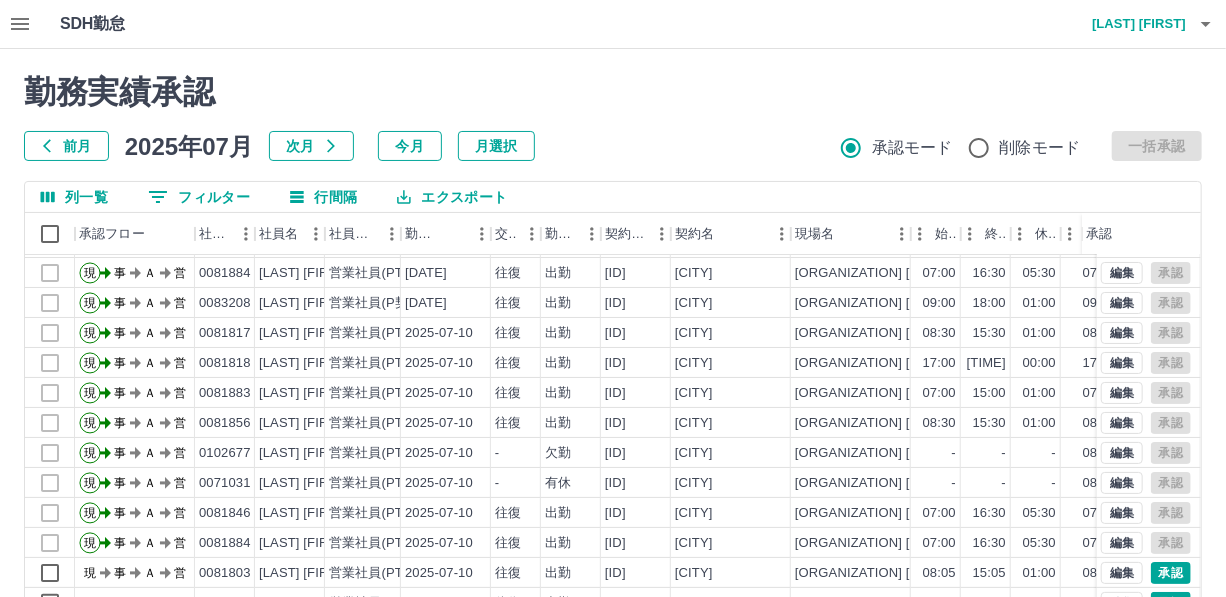 scroll, scrollTop: 101, scrollLeft: 0, axis: vertical 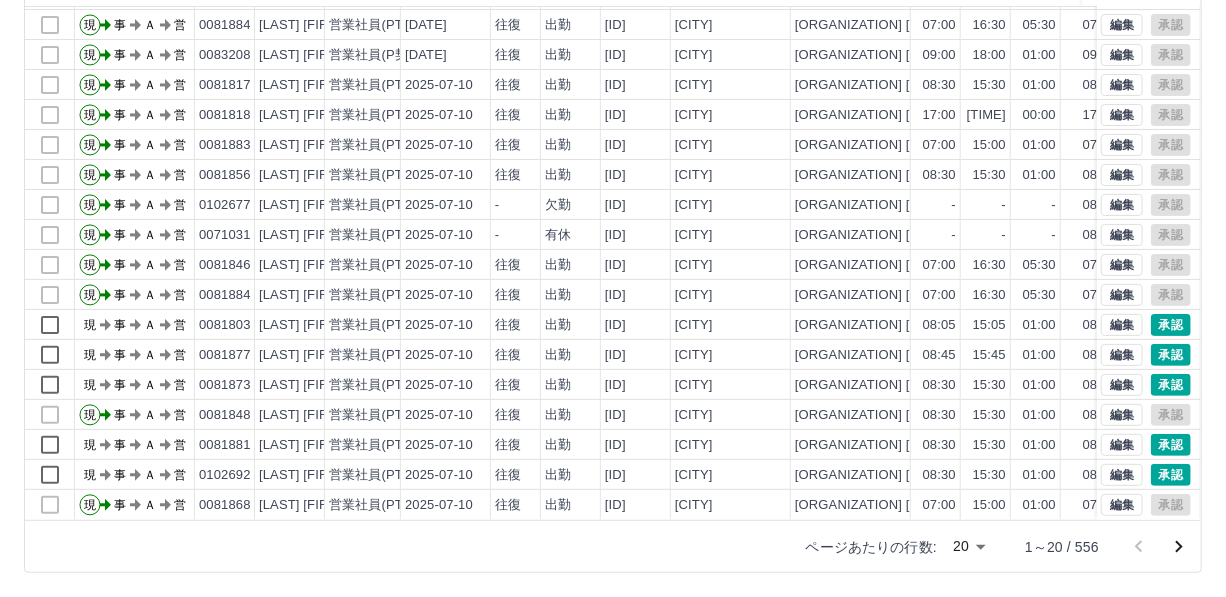 click on "SDH勤怠 [LAST] [FIRST] 勤務実績承認 前月 [DATE] 次月 今月 月選択 承認モード 削除モード 一括承認 列一覧 0 フィルター 行間隔 エクスポート 承認フロー 社員番号 社員名 社員区分 勤務日 交通費 勤務区分 契約コード 契約名 現場名 始業 終業 休憩 所定開始 所定終業 所定休憩 拘束 勤務 遅刻等 承認 現 事 Ａ 営 [ID] [LAST] [FIRST] 営業社員(PT契約) [DATE] - 有休 [ID] [CITY] [ORGANIZATION] [ORGANIZATION] - - 08:15 15:15 01:00 00:00 00:00 00:00 現 事 Ａ 営 [ID] [LAST] [FIRST] 営業社員(PT契約) [DATE] 往復 出勤 [ID] [CITY] [ORGANIZATION] [ORGANIZATION] 07:00 16:30 05:30 07:00 16:30 05:30 09:30 04:00 00:00 現 事 Ａ 営 [ID] [LAST] [FIRST] 営業社員(PT契約) [DATE] 往復 出勤 [ID] [CITY] [ORGANIZATION] [ORGANIZATION] 07:00 16:30 05:30 07:00 16:30 05:30 09:30 04:00 00:00 現 事 Ａ 営 [ID] [LAST] [FIRST] [DATE]" at bounding box center (613, 174) 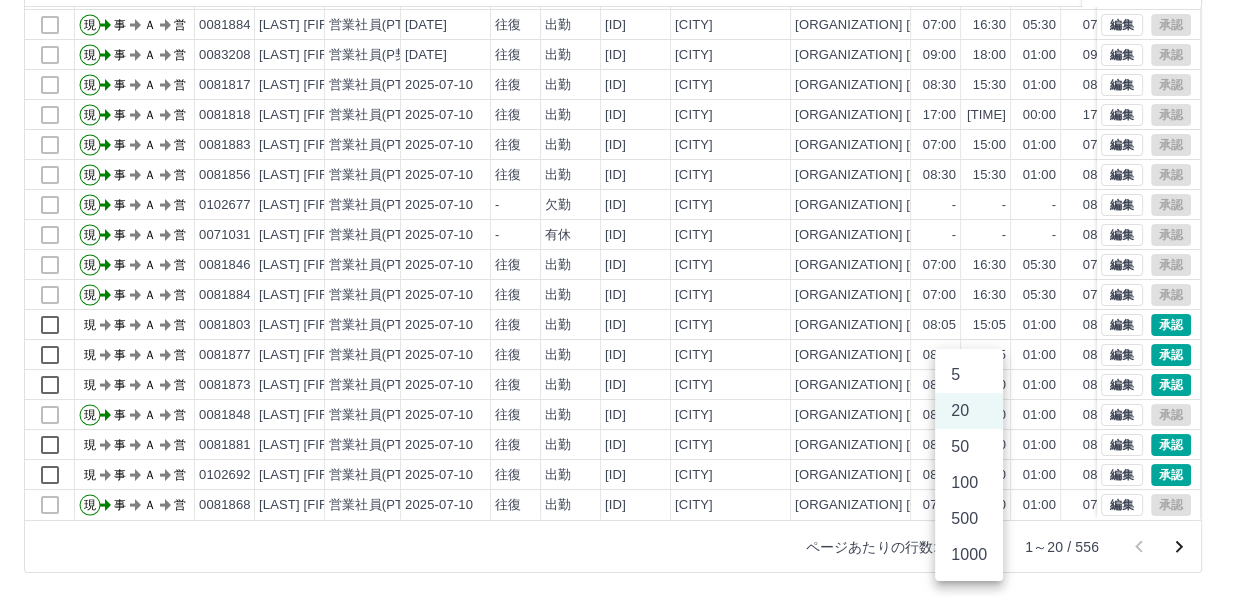 click on "500" at bounding box center (969, 519) 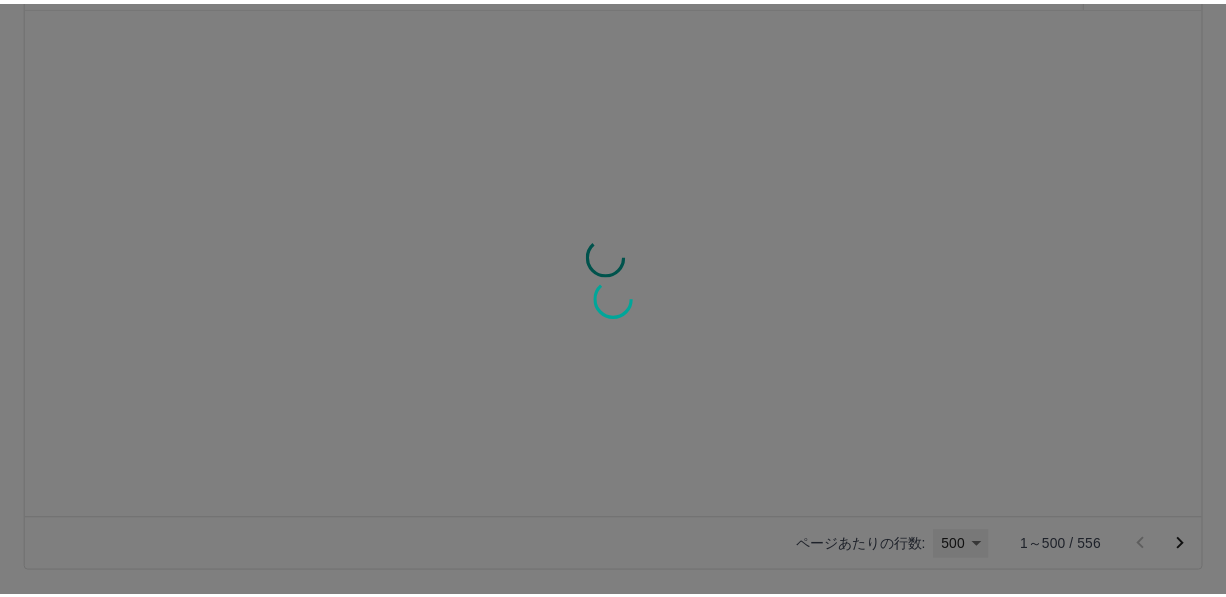 scroll, scrollTop: 0, scrollLeft: 0, axis: both 